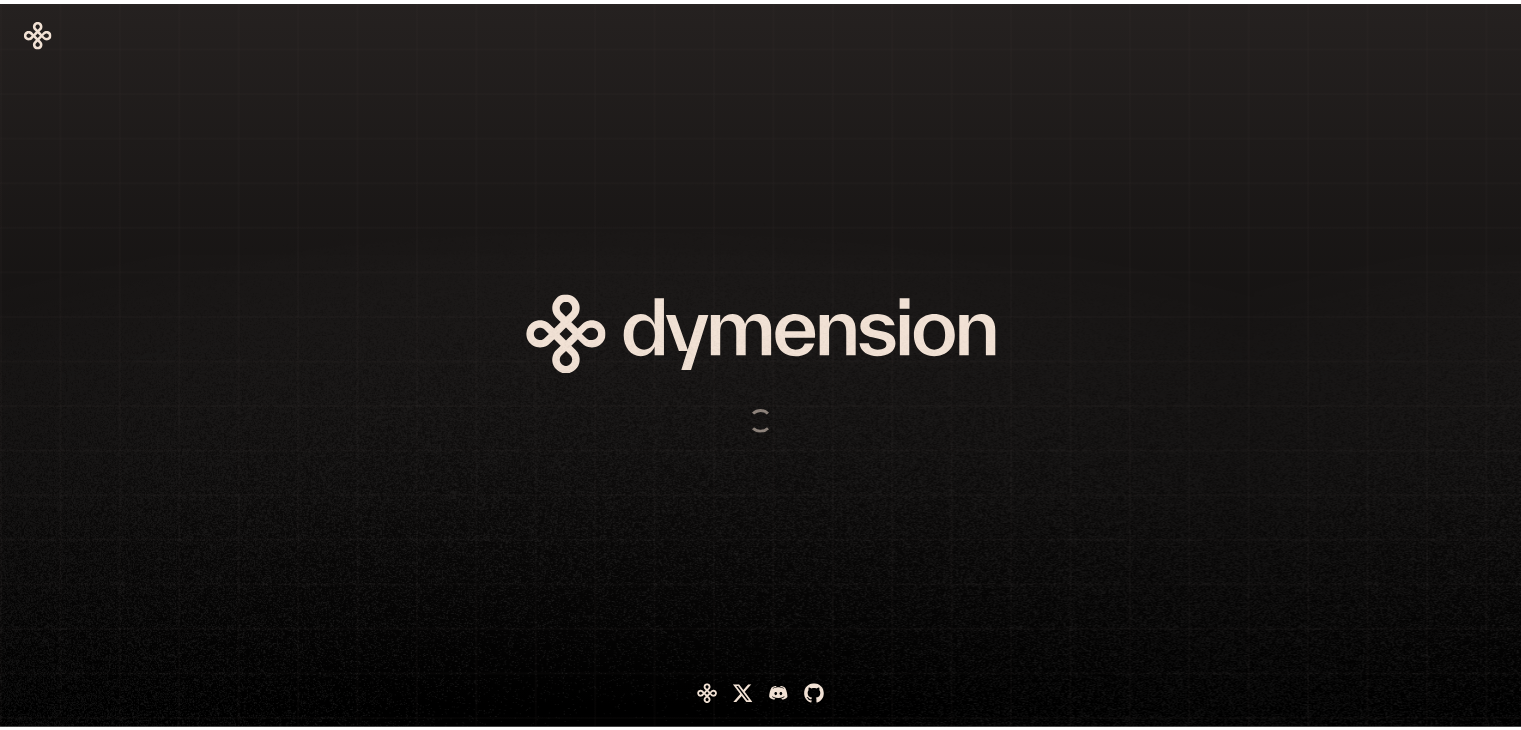 scroll, scrollTop: 0, scrollLeft: 0, axis: both 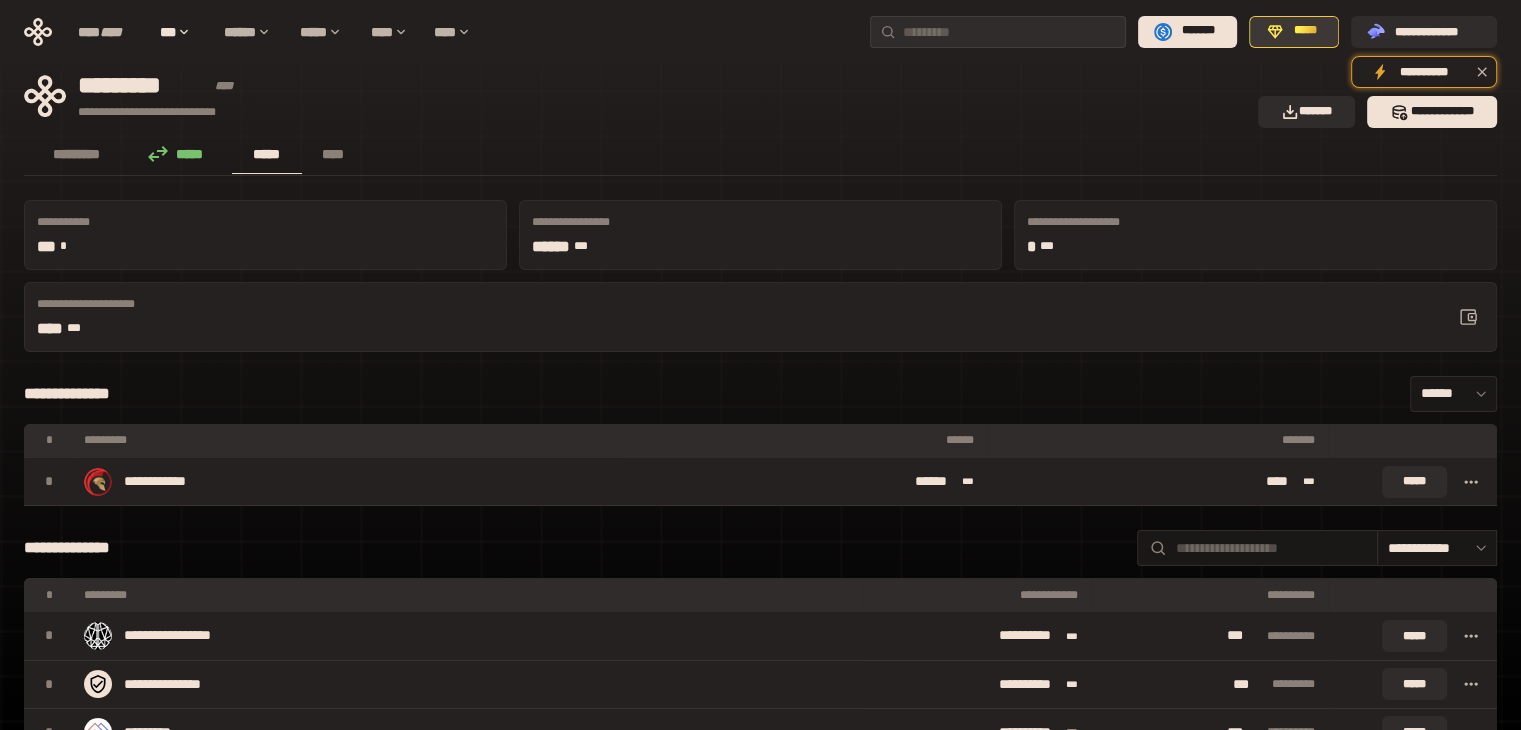 click on "*****" at bounding box center (1305, 31) 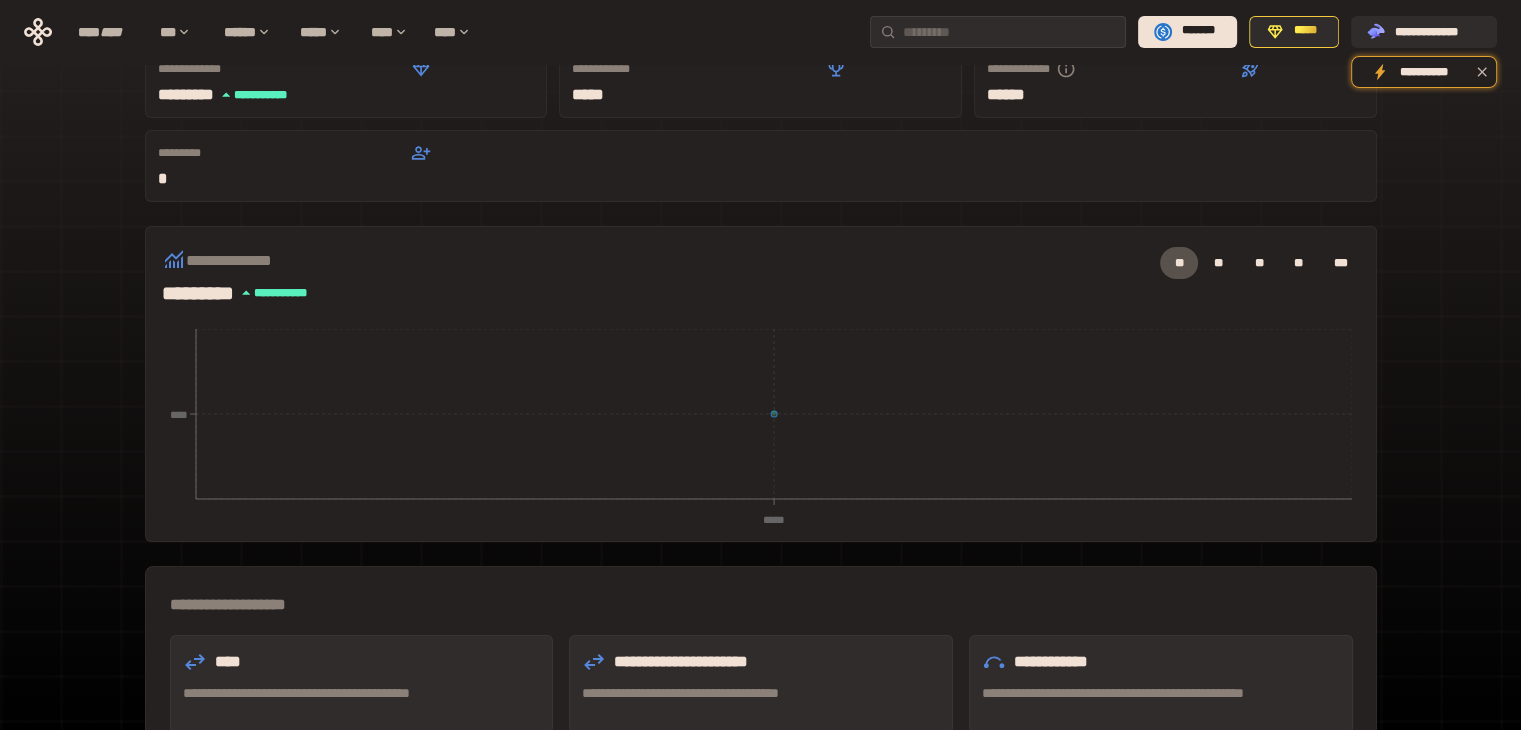 scroll, scrollTop: 100, scrollLeft: 0, axis: vertical 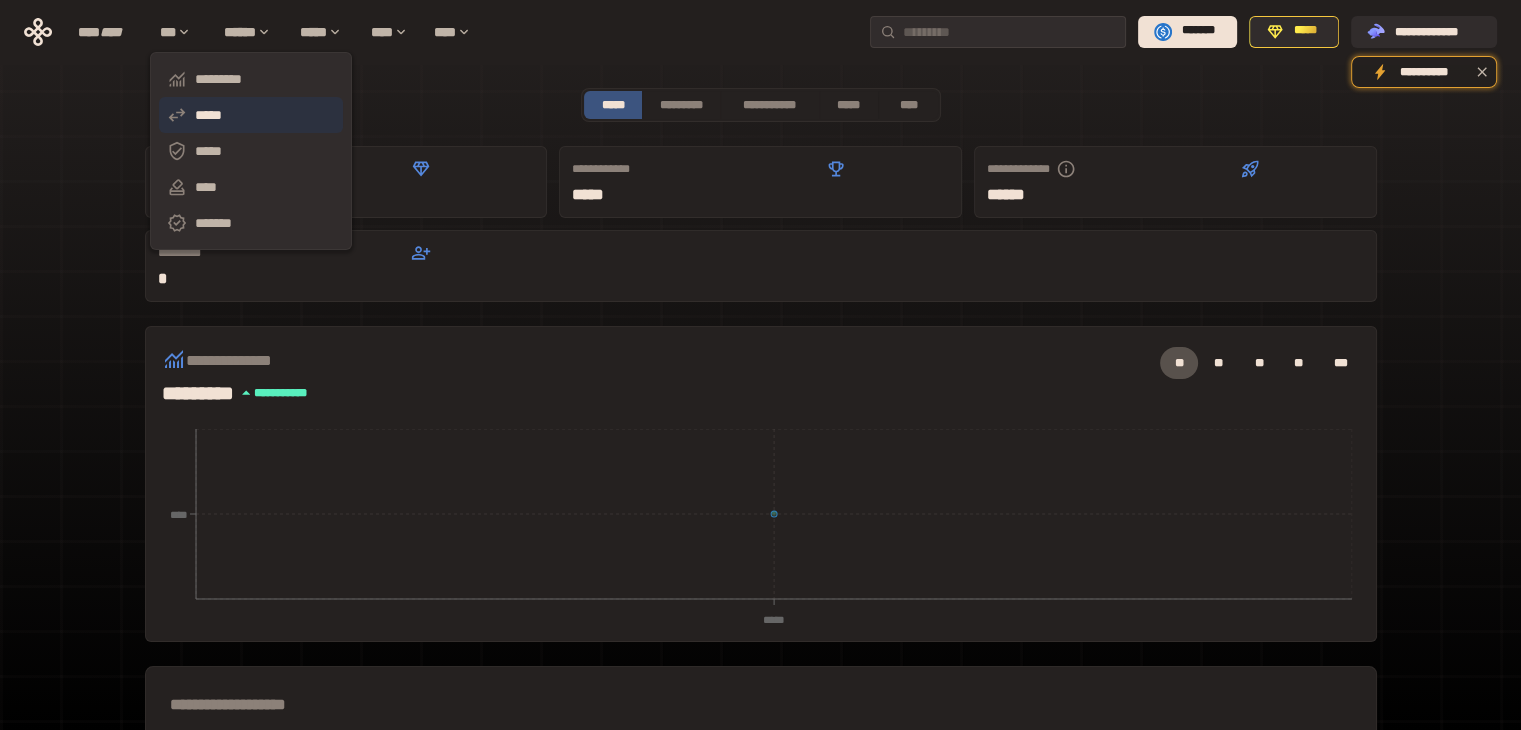 click on "*****" at bounding box center (251, 115) 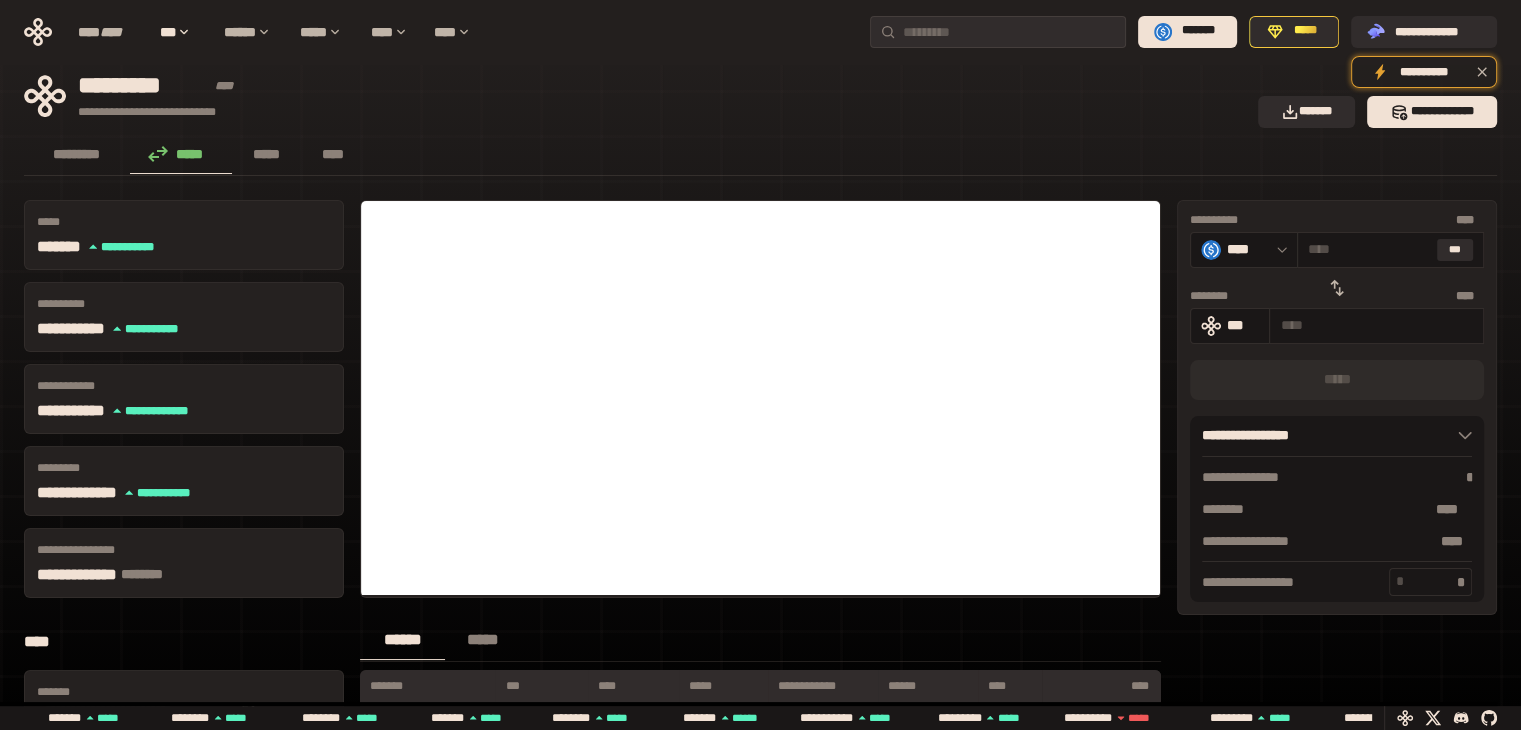 click 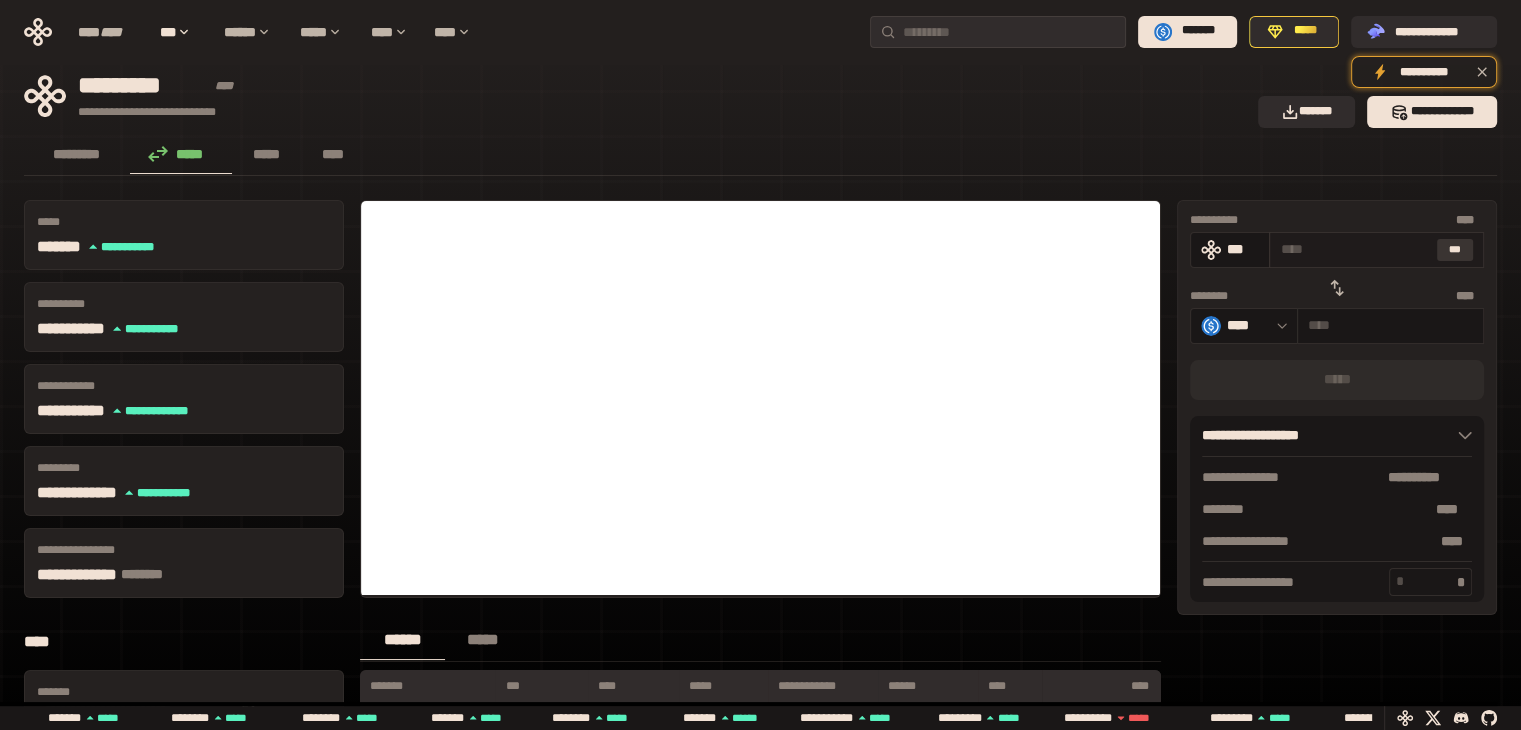 click on "***" at bounding box center (1455, 250) 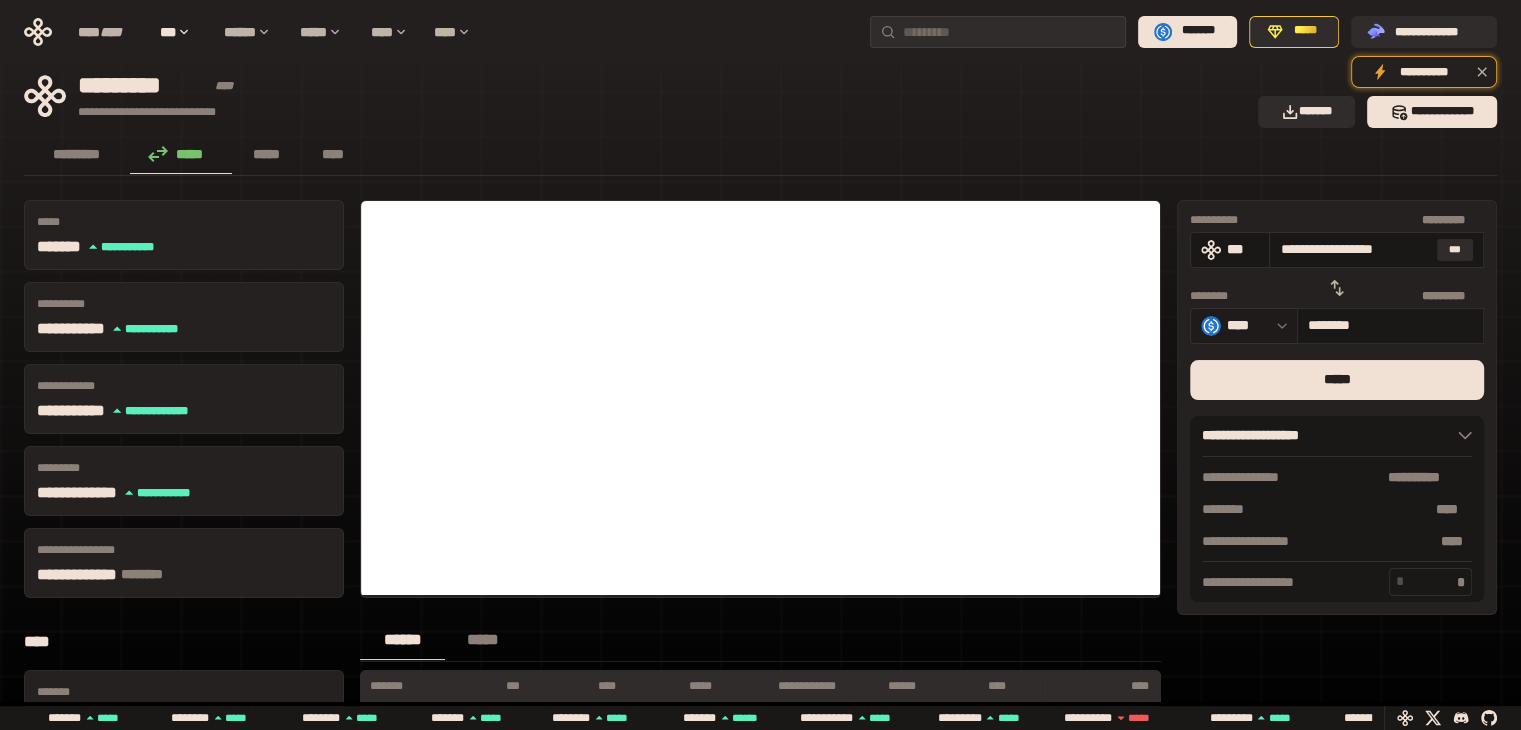 click on "****" at bounding box center (1247, 325) 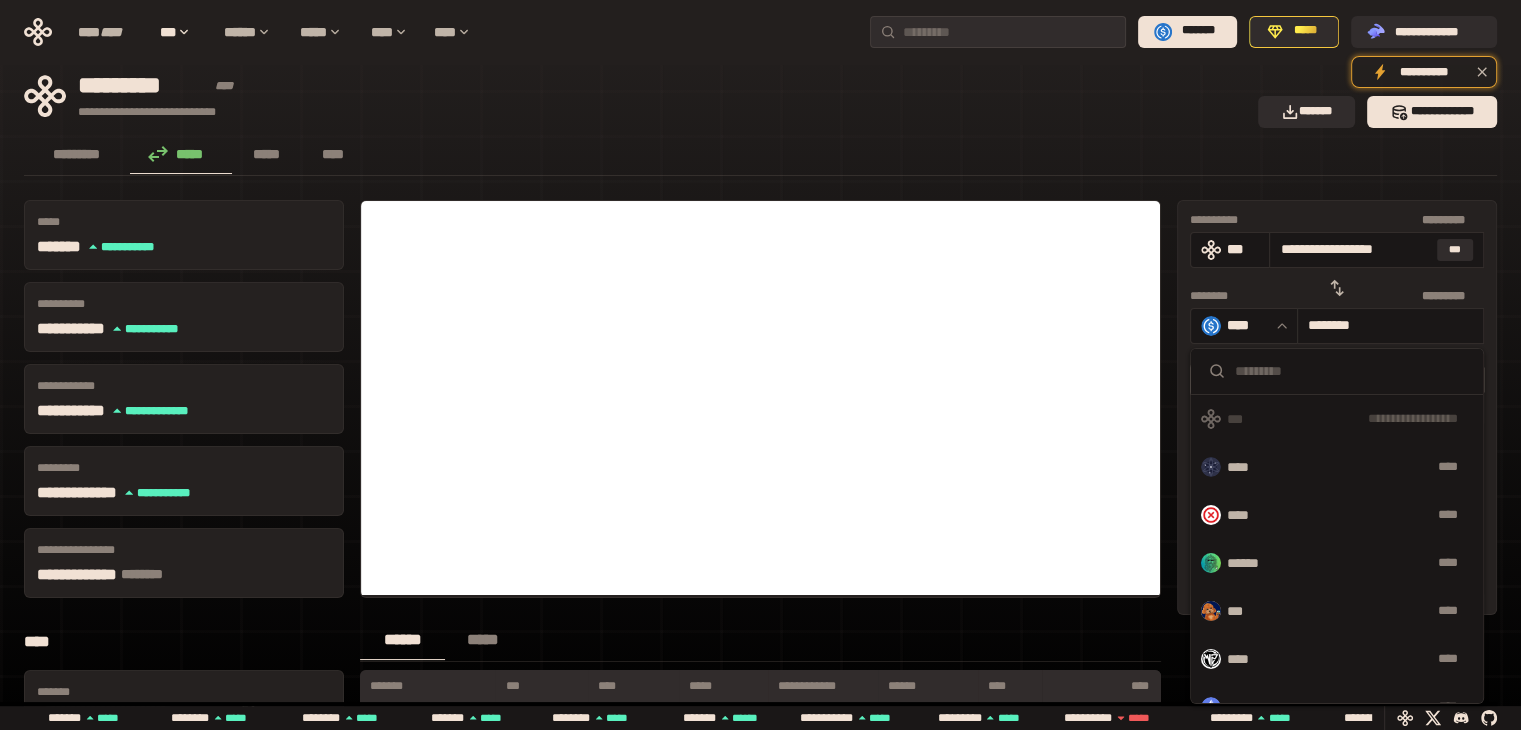 click at bounding box center (1351, 371) 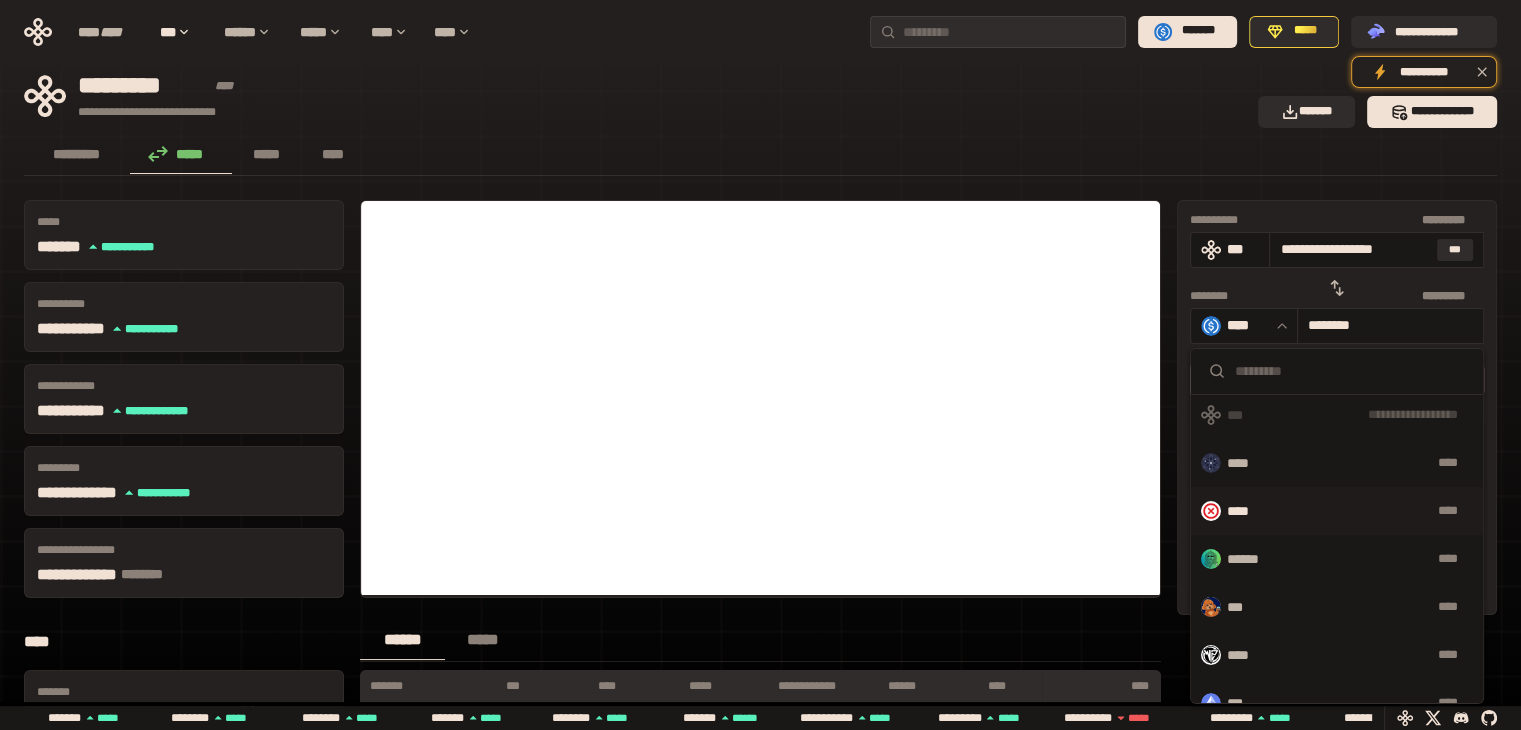 scroll, scrollTop: 0, scrollLeft: 0, axis: both 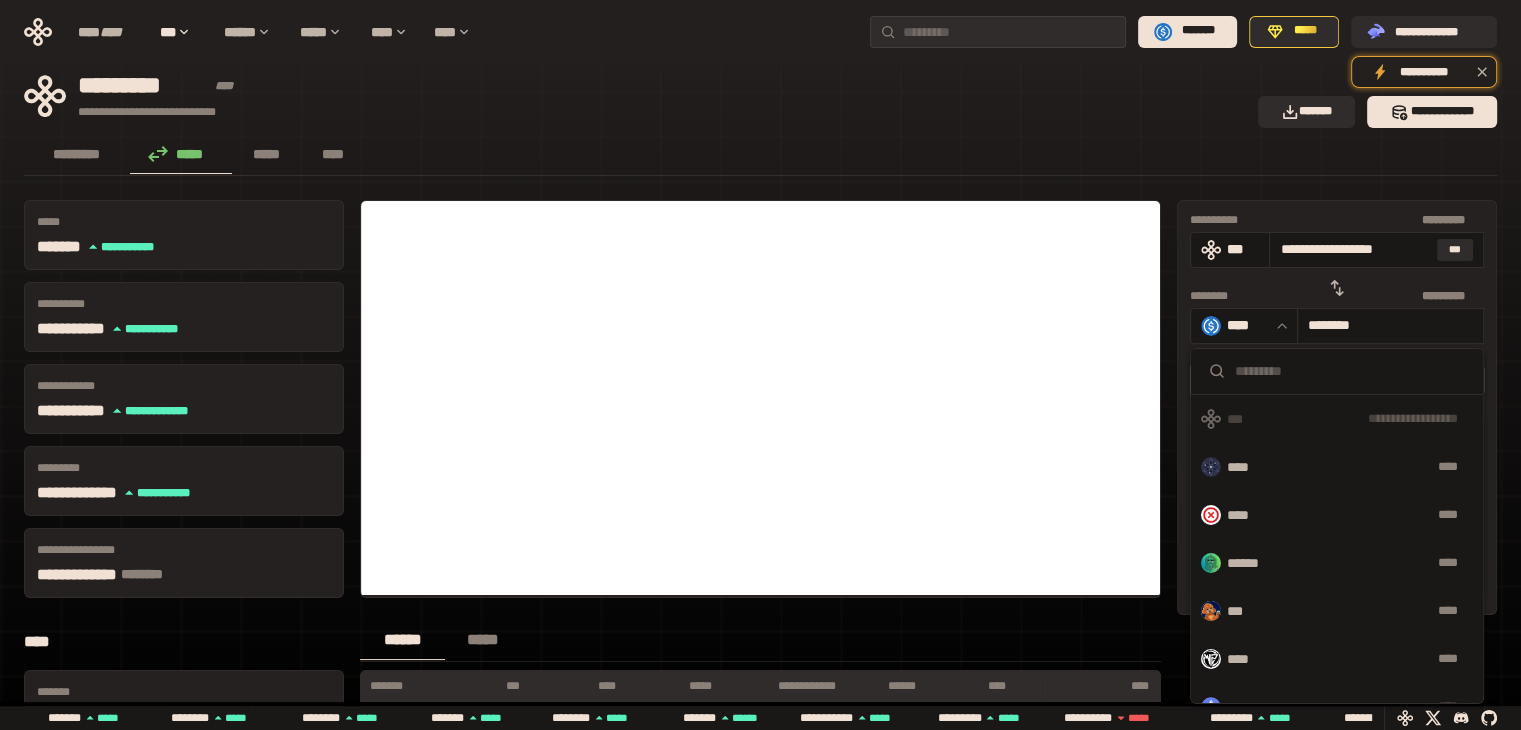 click on "**********" at bounding box center [1369, 419] 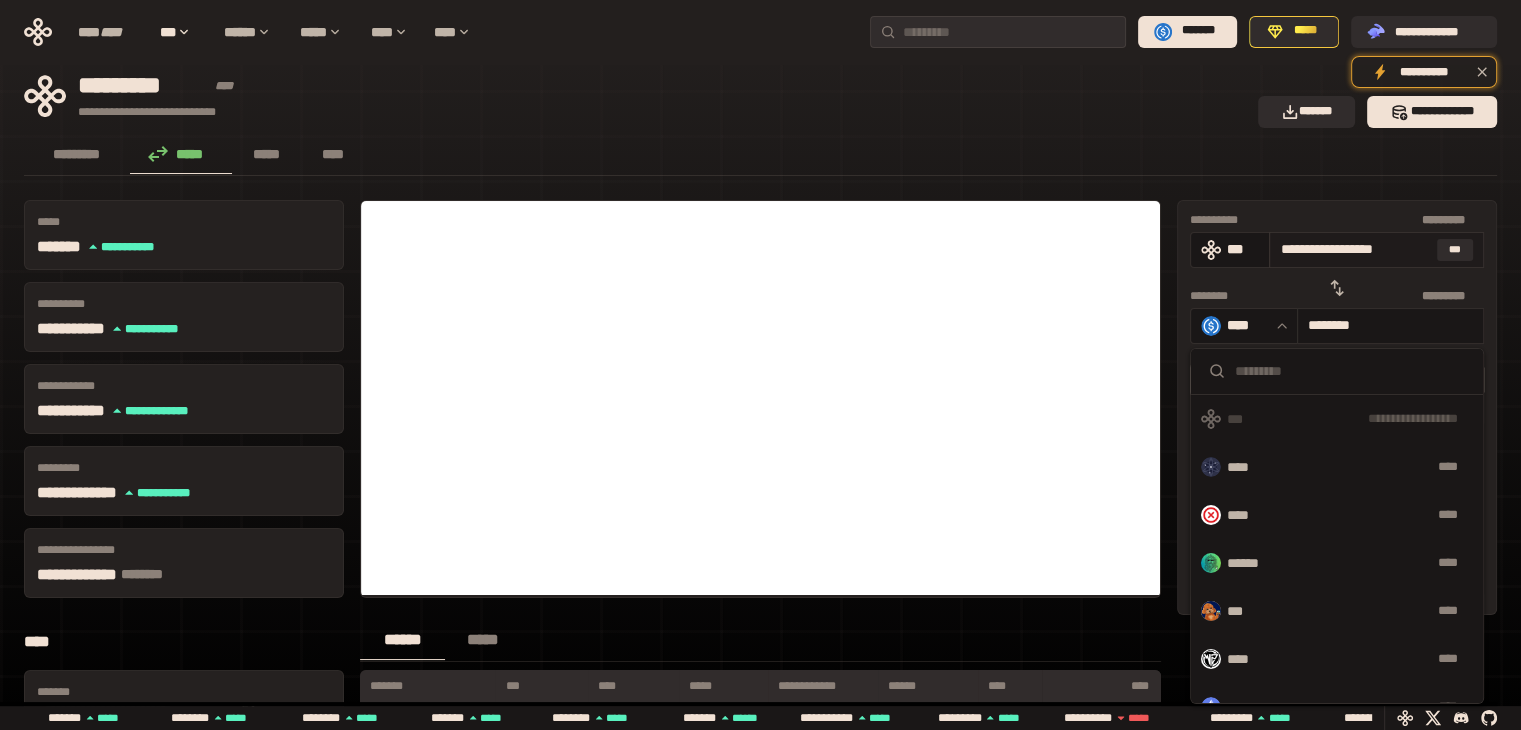 click on "**********" at bounding box center [1354, 249] 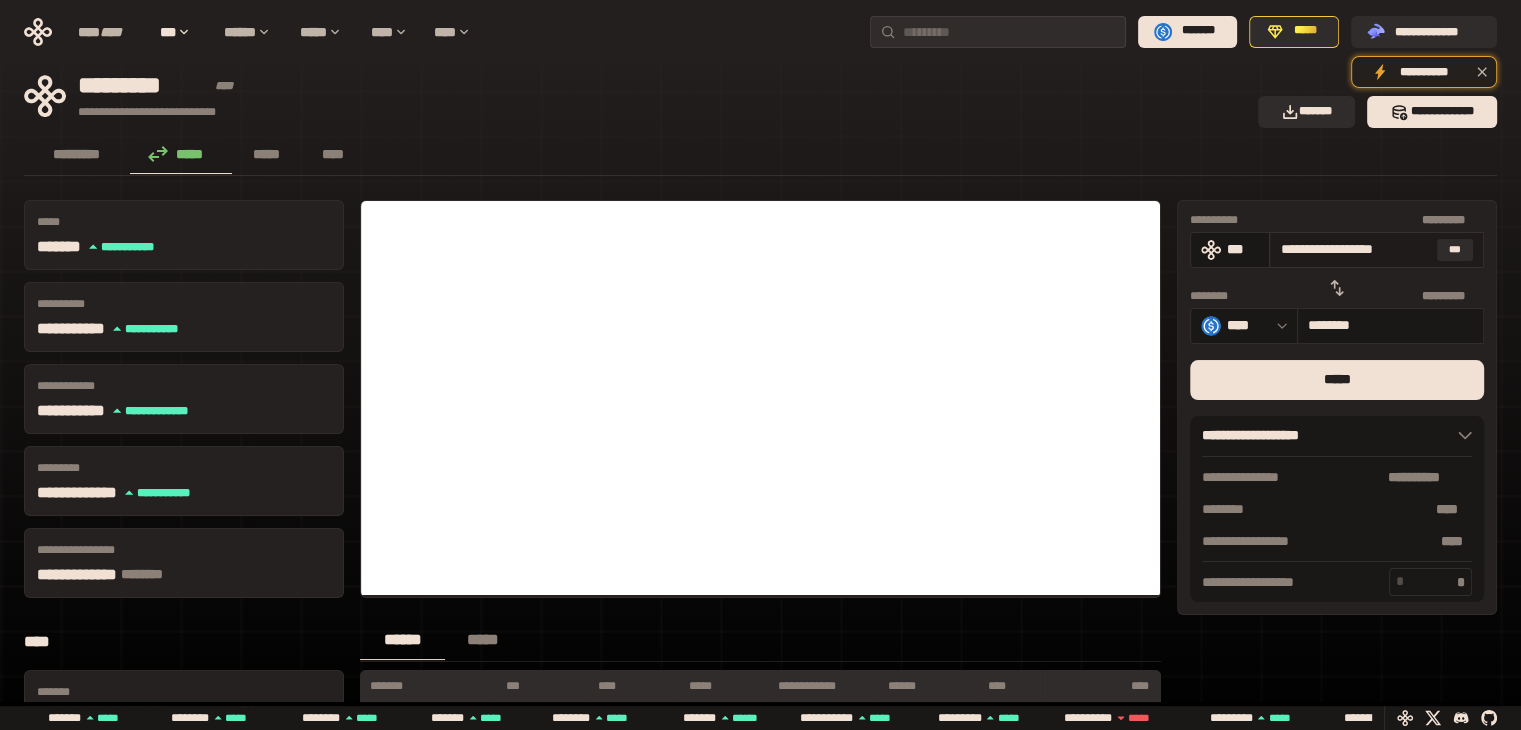click on "**********" at bounding box center [1354, 249] 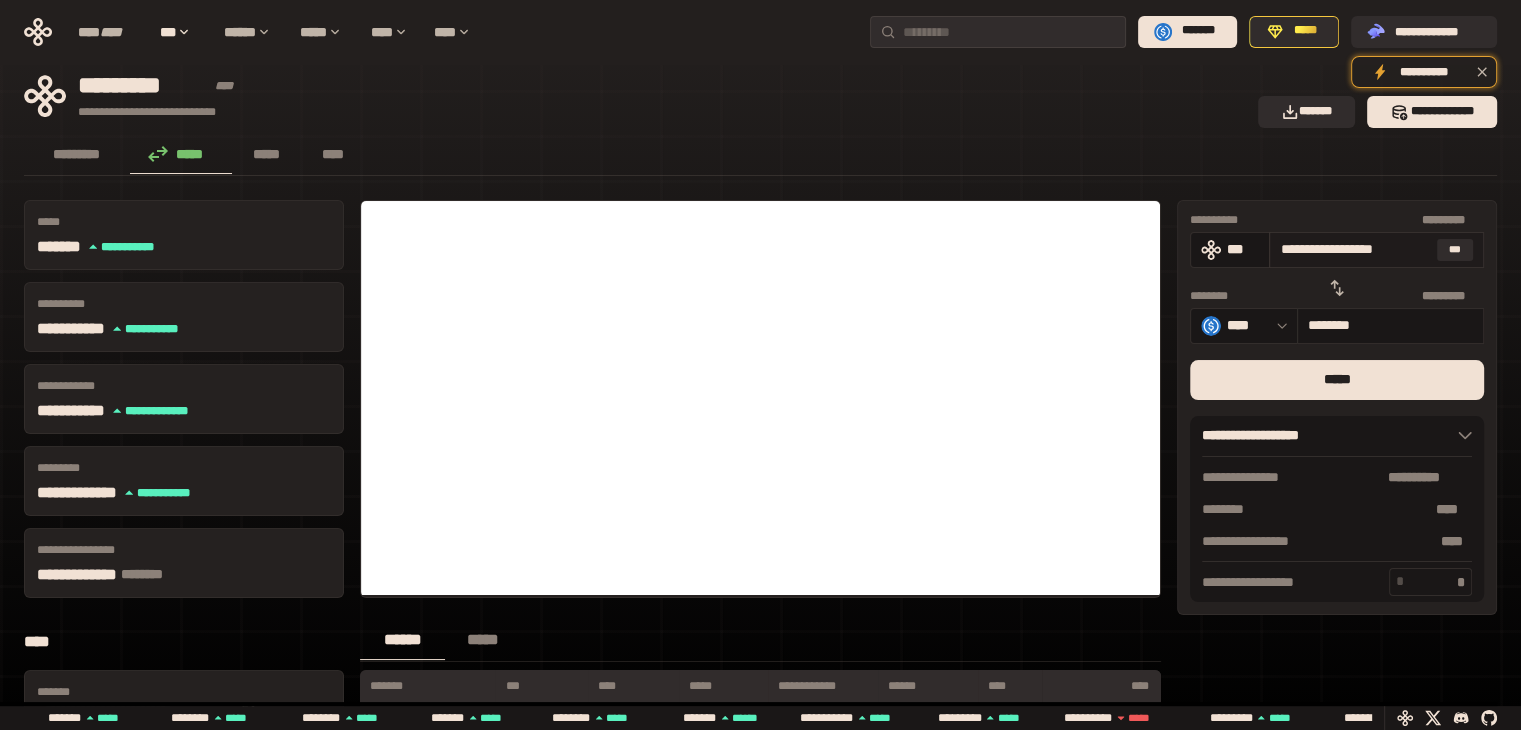 type on "*" 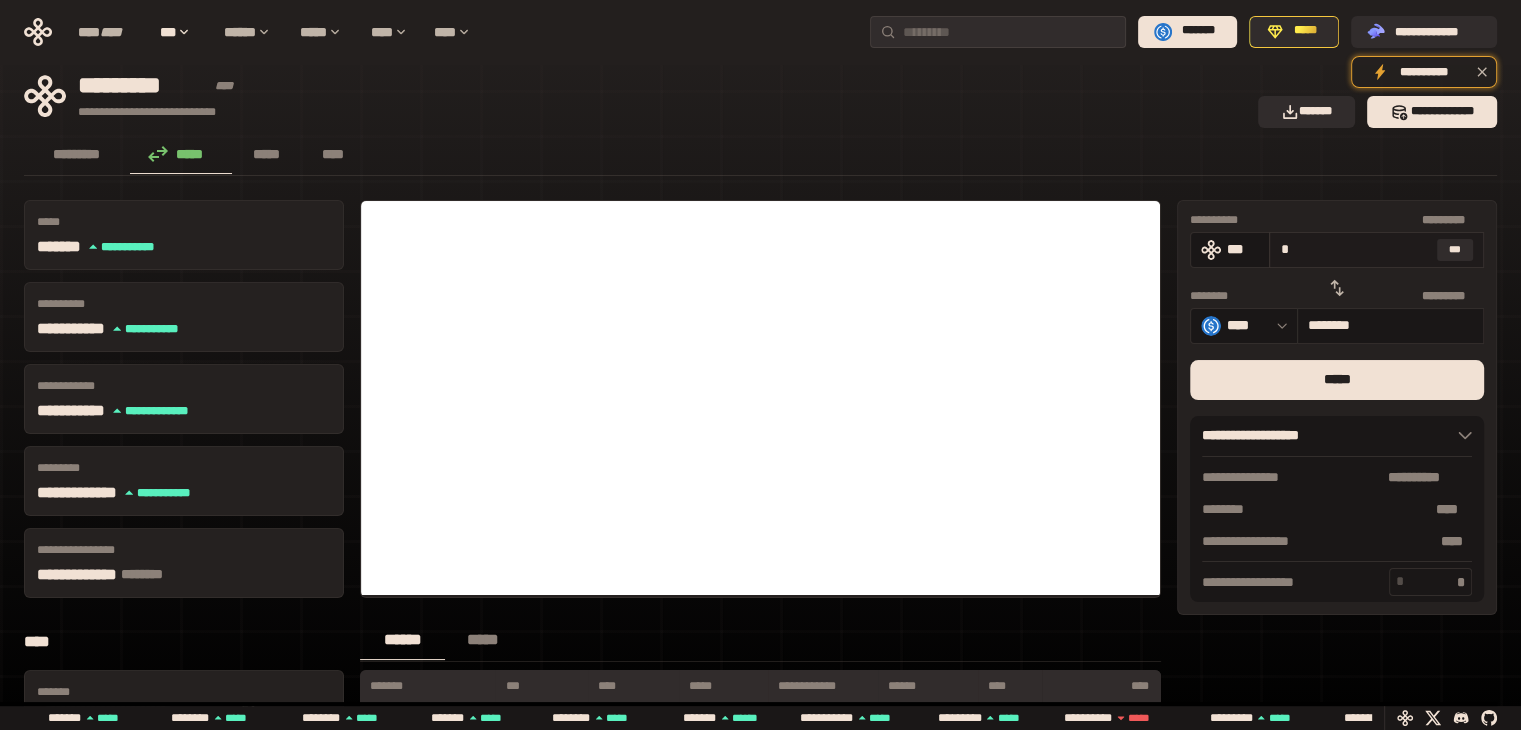 type on "********" 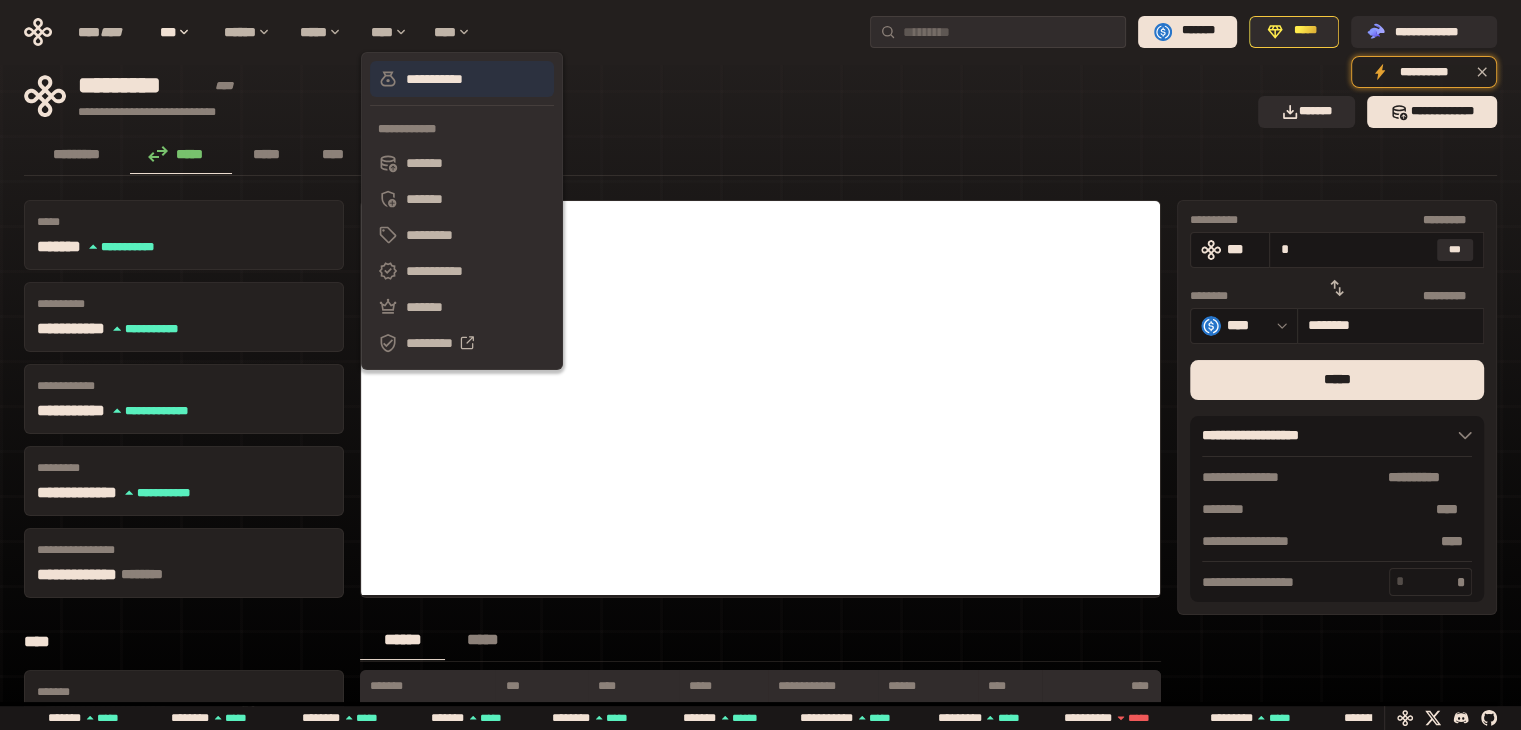 type on "*" 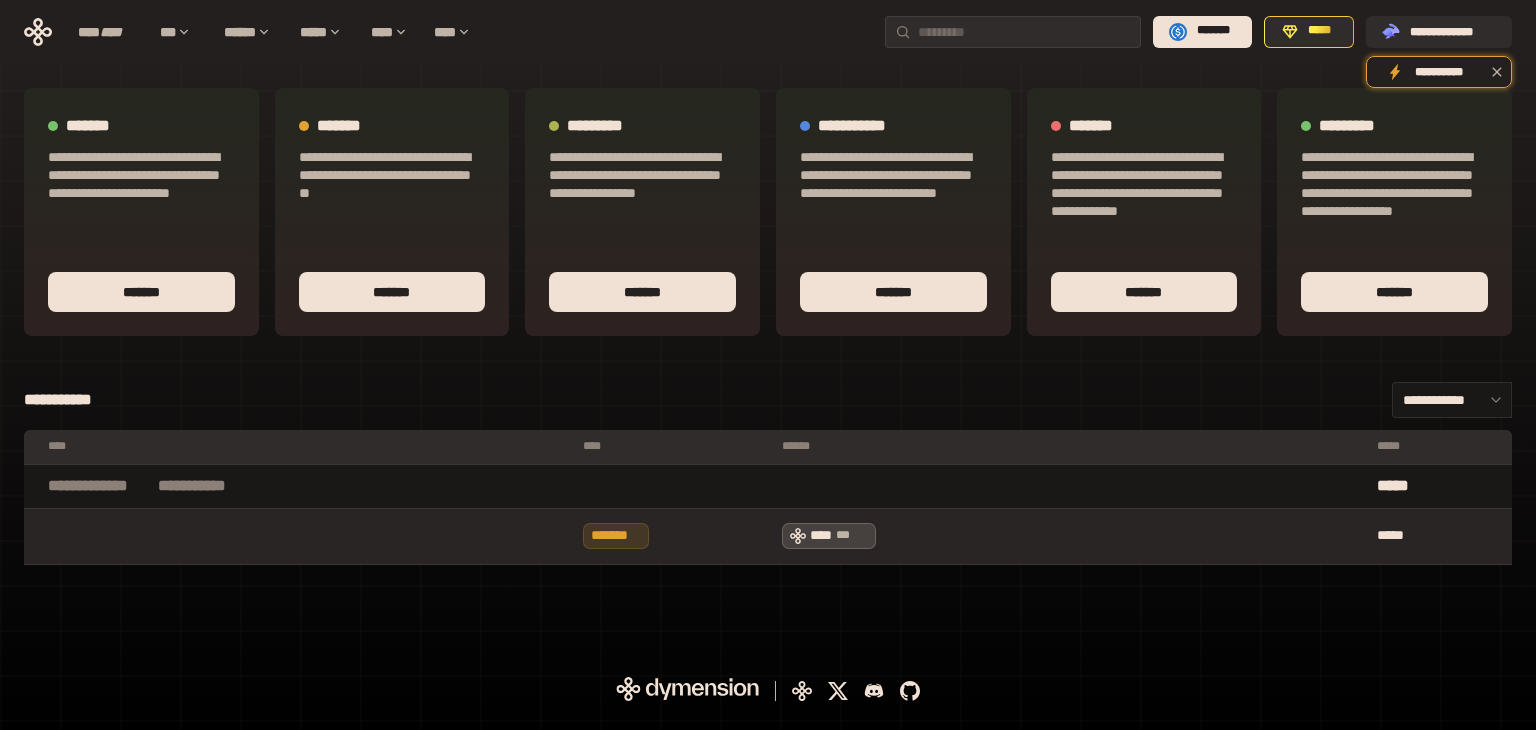 click on "***" at bounding box center [850, 535] 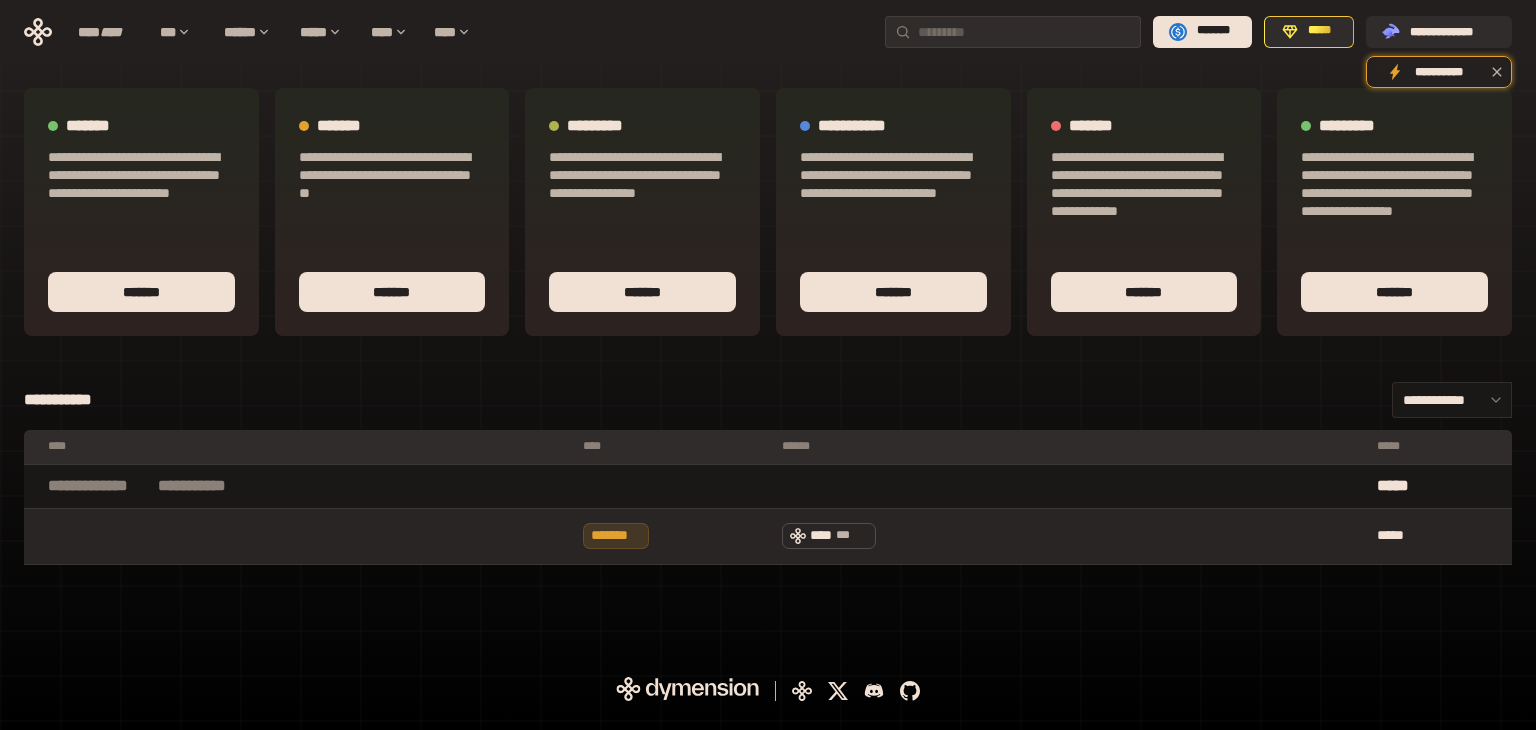 click at bounding box center [298, 536] 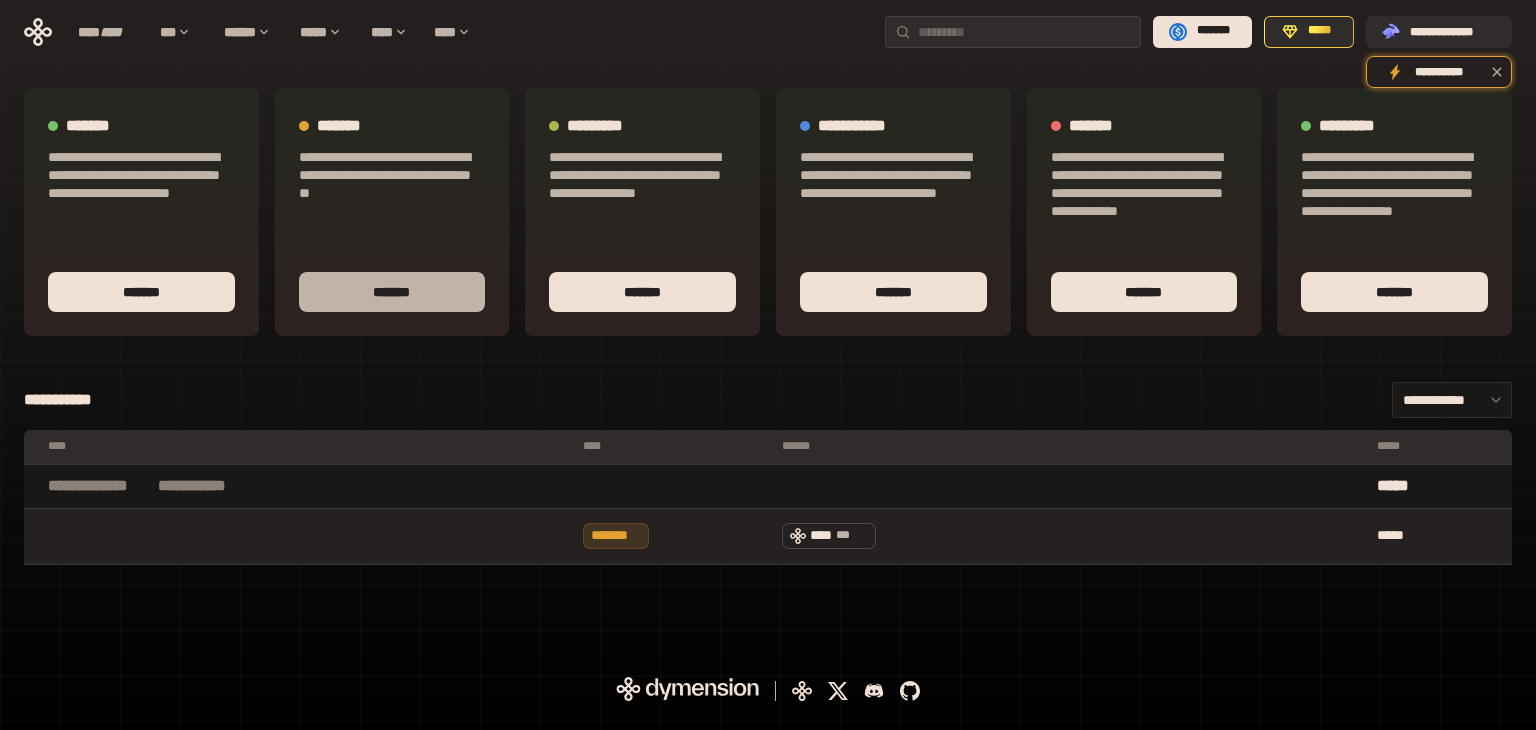 click on "*******" at bounding box center (392, 292) 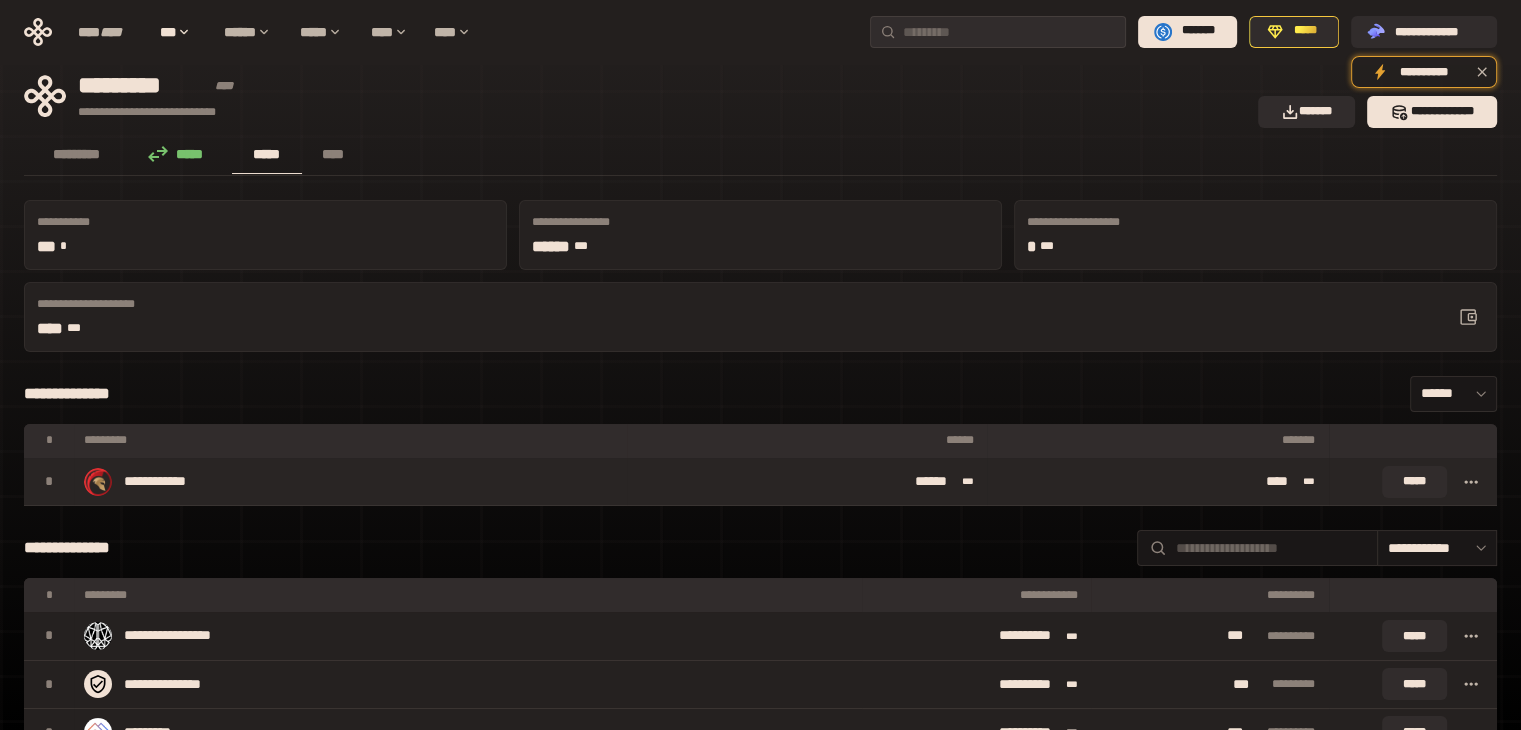 click on "**** ***" at bounding box center [1157, 482] 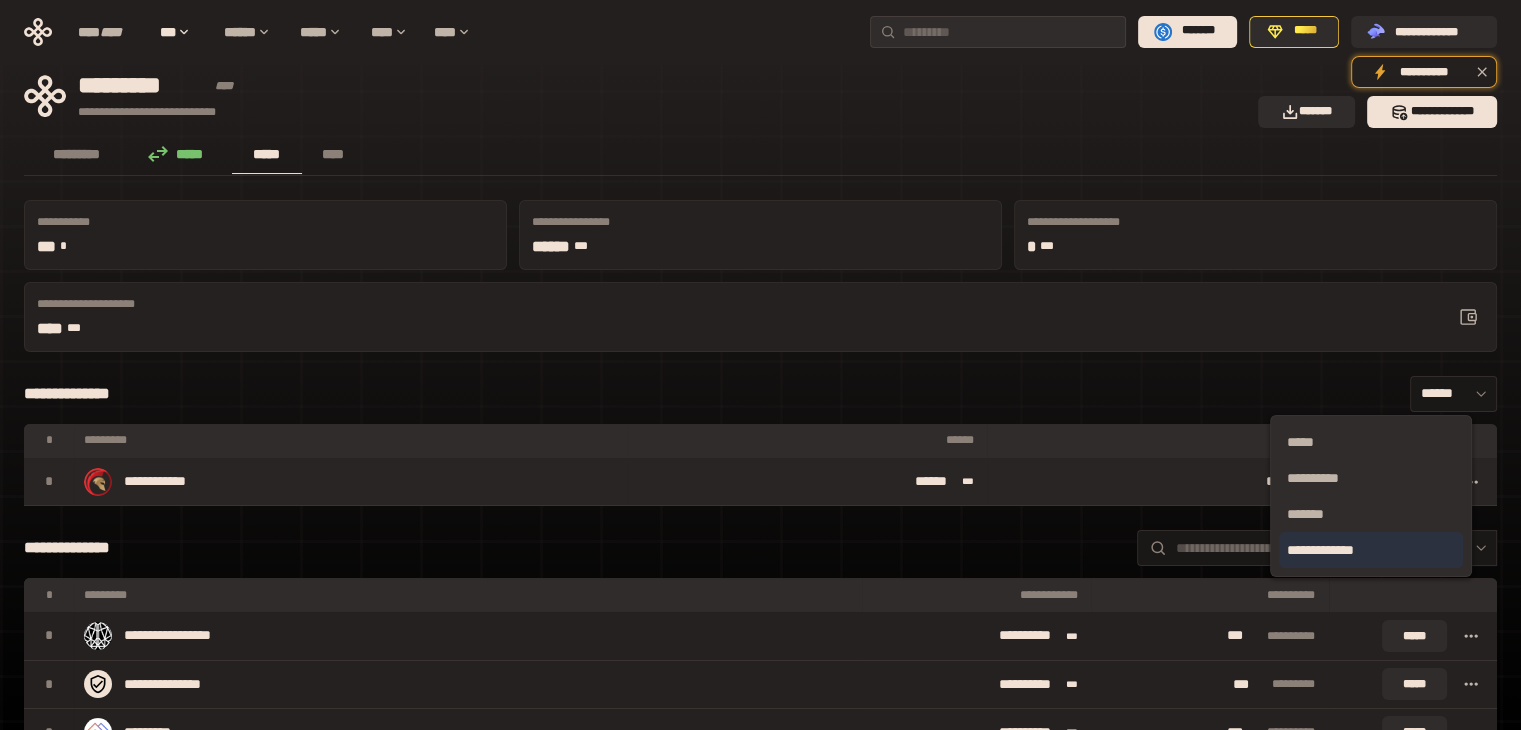 click on "**********" at bounding box center [1371, 550] 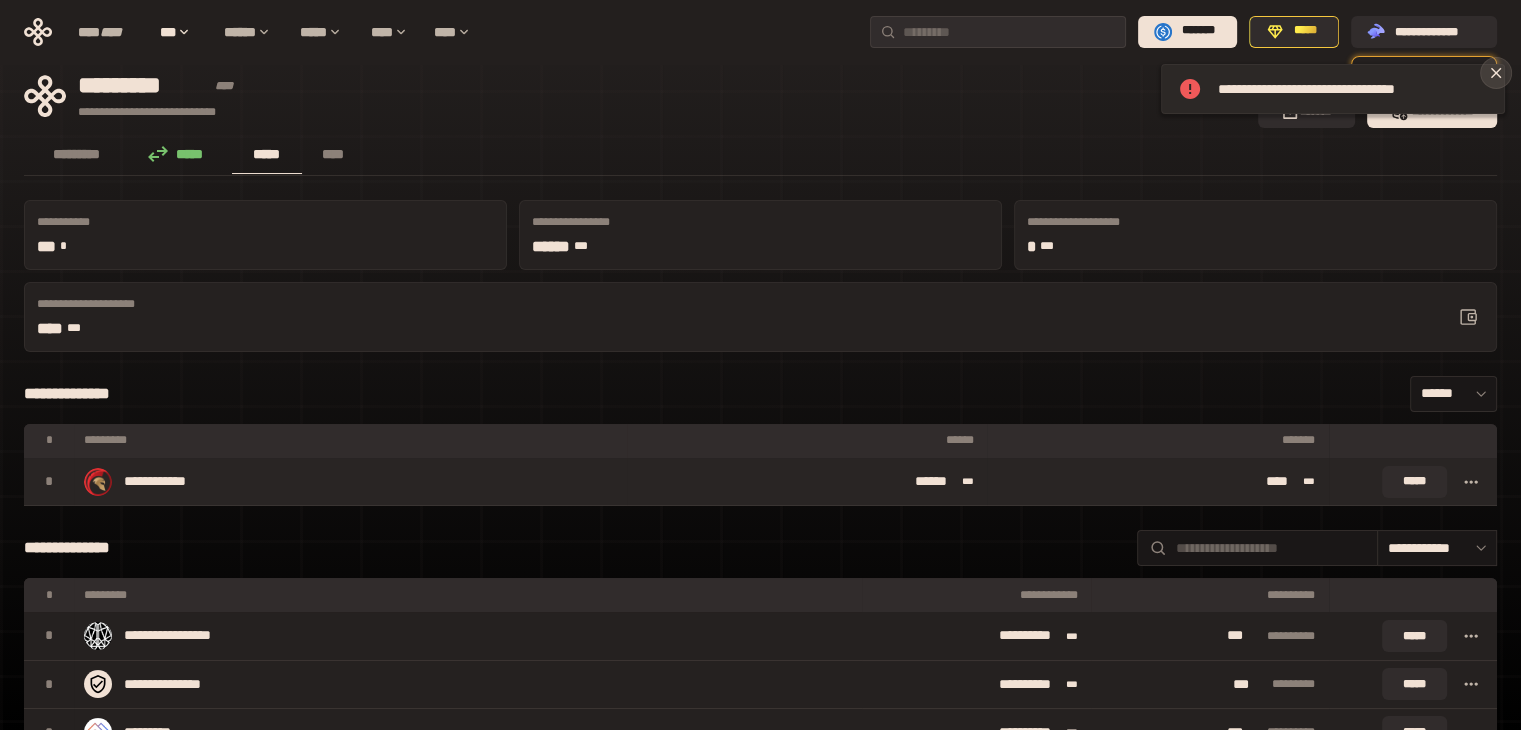 click 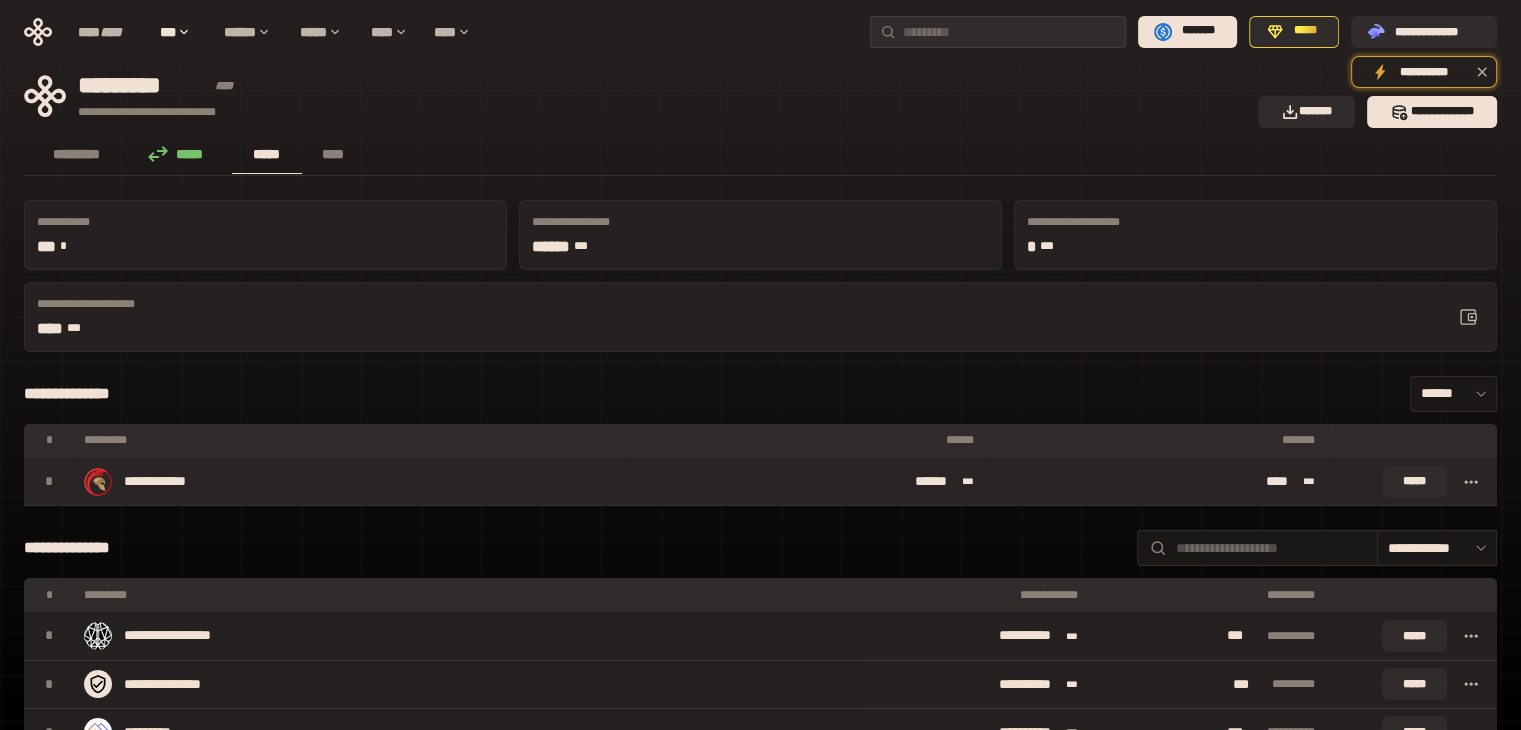 click 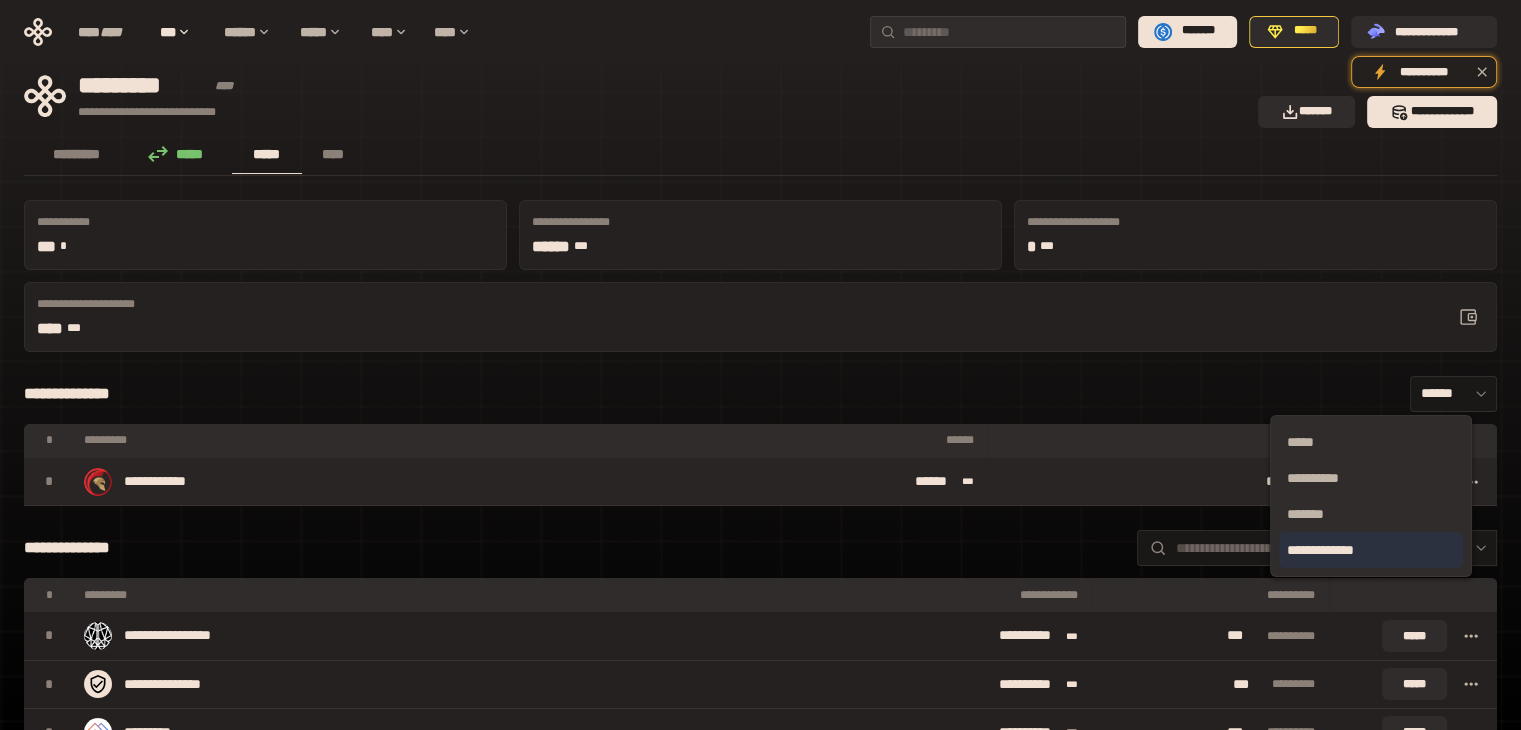 click on "**********" at bounding box center [1371, 550] 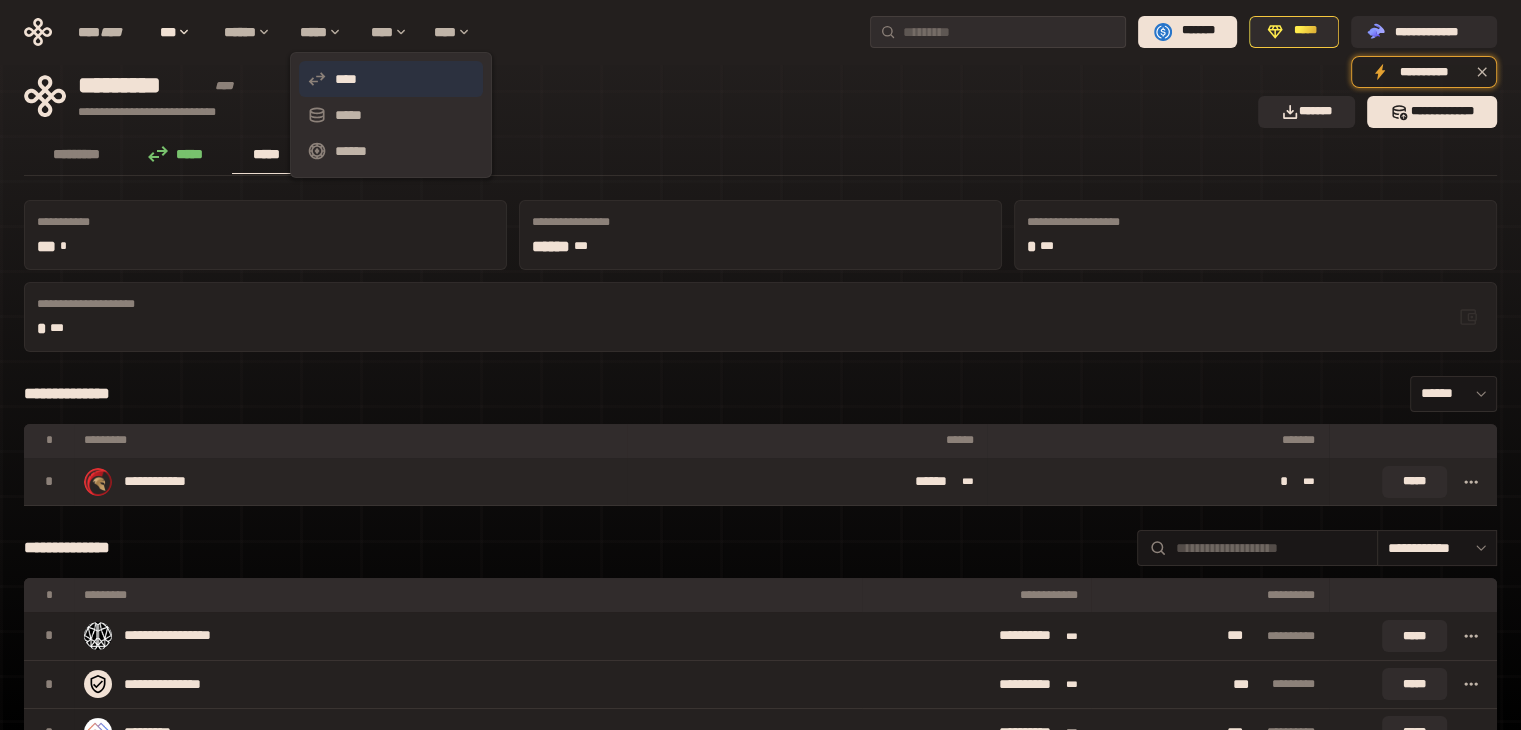 click on "****" at bounding box center [391, 79] 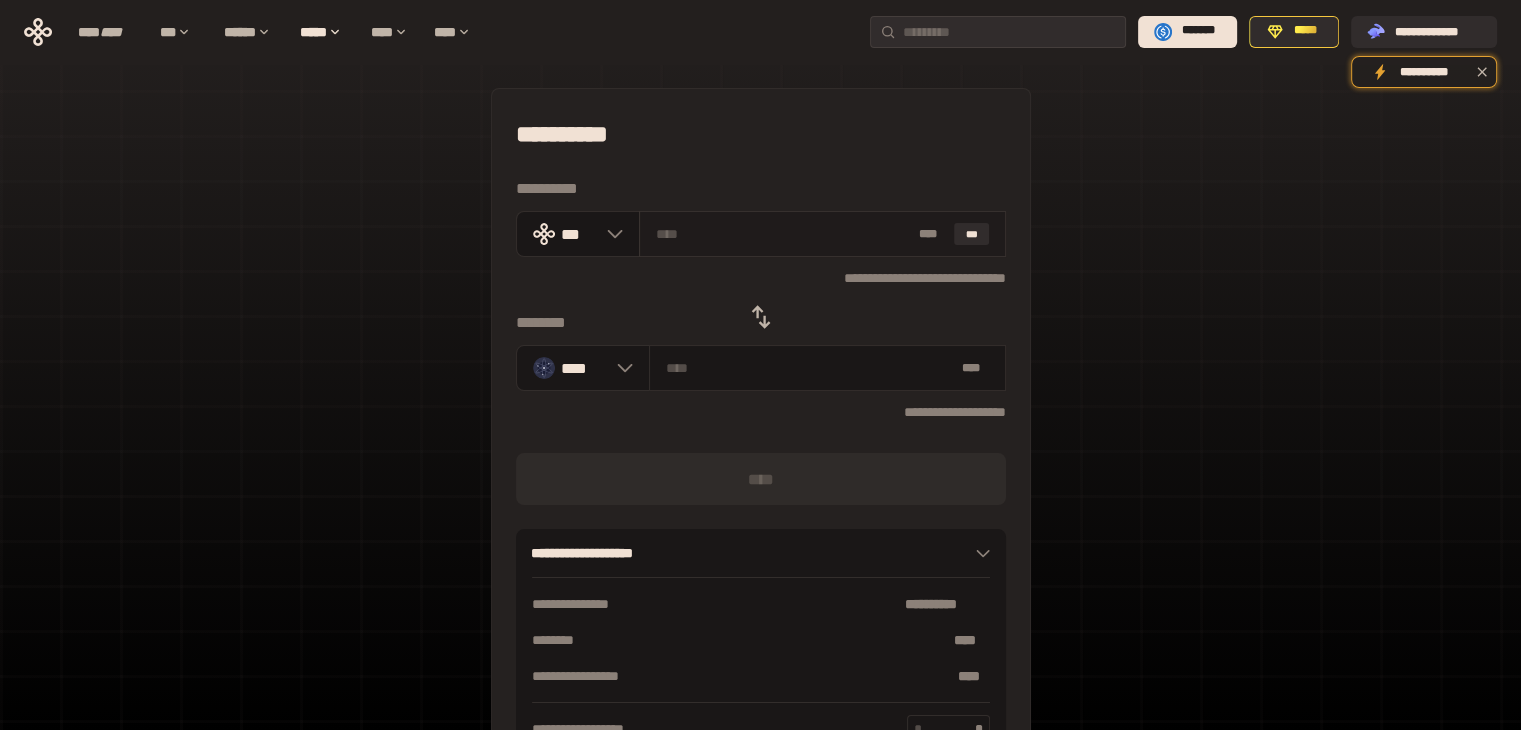 click at bounding box center [783, 234] 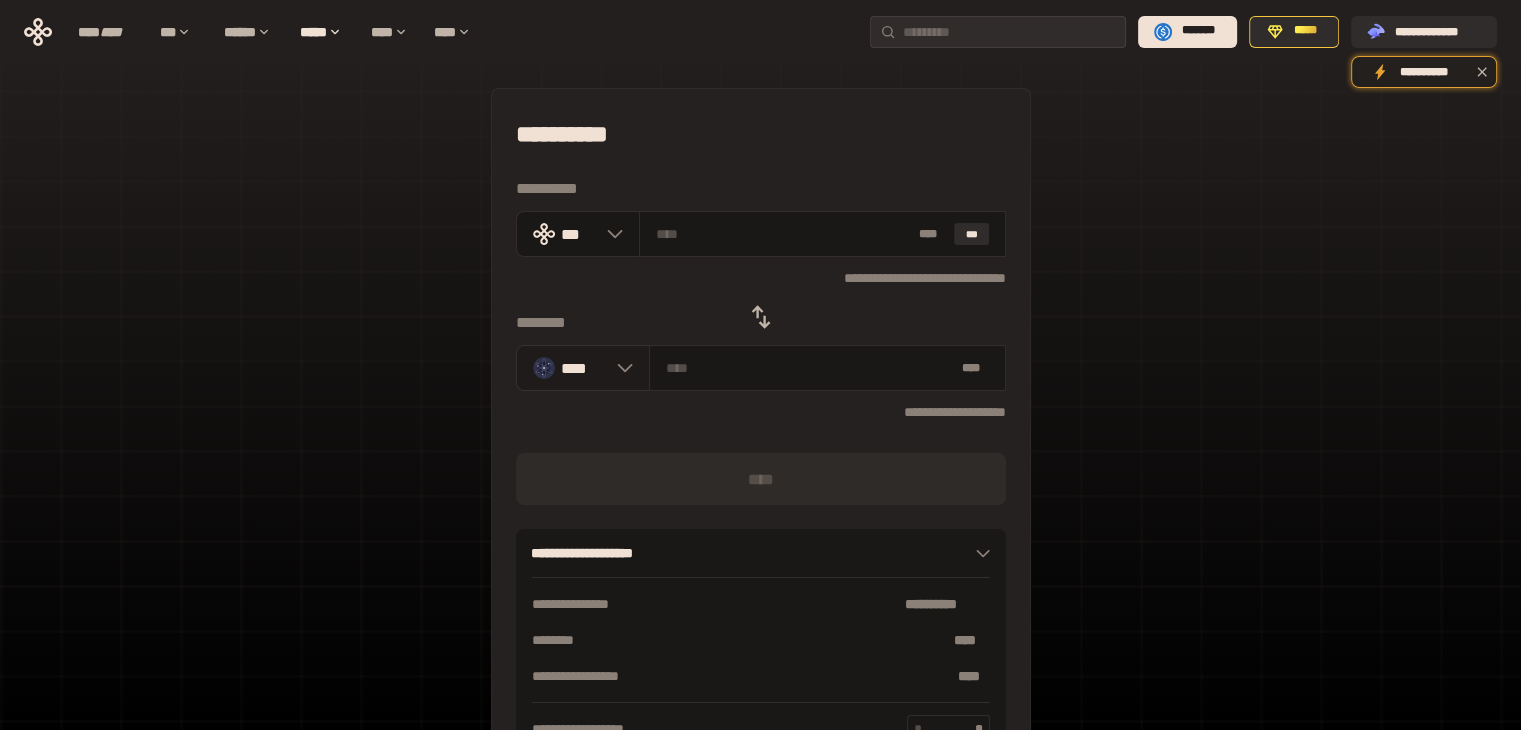 click on "****" at bounding box center (584, 367) 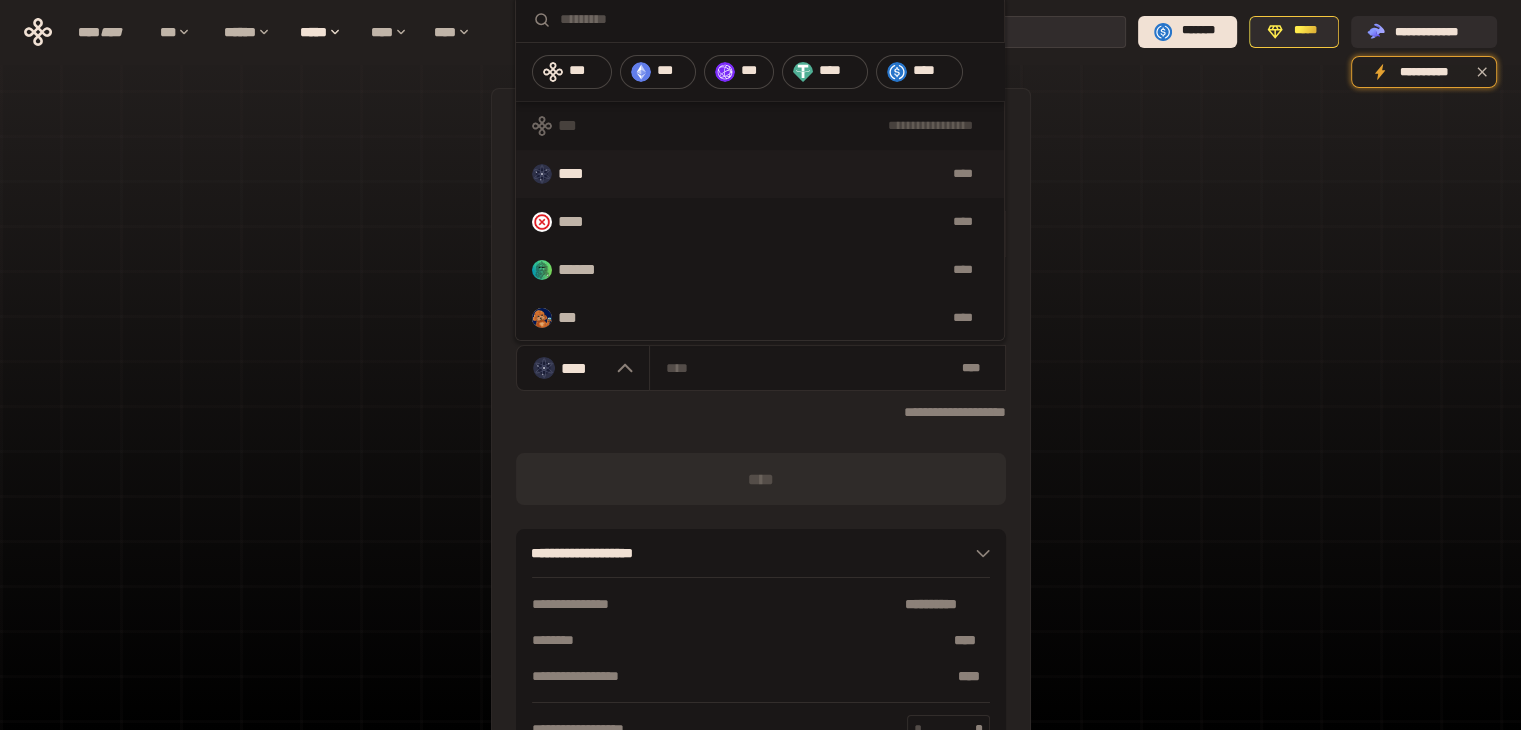click on "**********" at bounding box center [796, 126] 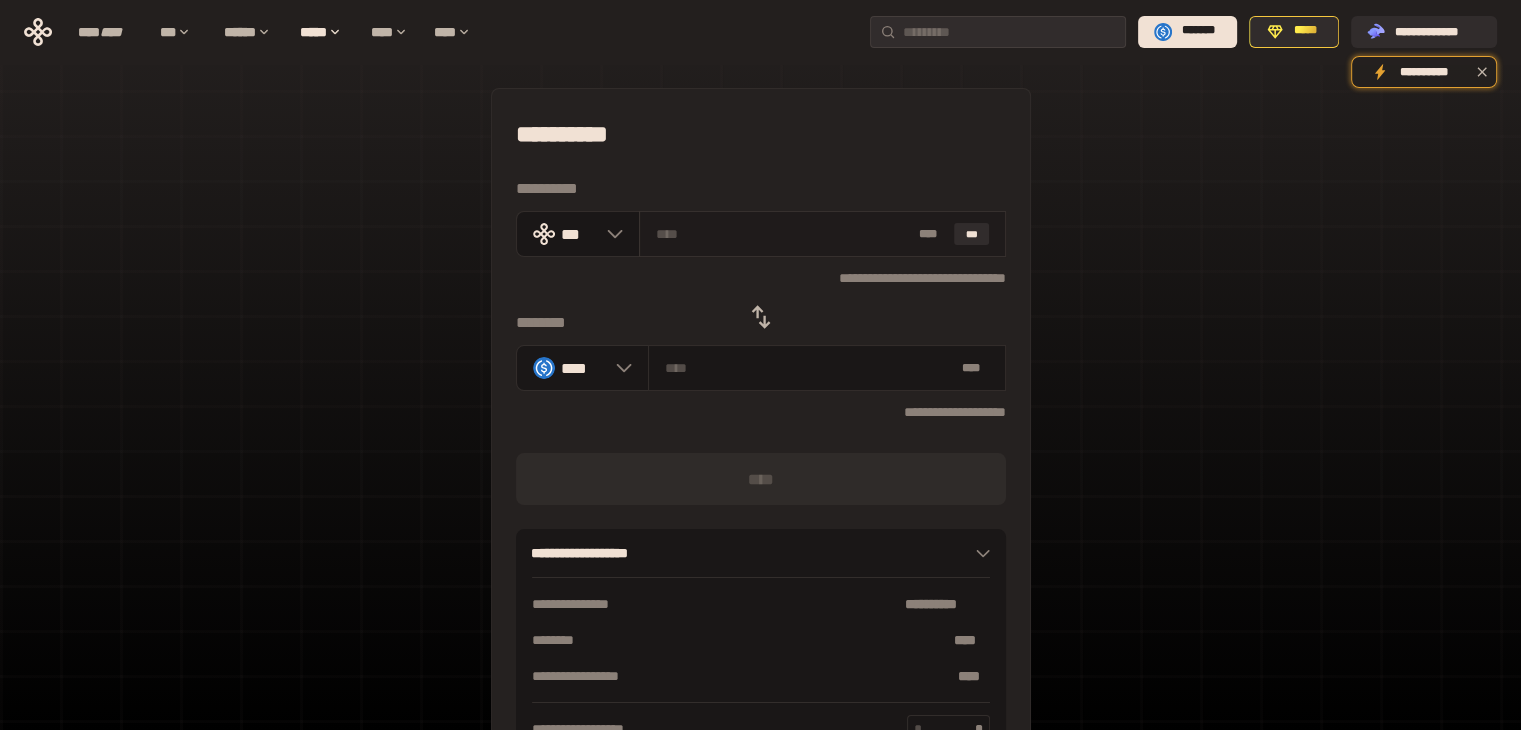 click at bounding box center (783, 234) 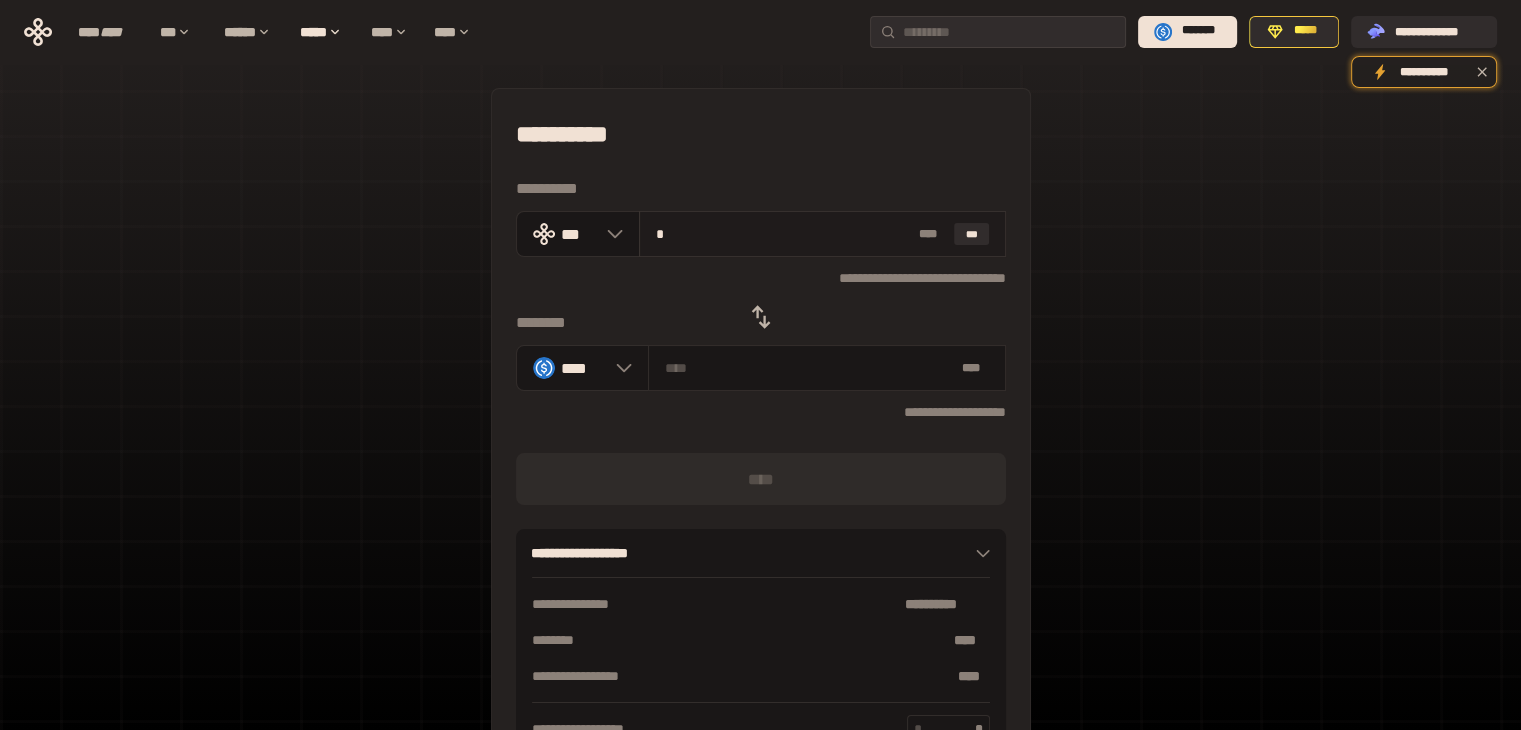 type on "********" 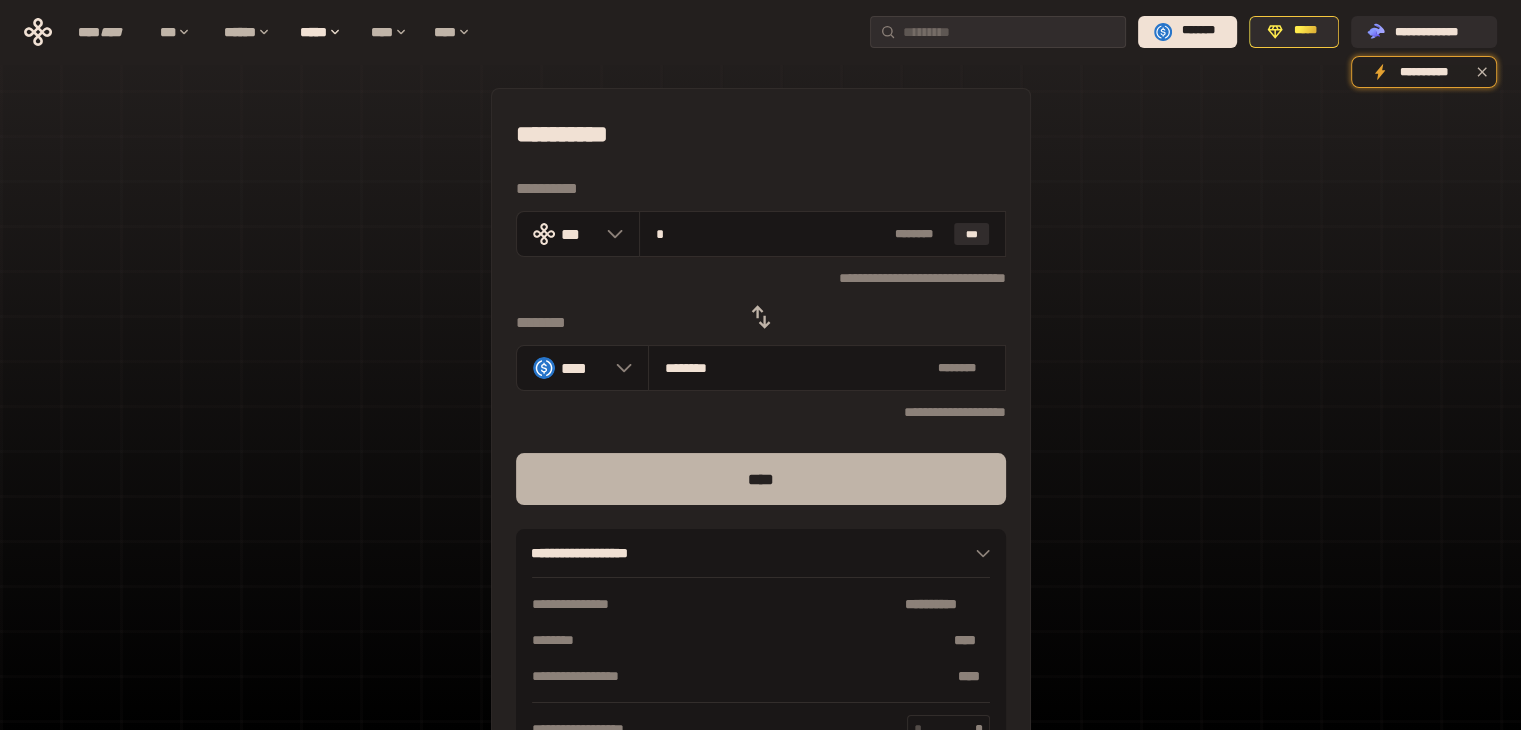 type on "*" 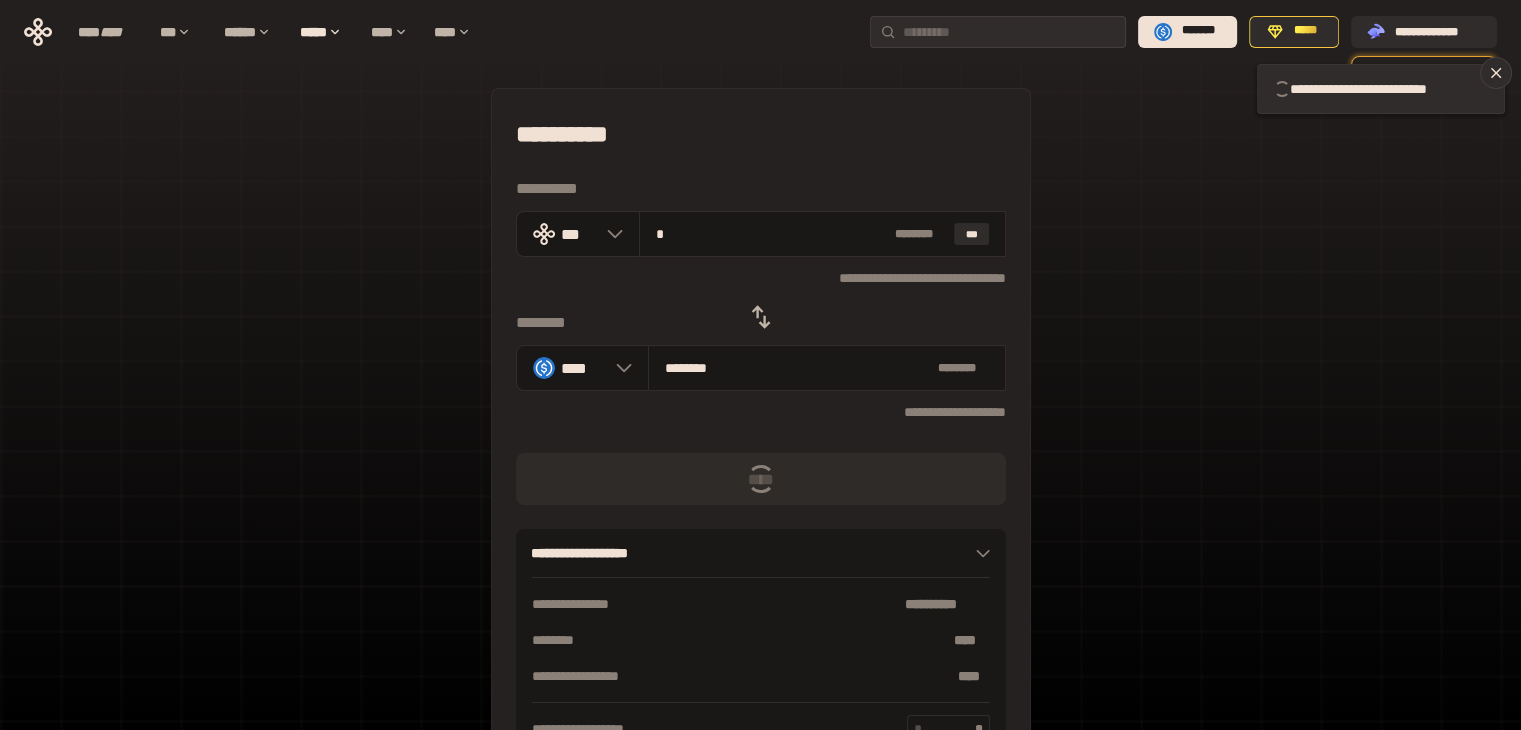 type 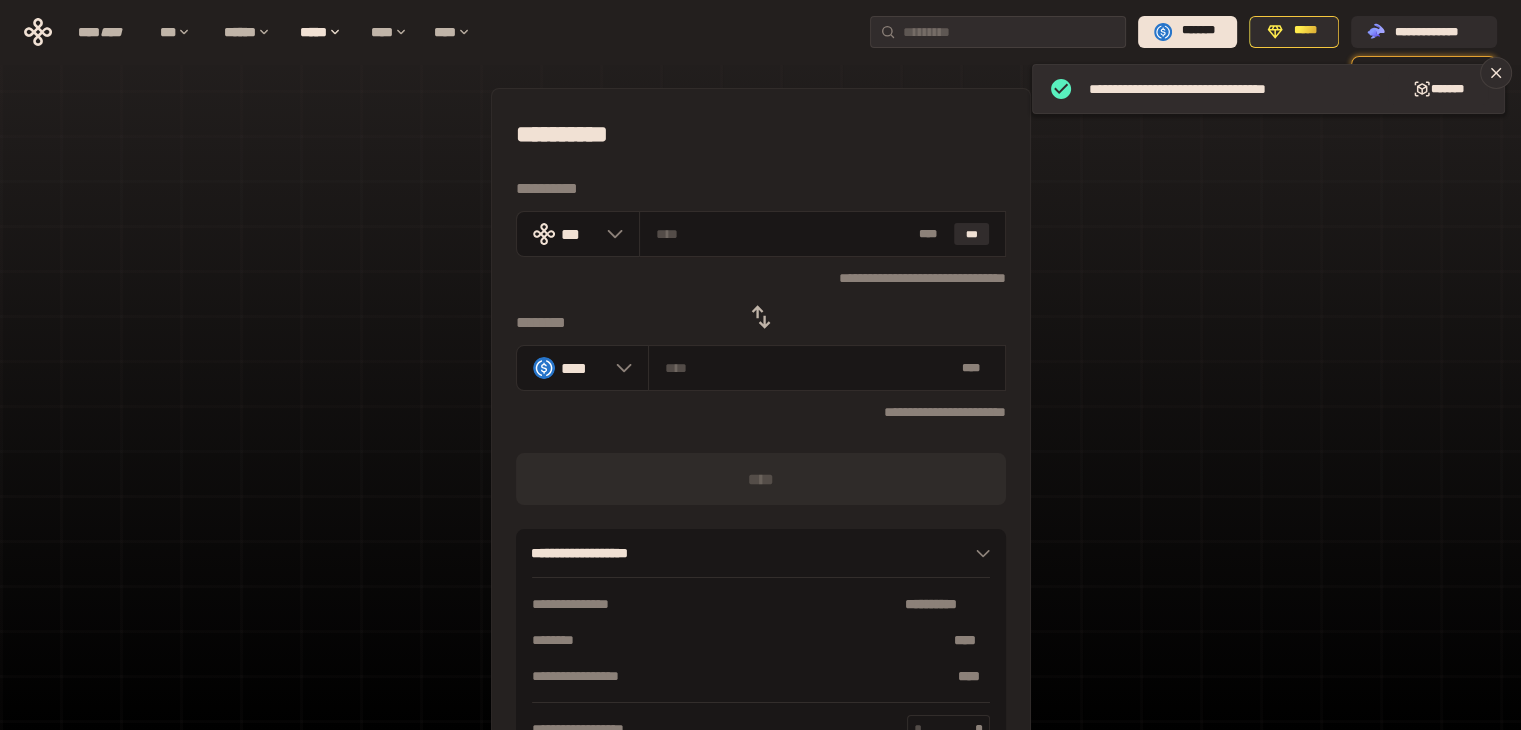 click 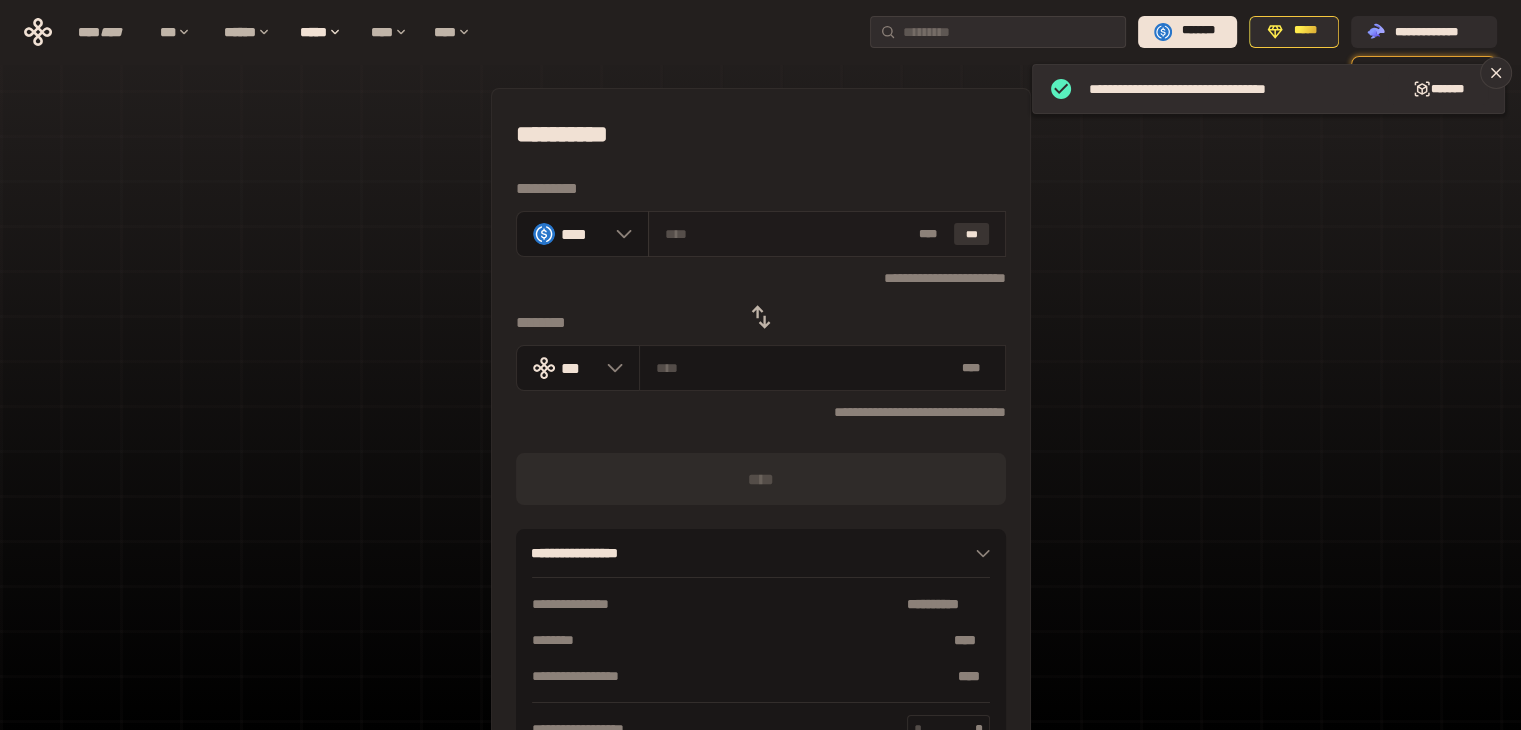 click on "***" at bounding box center [972, 234] 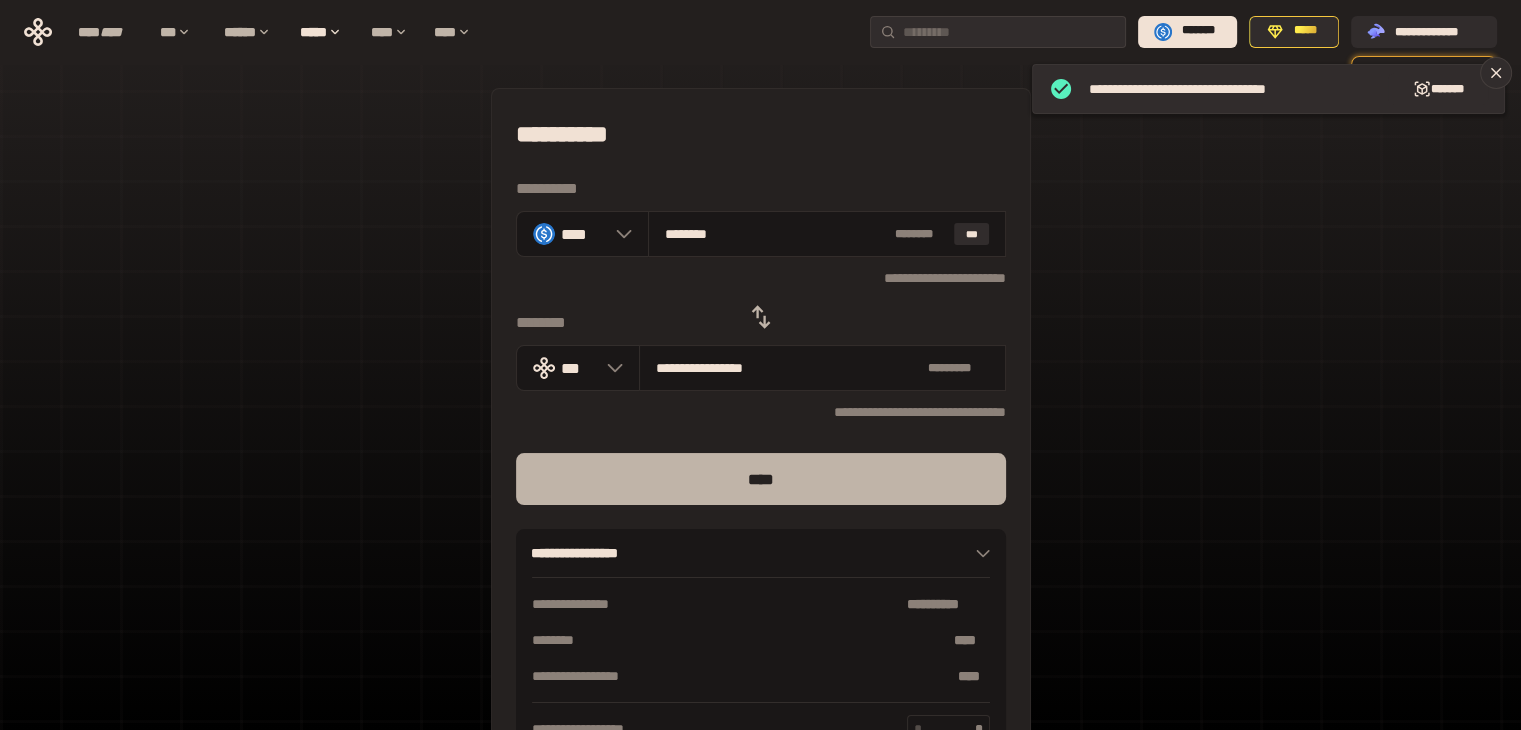 click on "****" at bounding box center [761, 479] 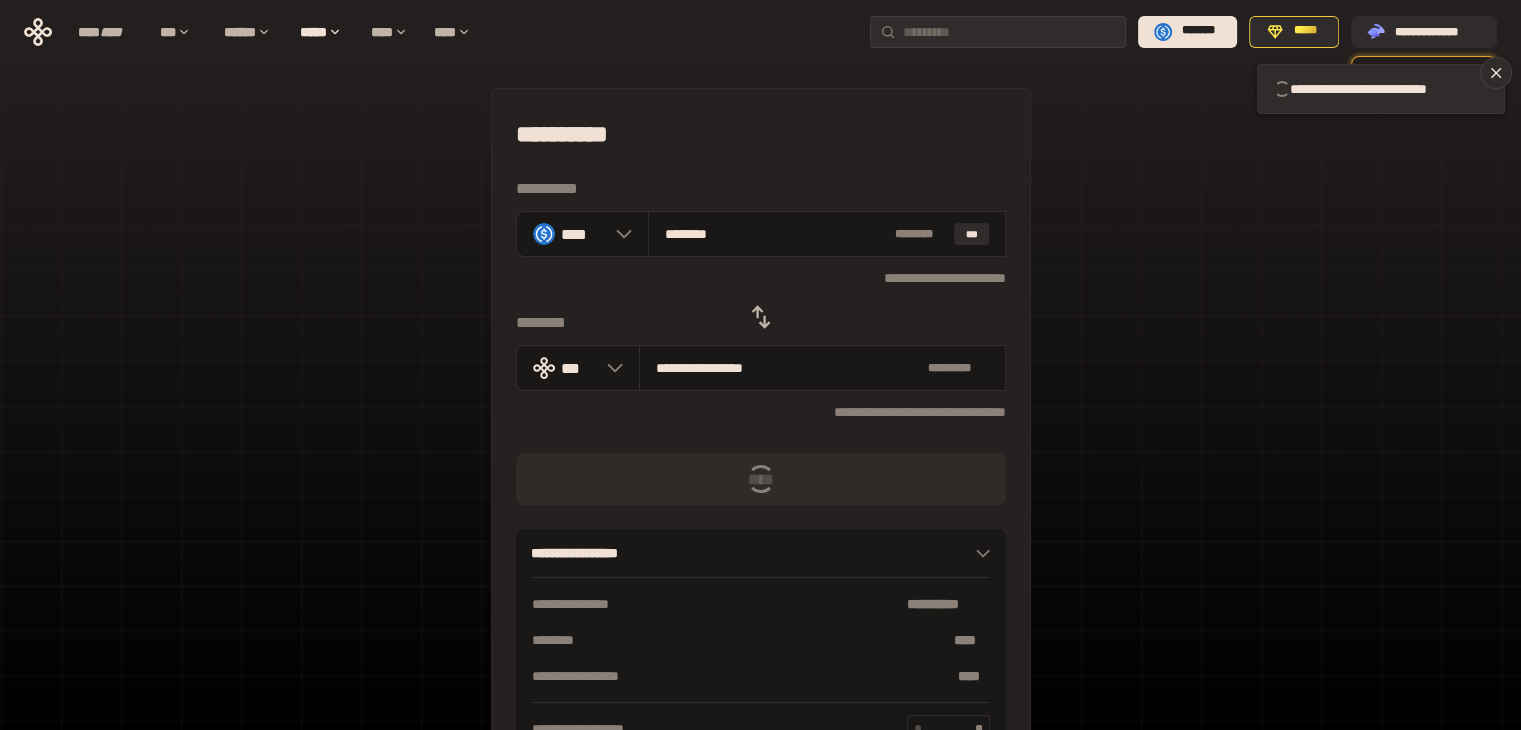 type 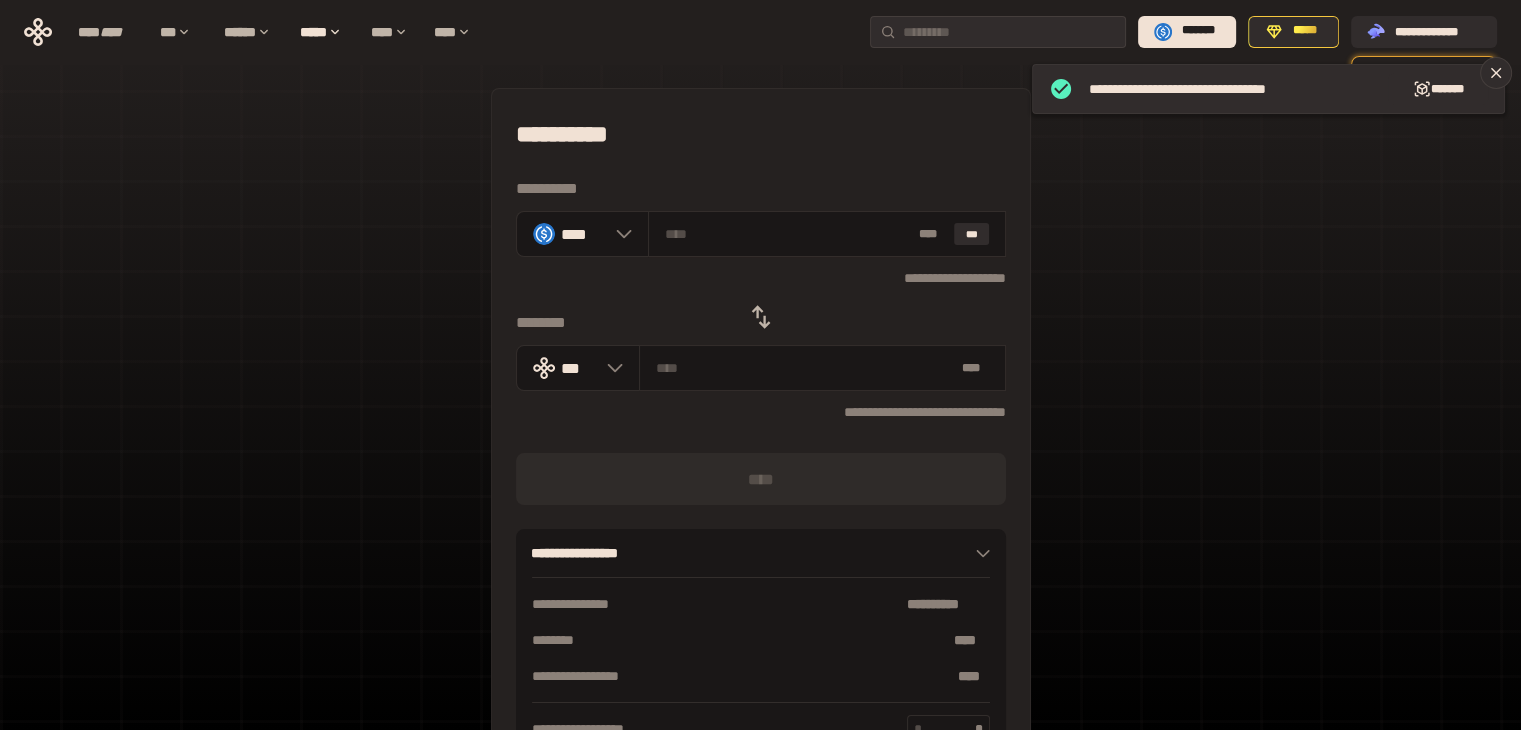 click 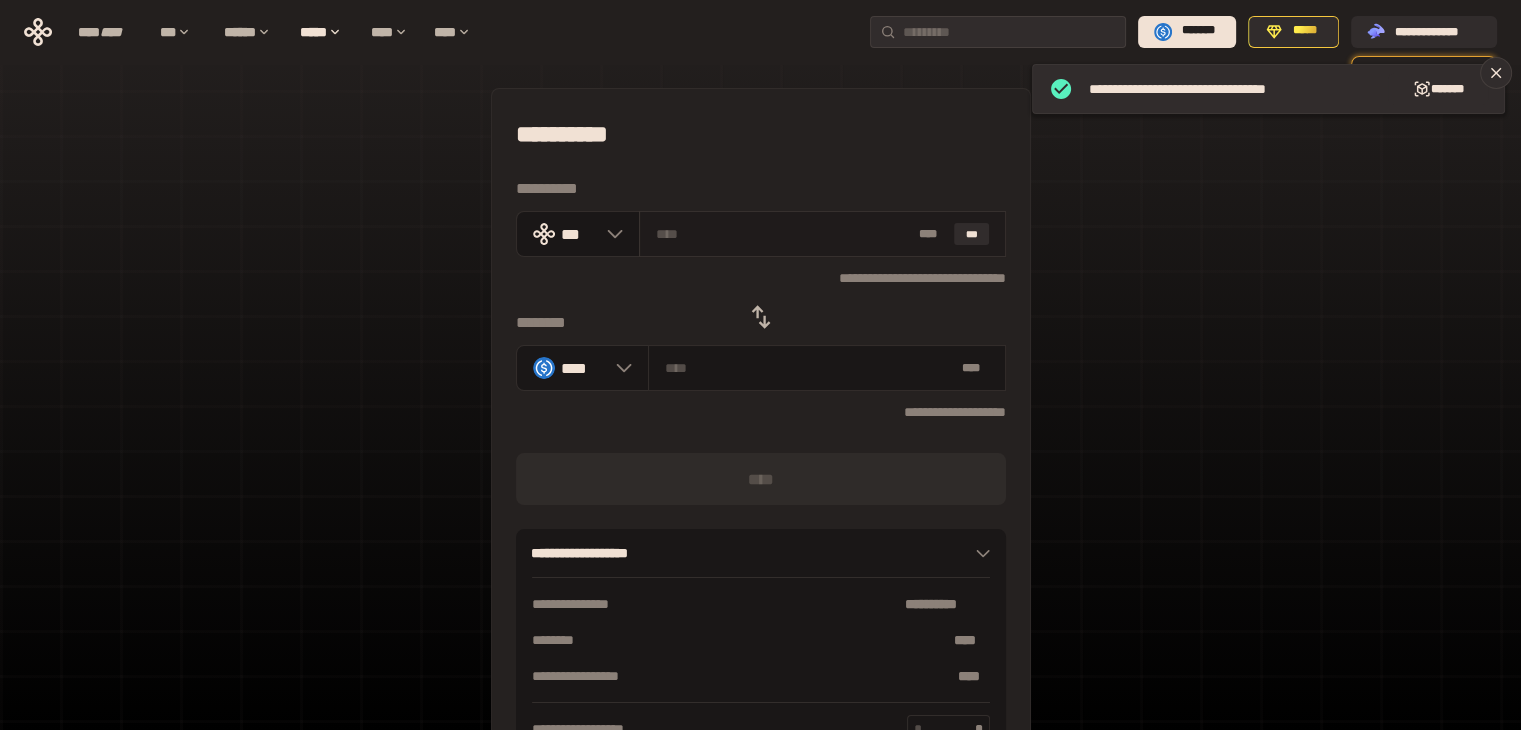 click at bounding box center (783, 234) 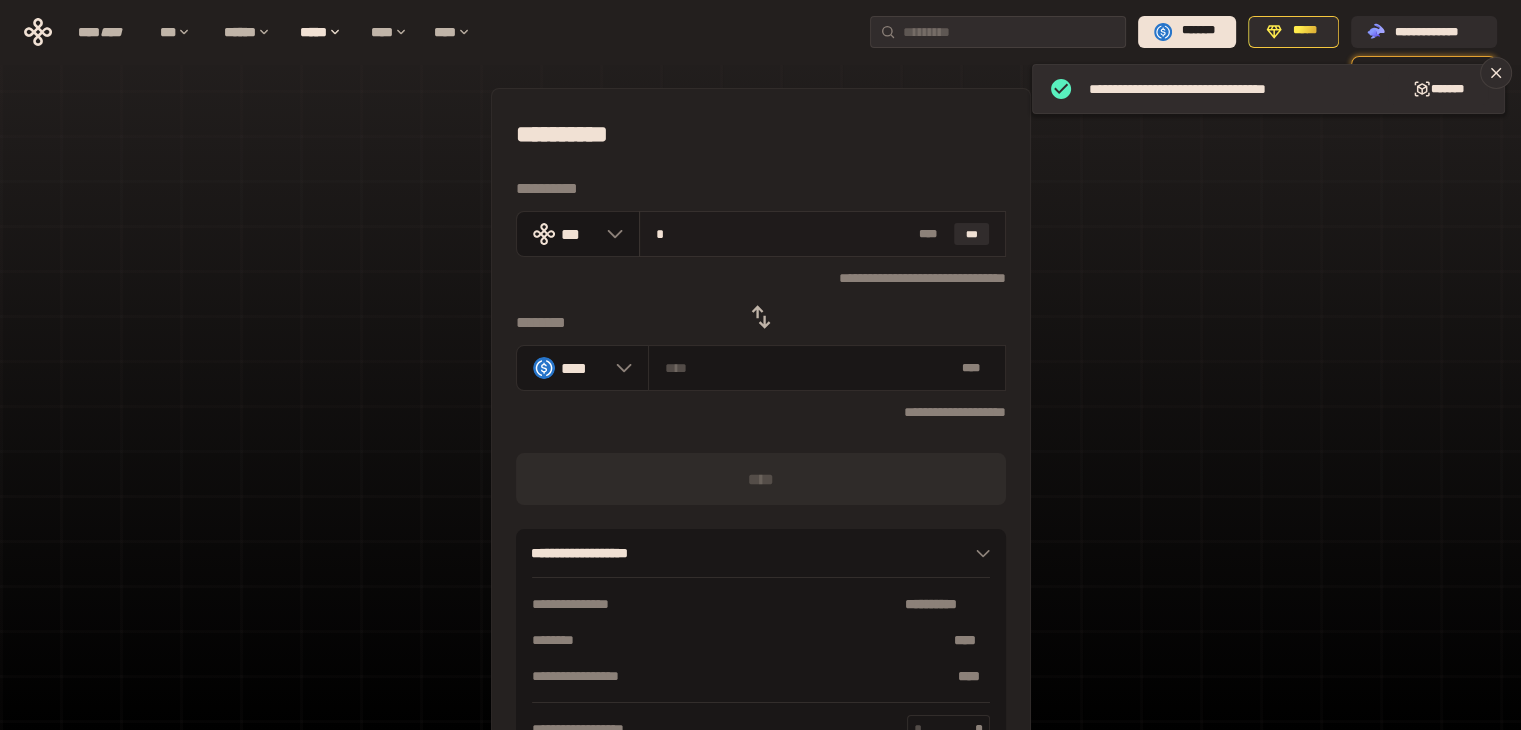 type on "******" 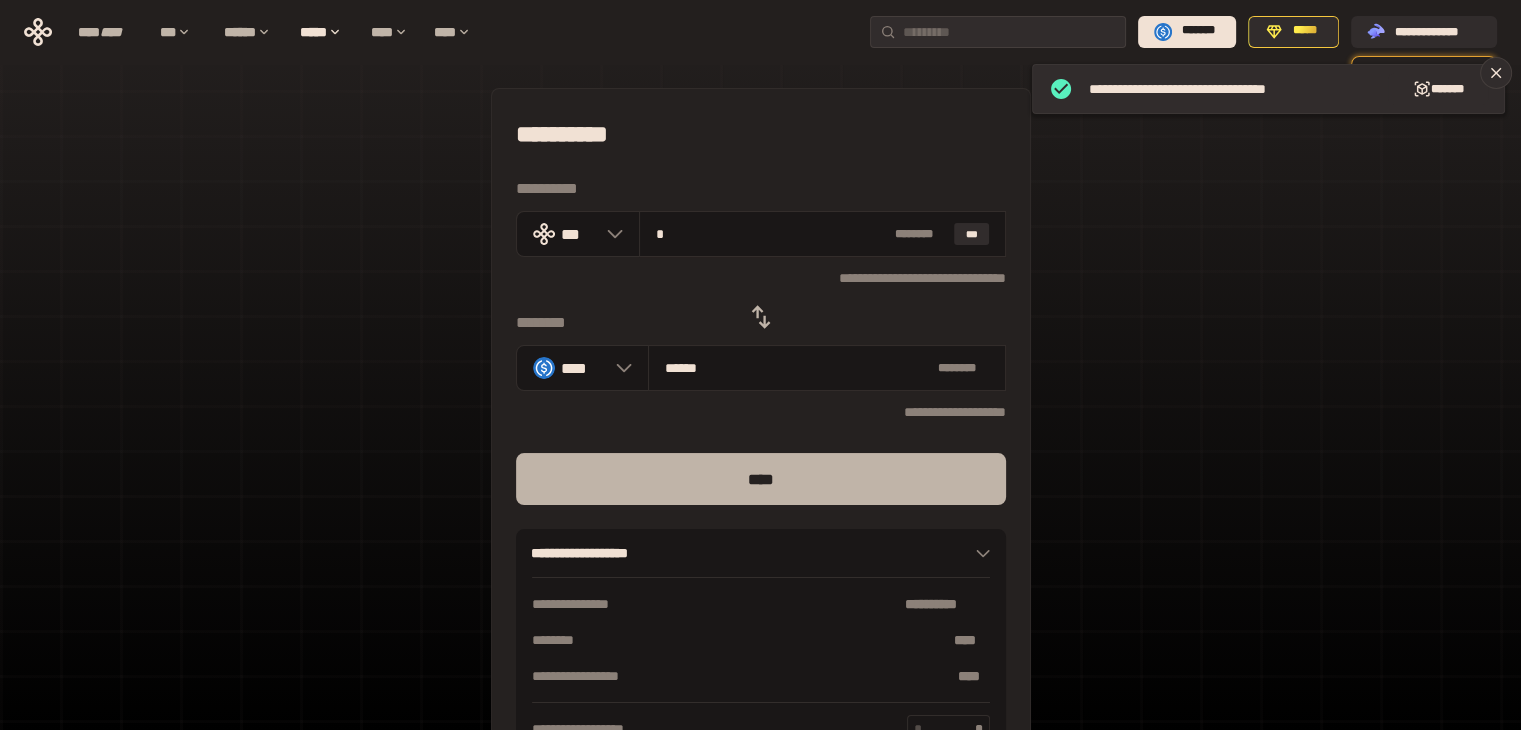 type on "*" 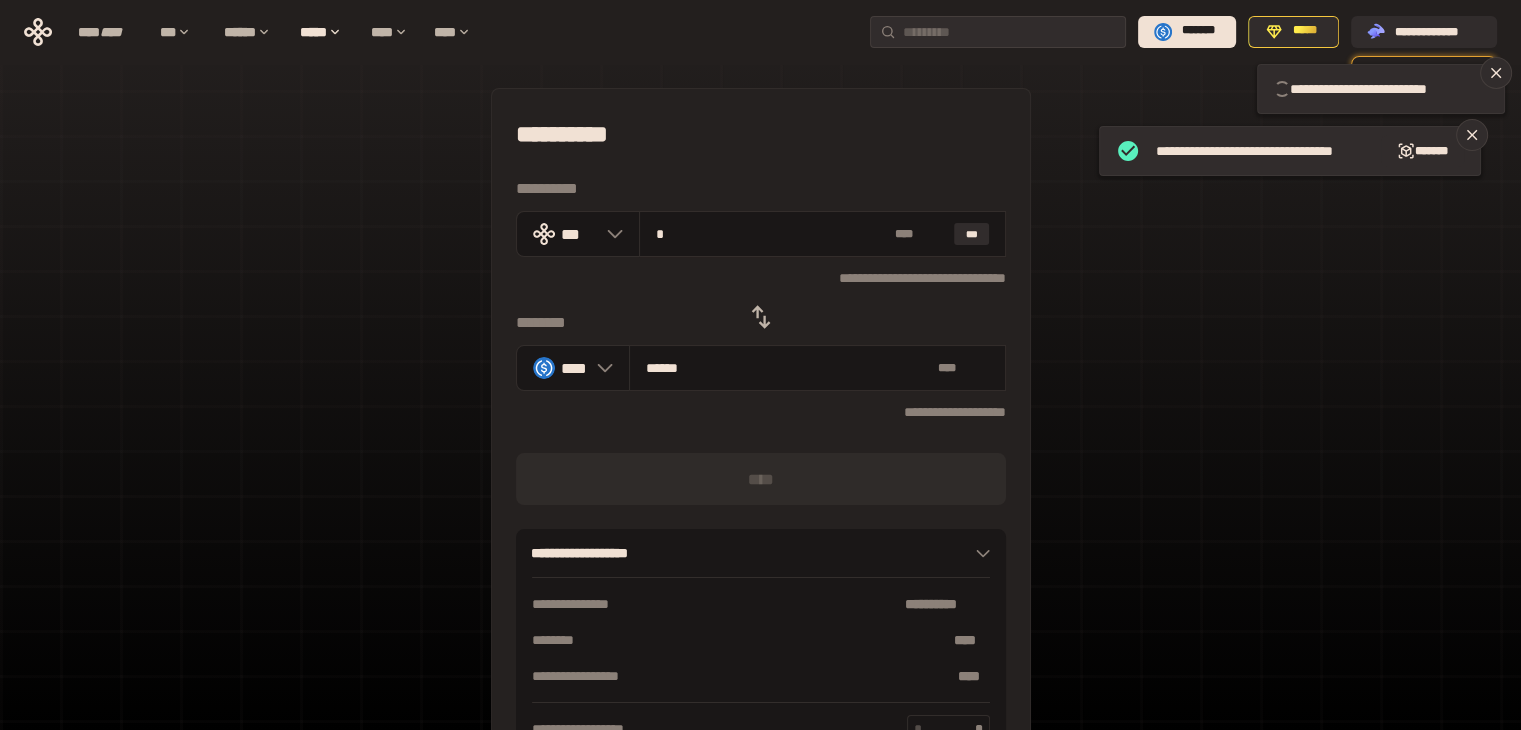type 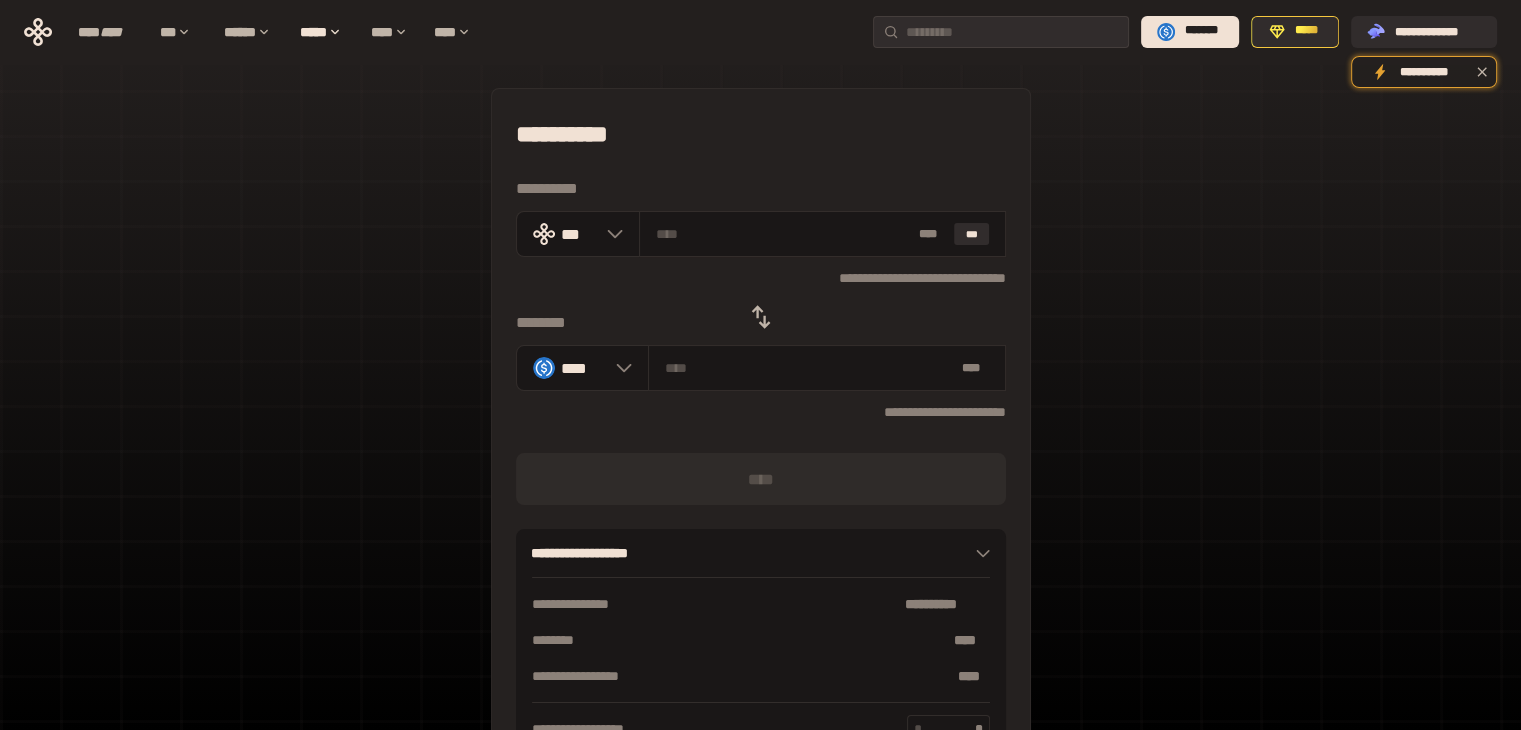 click 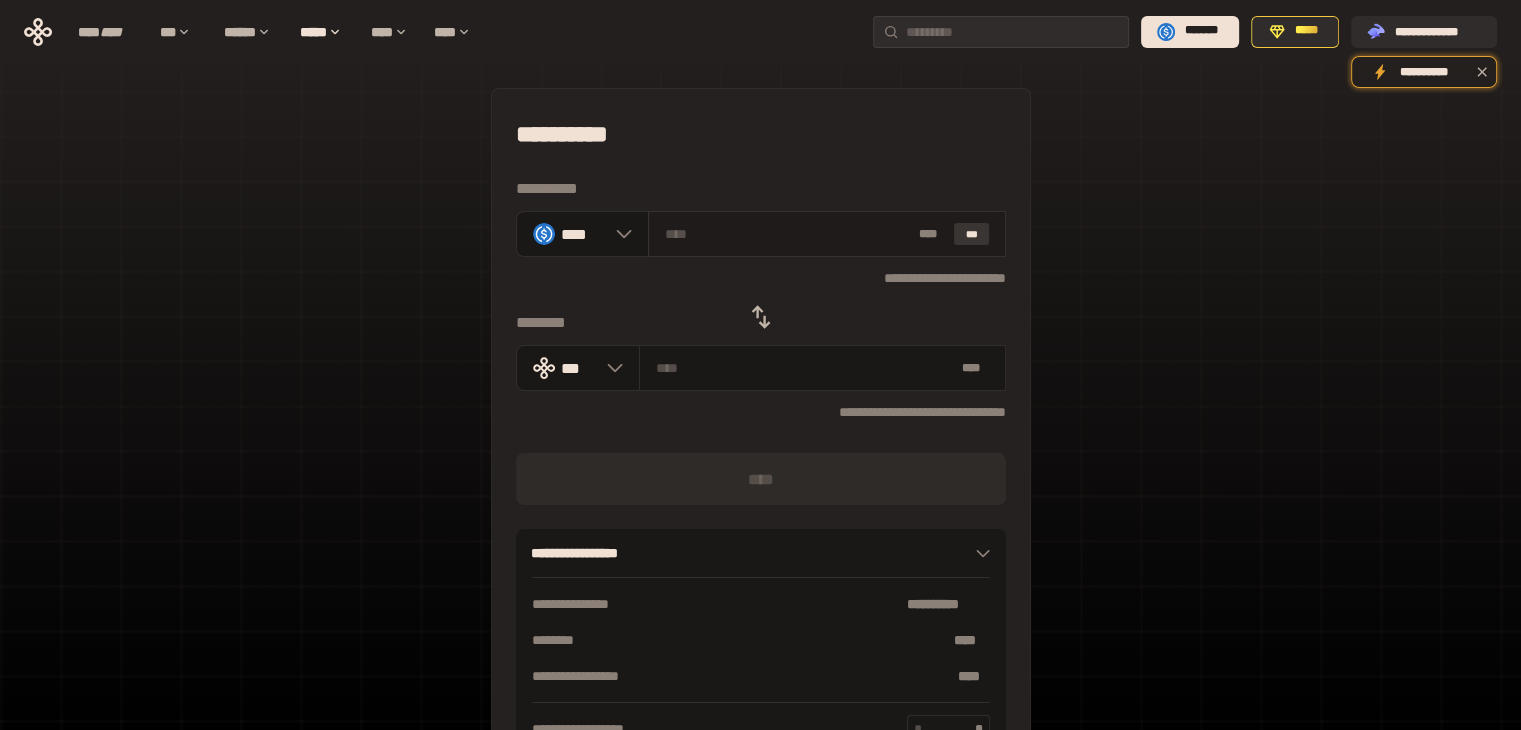 click on "***" at bounding box center (972, 234) 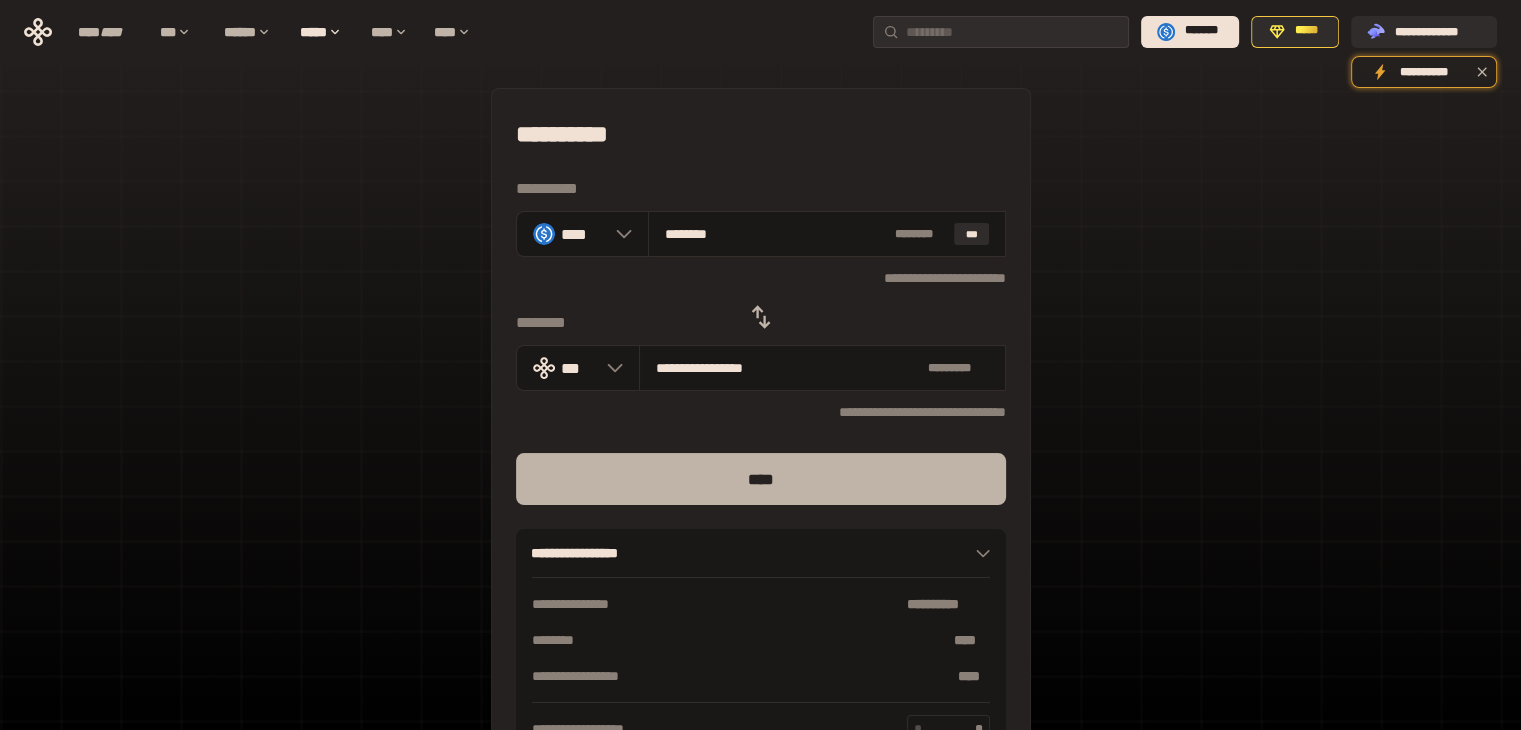 click on "****" at bounding box center (761, 479) 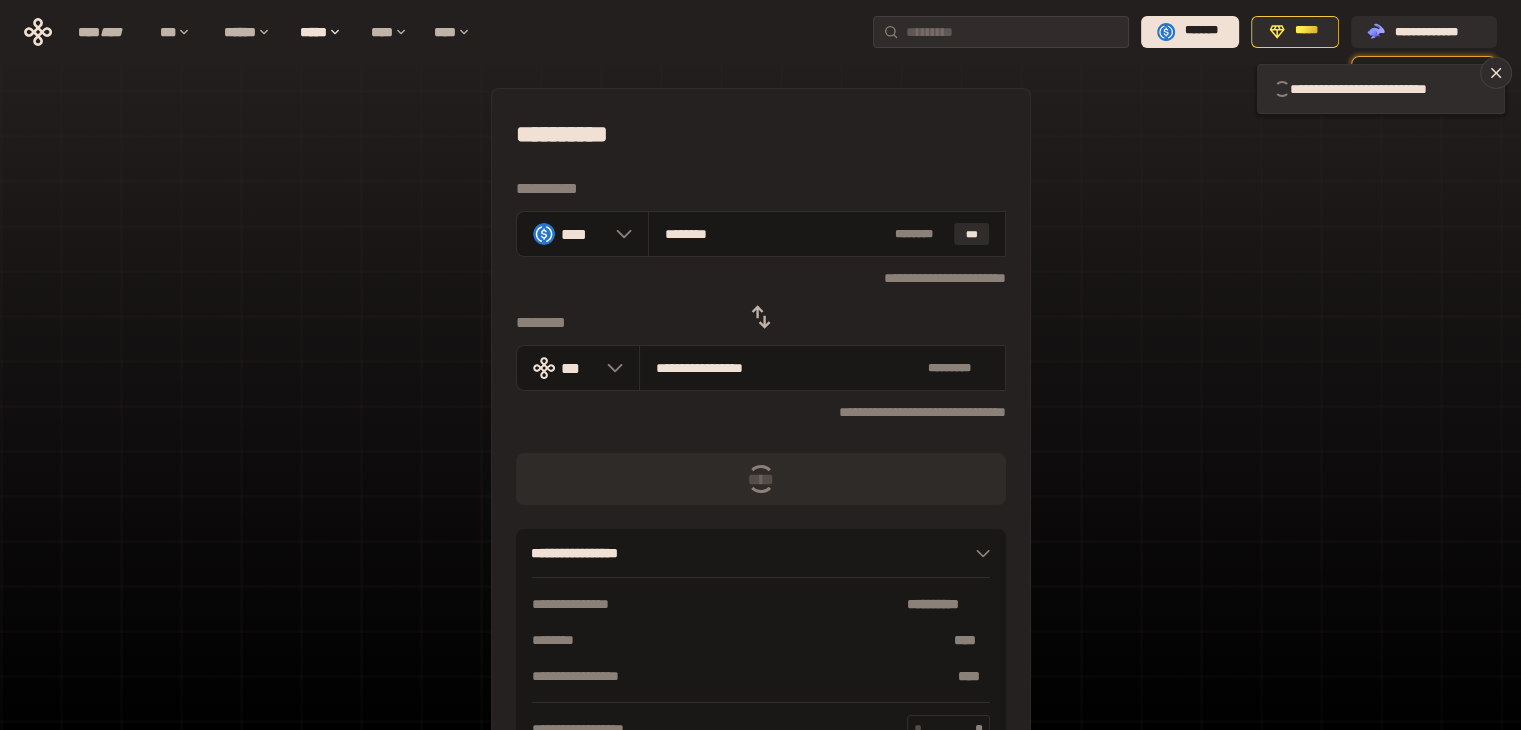 type 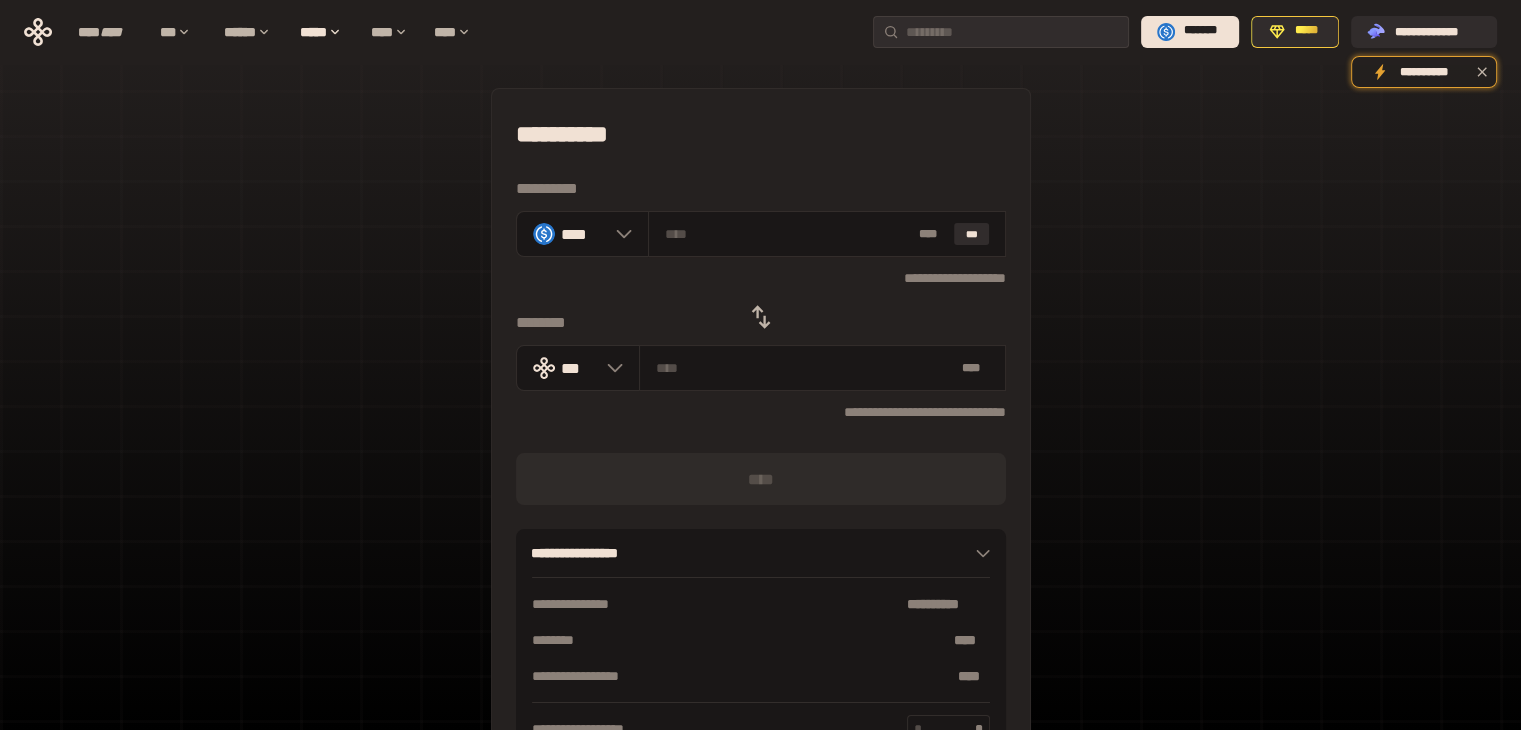 click 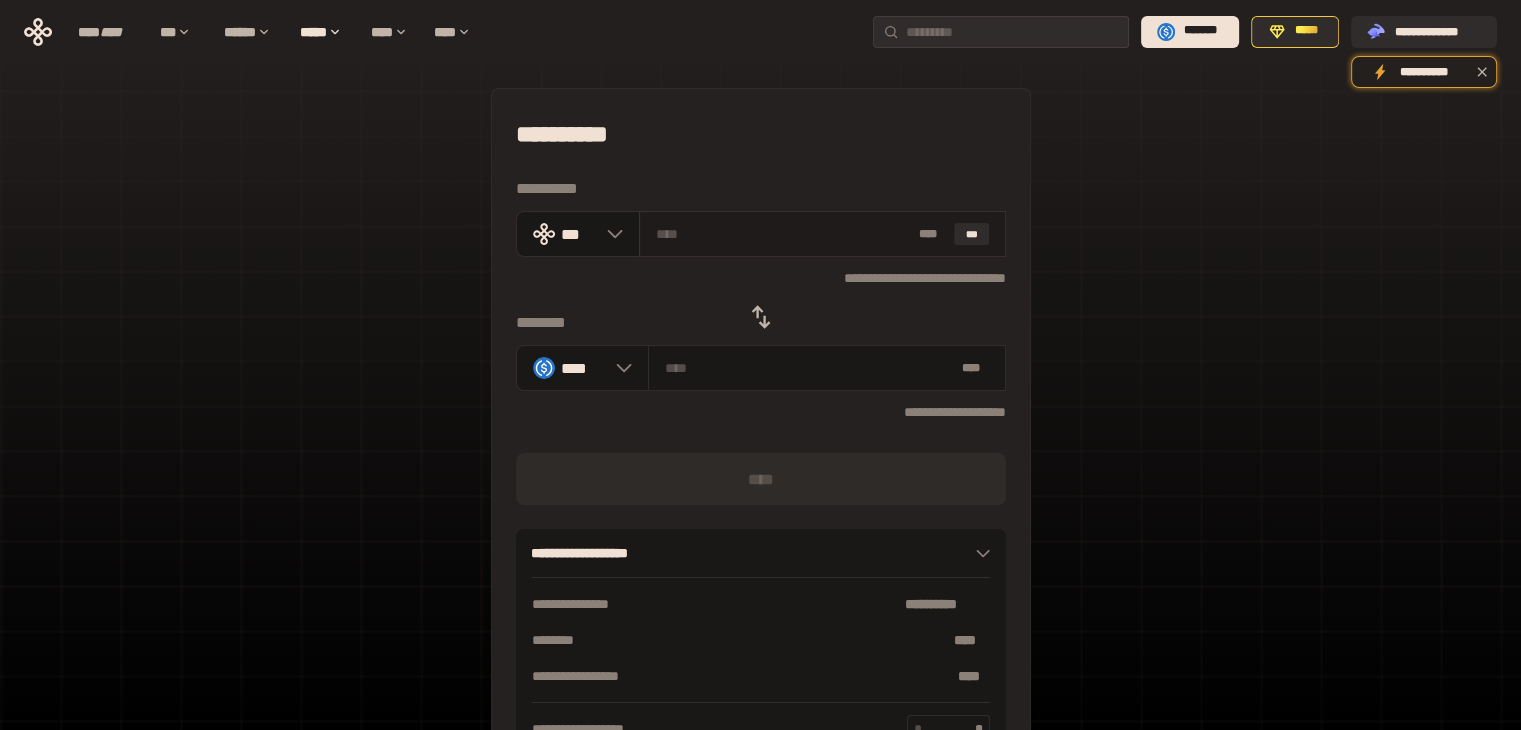 click at bounding box center (783, 234) 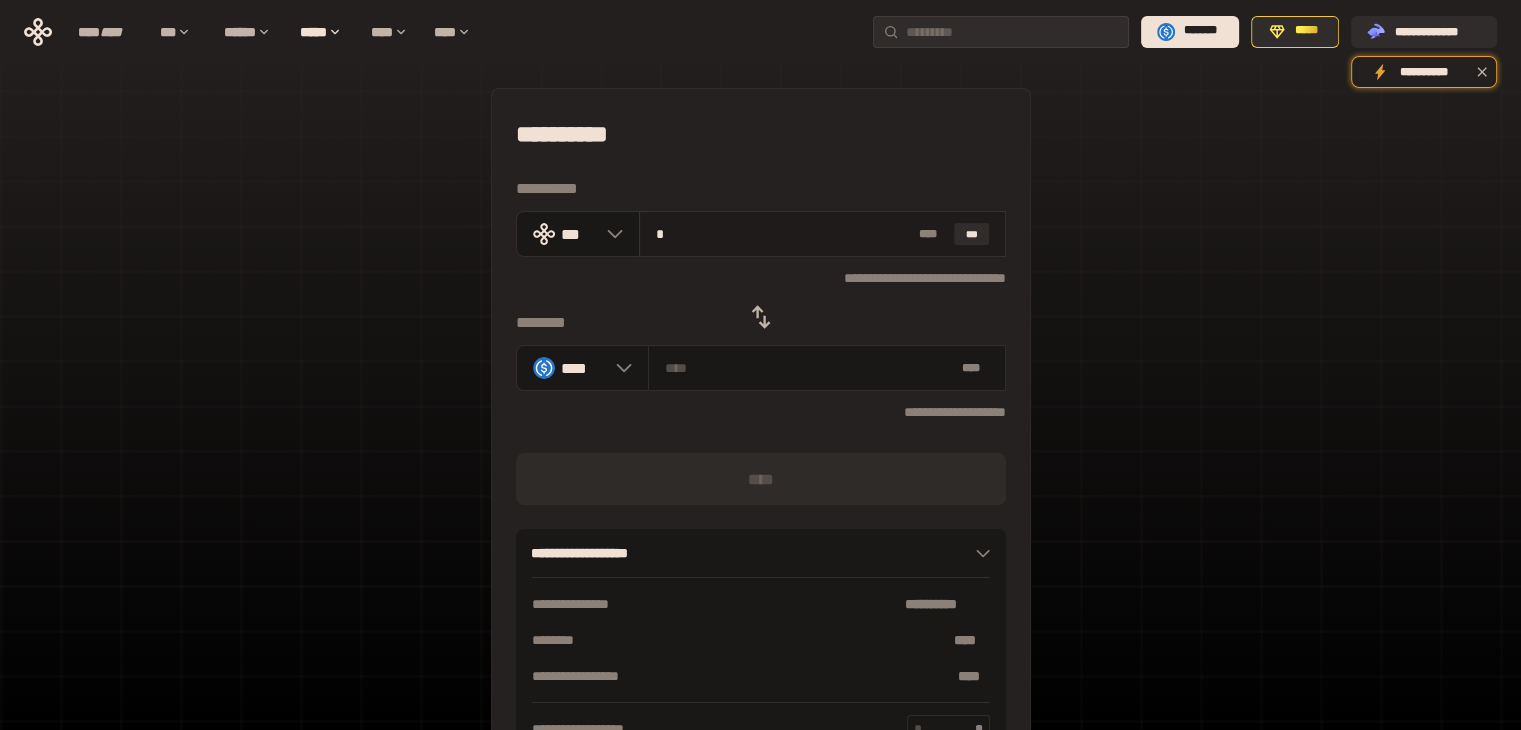 type on "********" 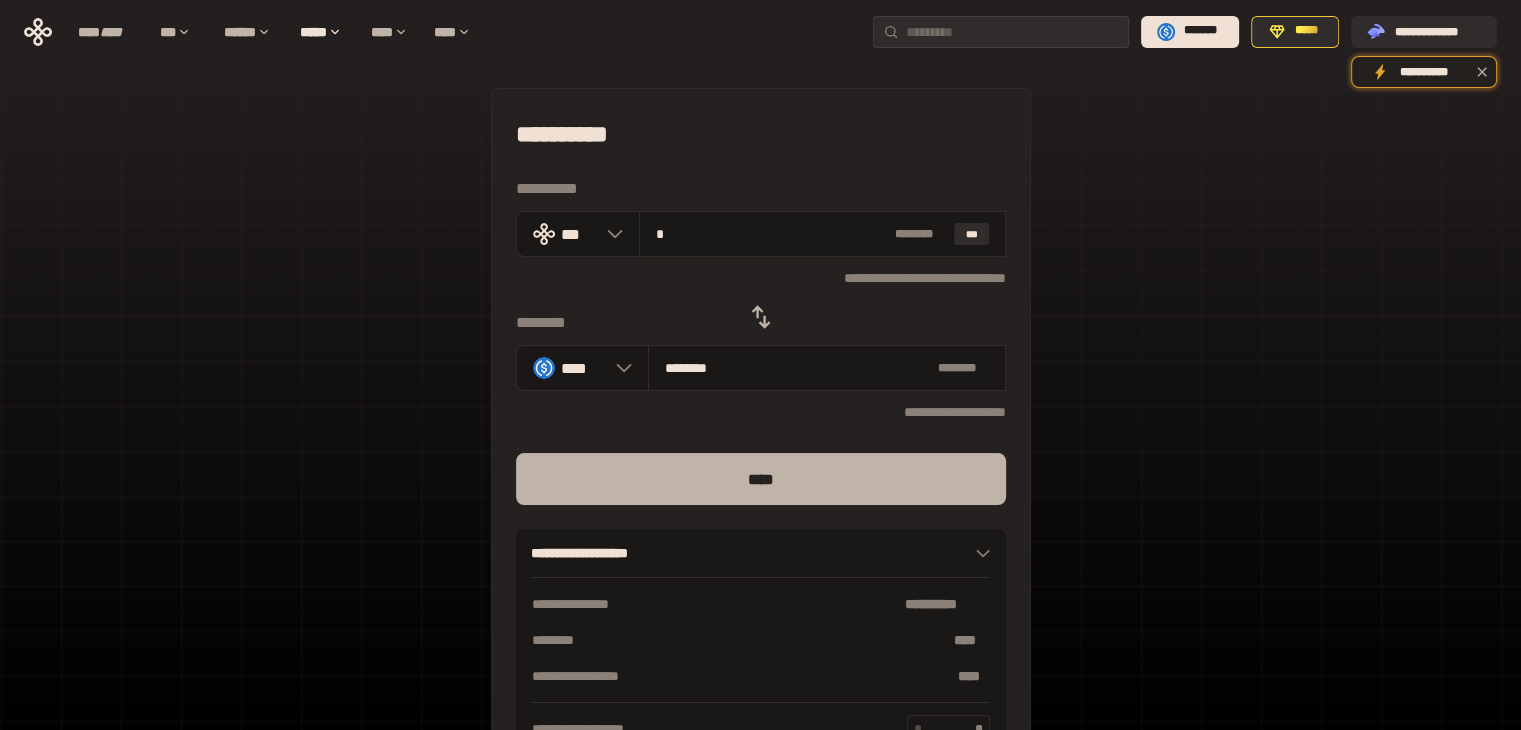 type on "*" 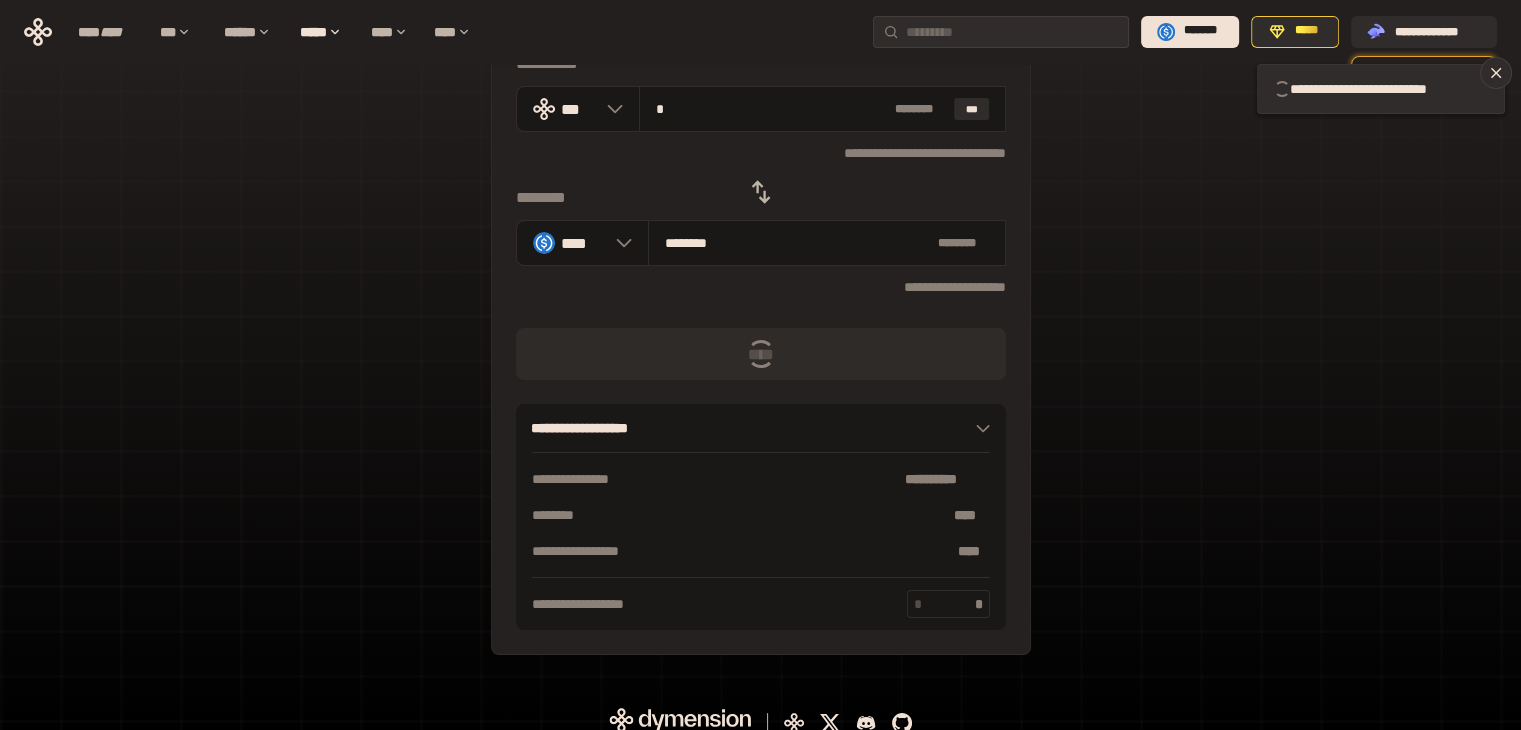 scroll, scrollTop: 141, scrollLeft: 0, axis: vertical 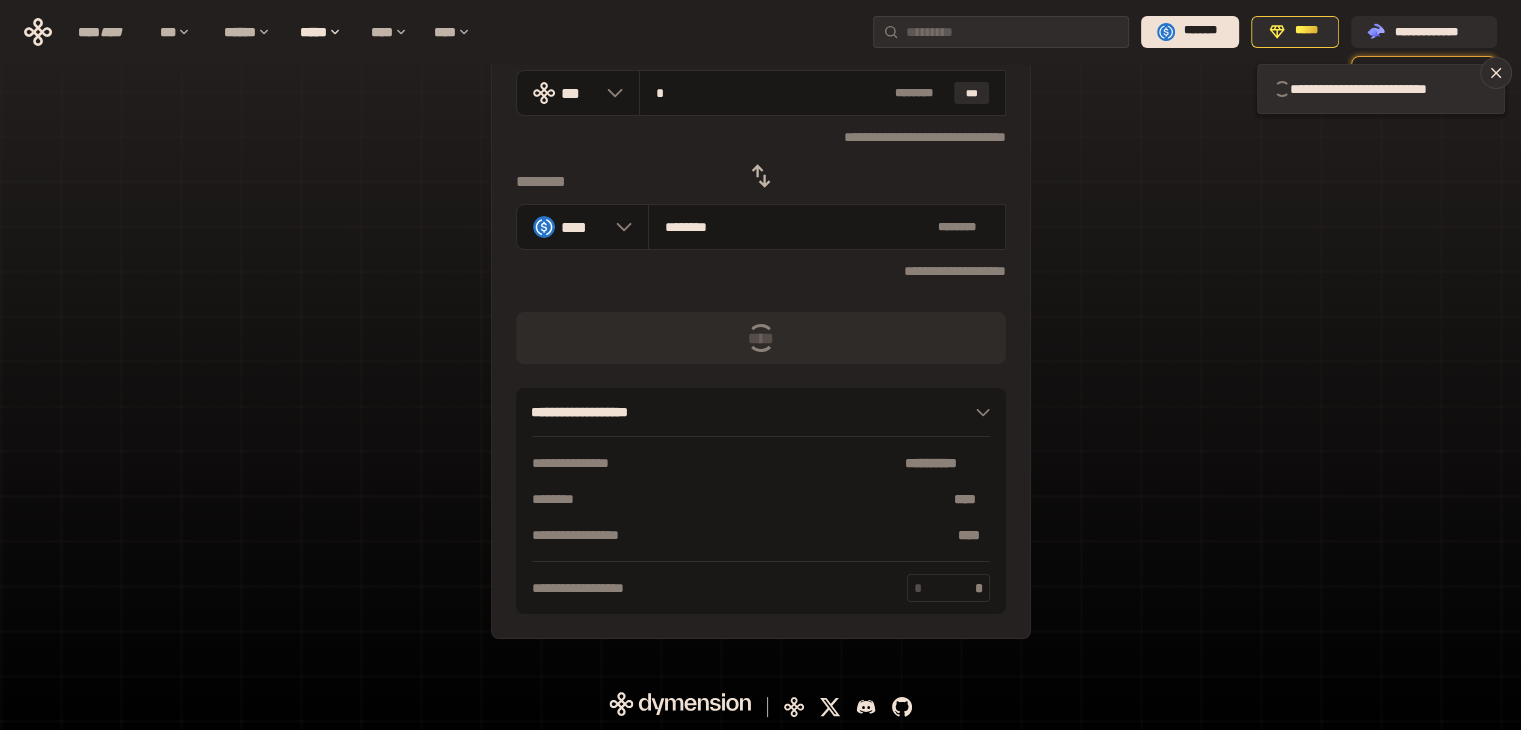 type 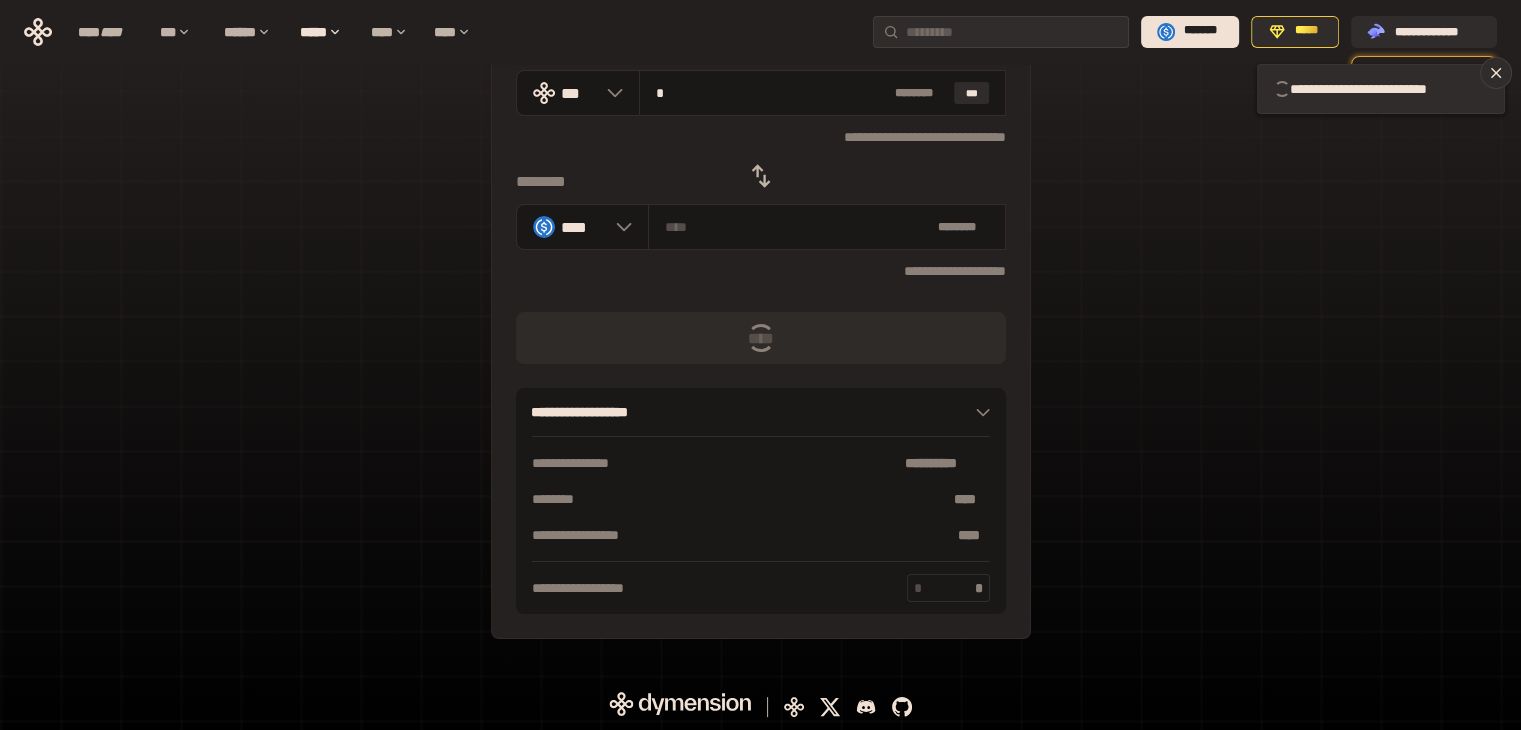 type 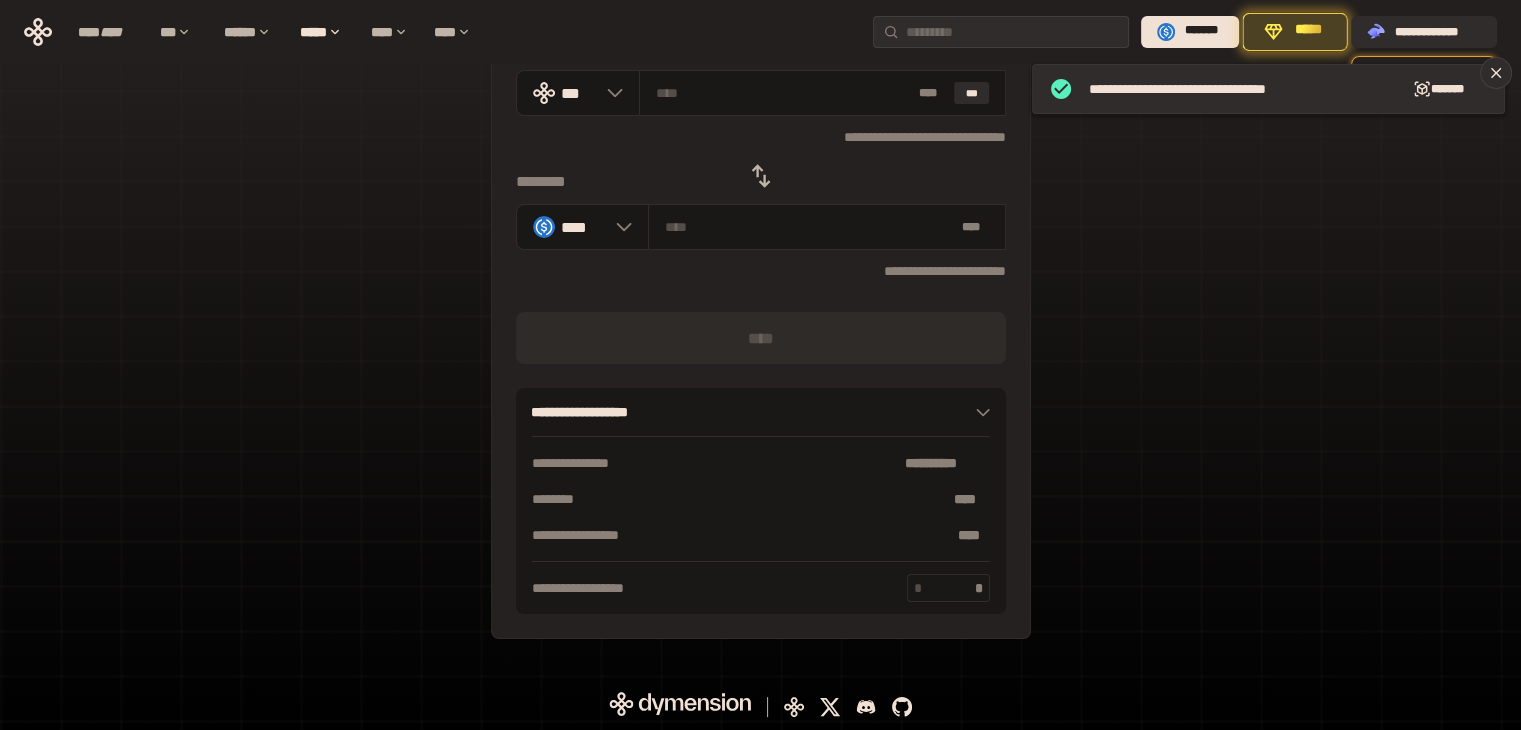click on "*****" at bounding box center (1308, 32) 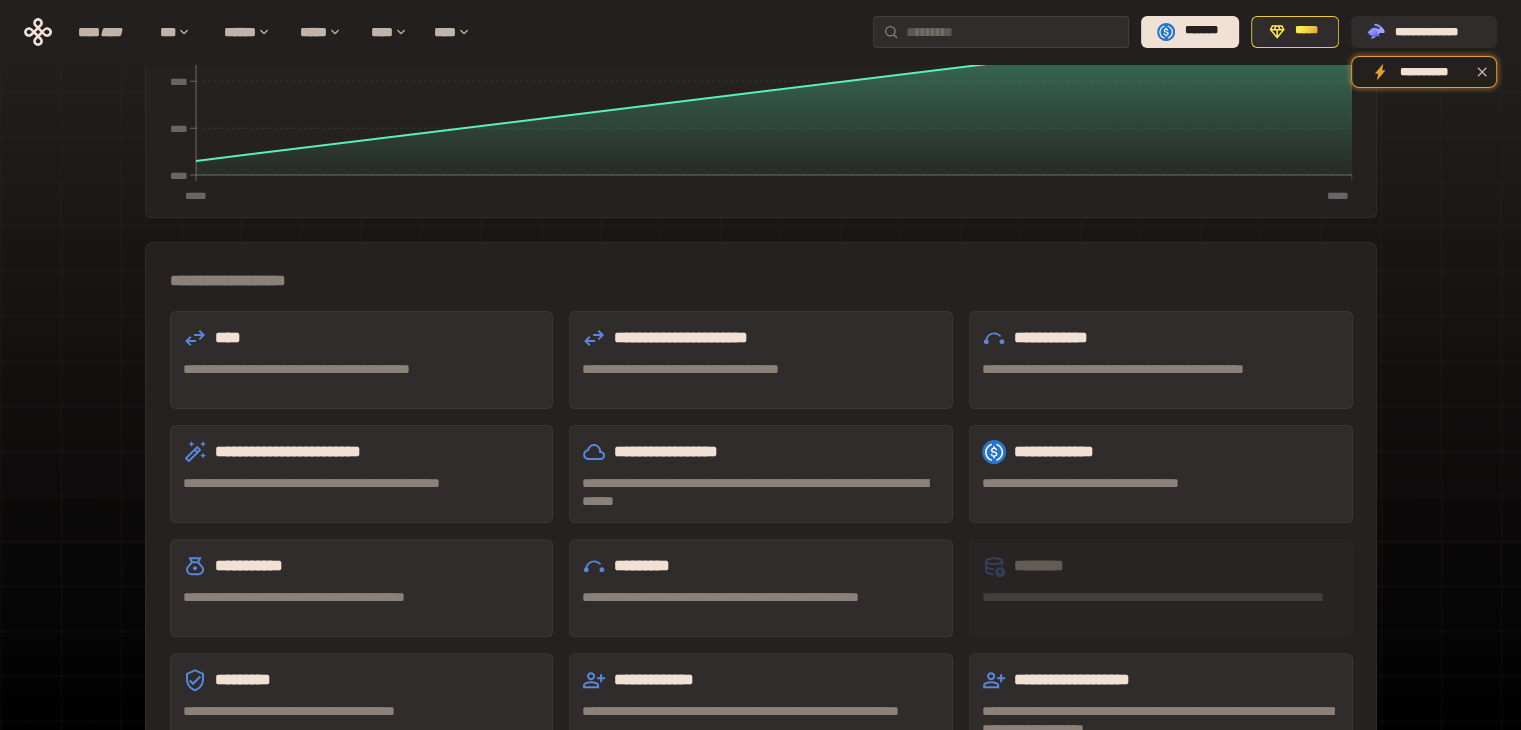 scroll, scrollTop: 441, scrollLeft: 0, axis: vertical 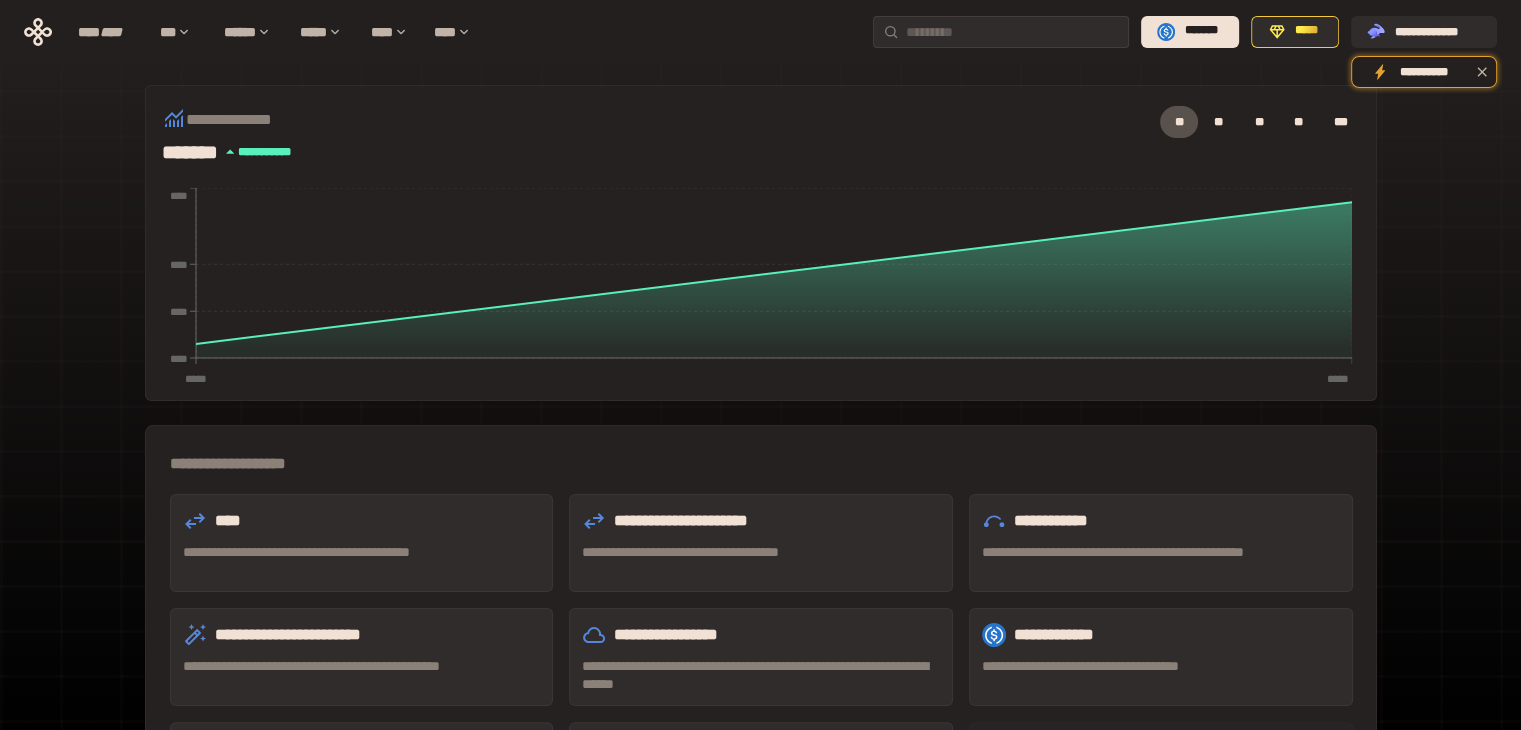 click on "**********" at bounding box center [1161, 666] 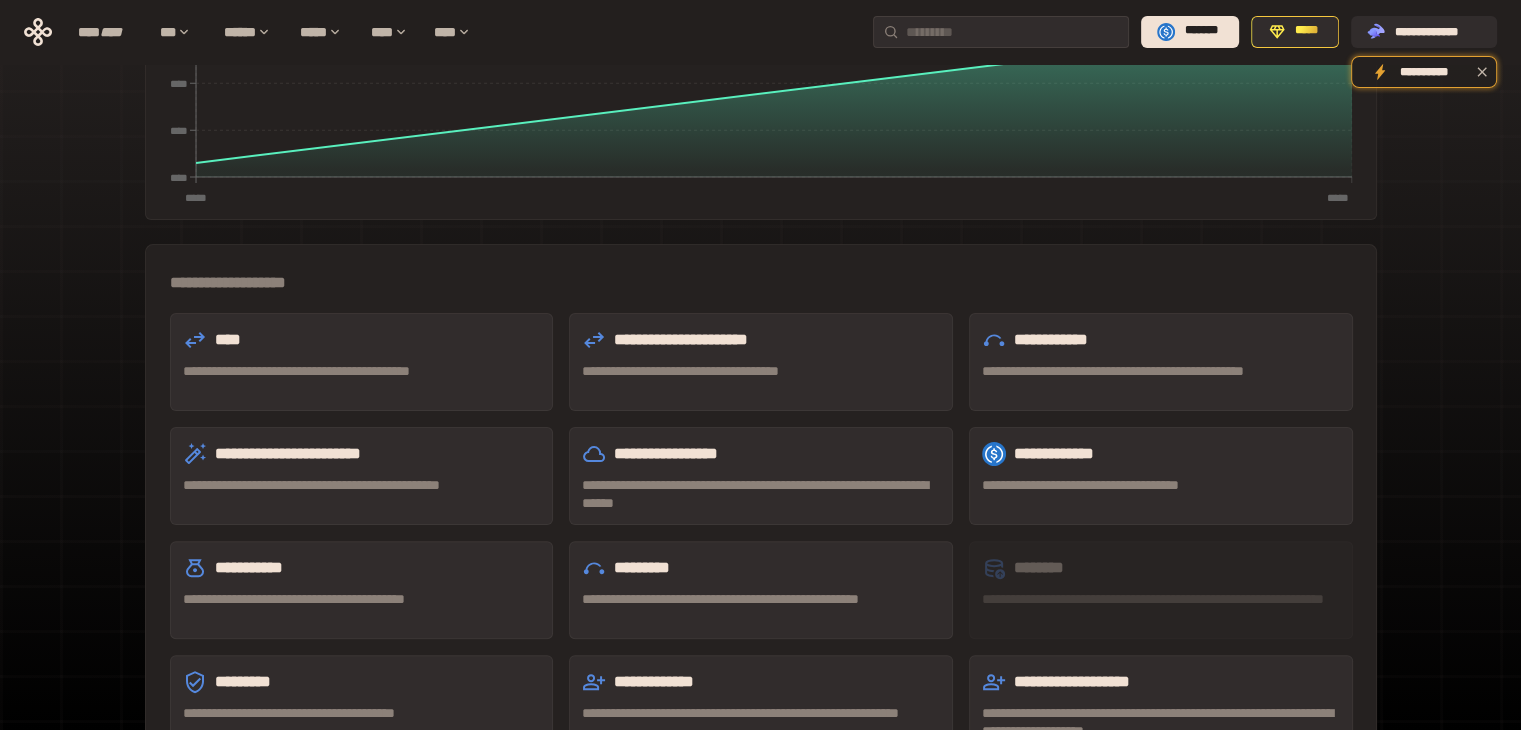 scroll, scrollTop: 441, scrollLeft: 0, axis: vertical 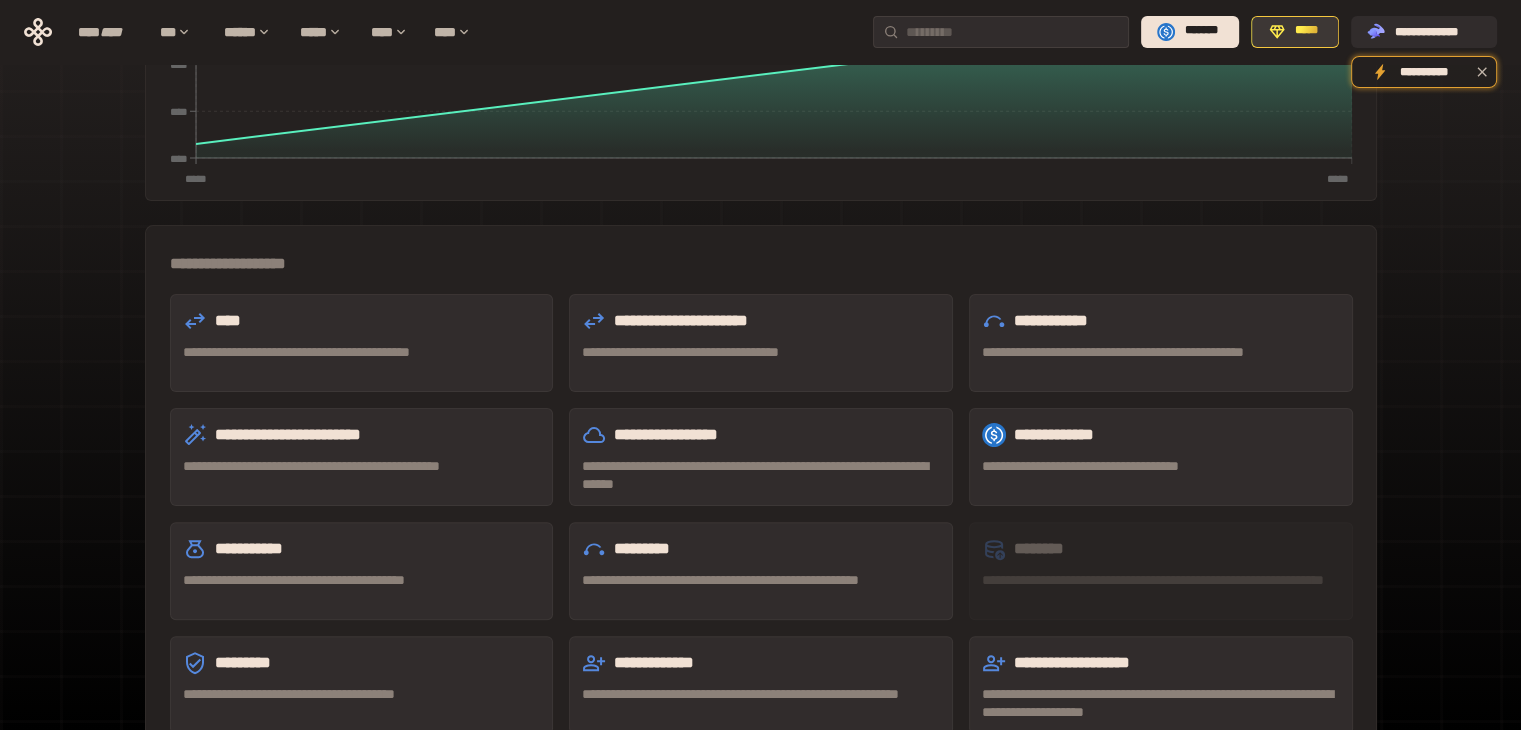 click on "*****" at bounding box center (1306, 31) 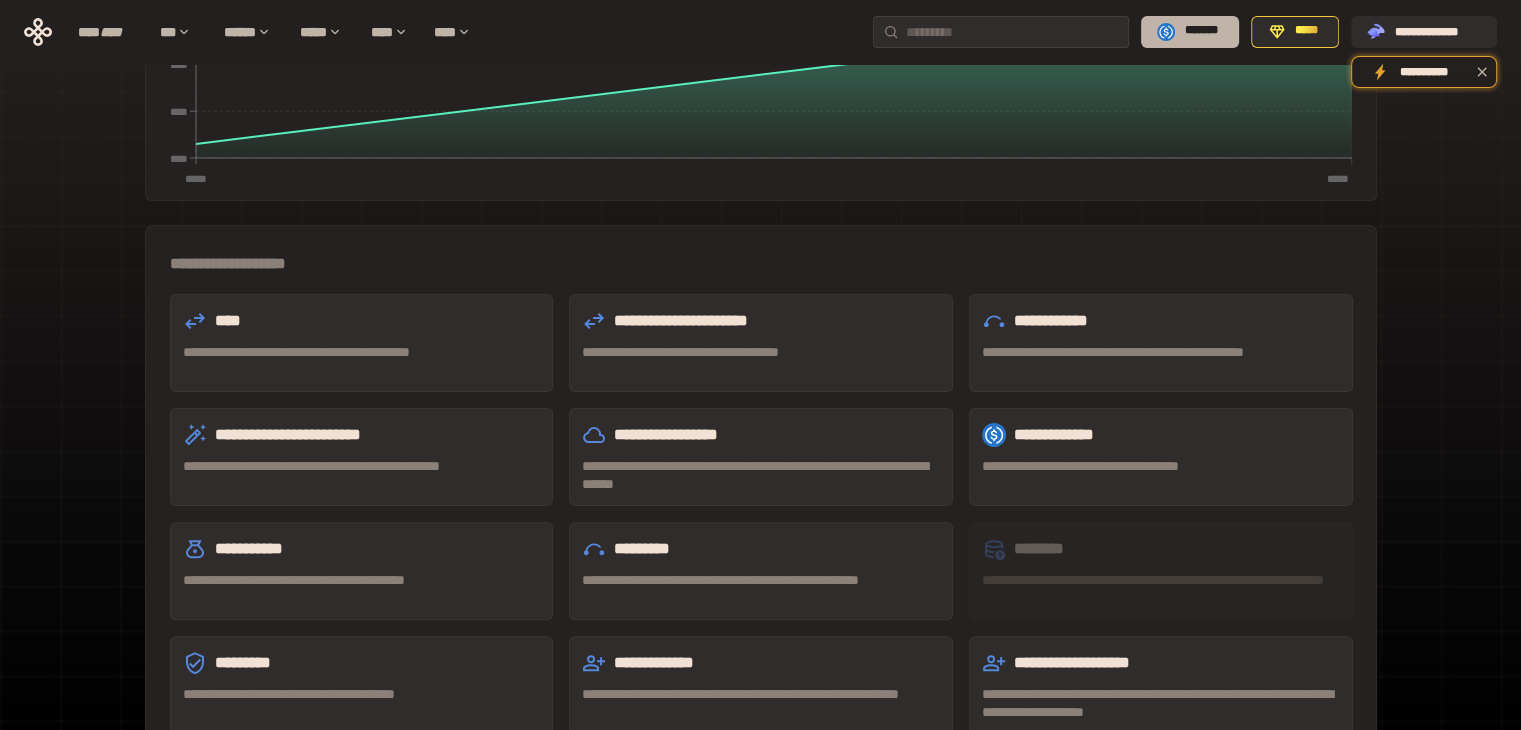 click on "*******" at bounding box center [1190, 32] 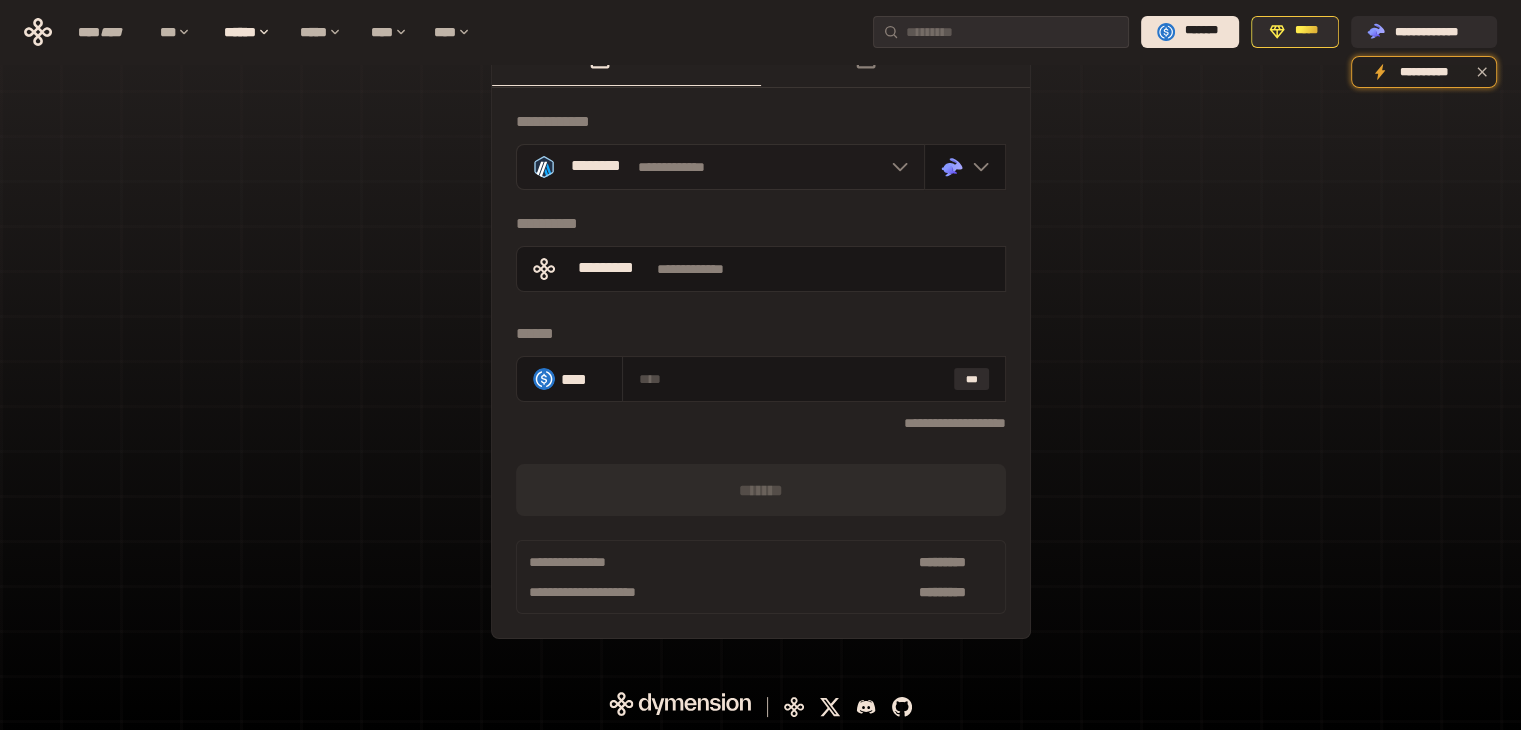 click on "**********" at bounding box center [720, 167] 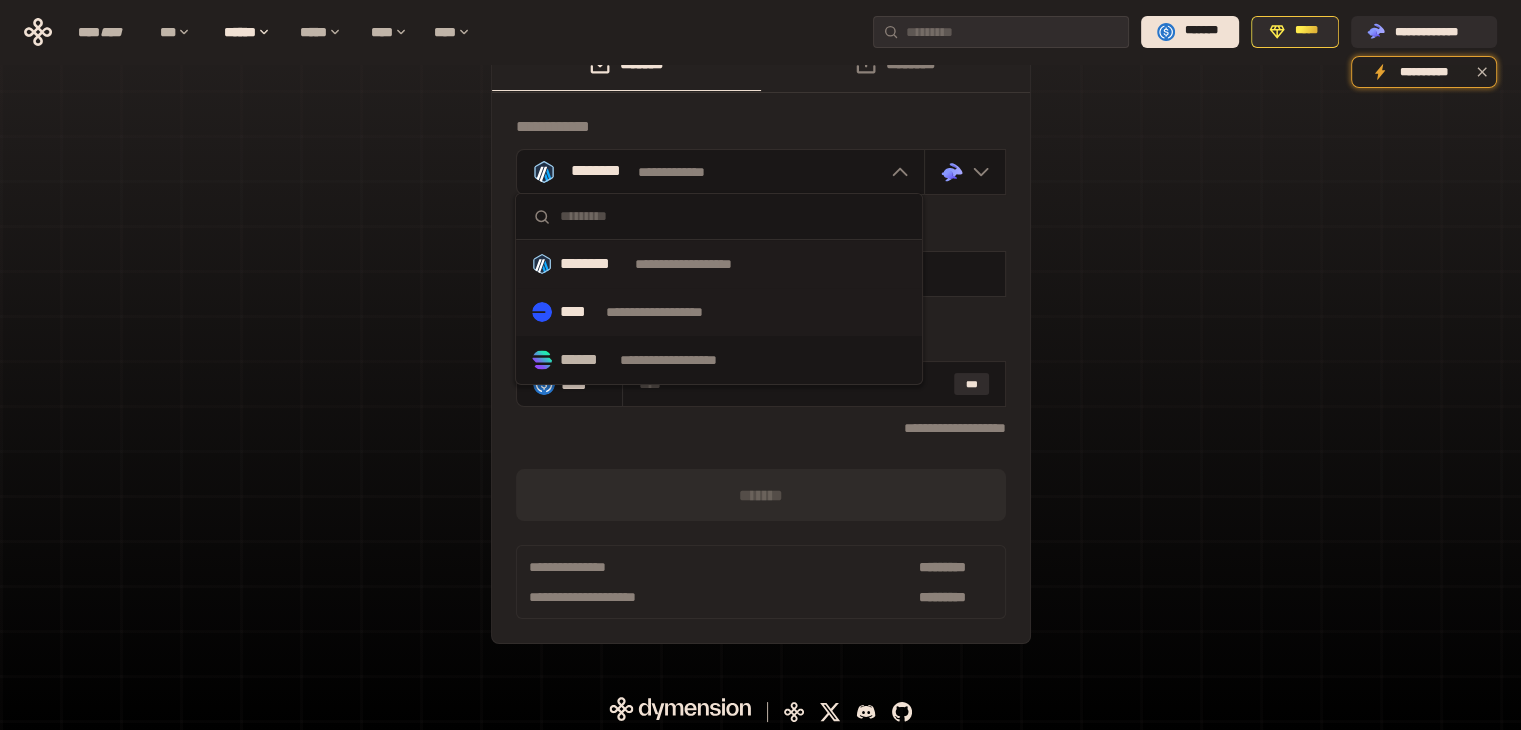 scroll, scrollTop: 57, scrollLeft: 0, axis: vertical 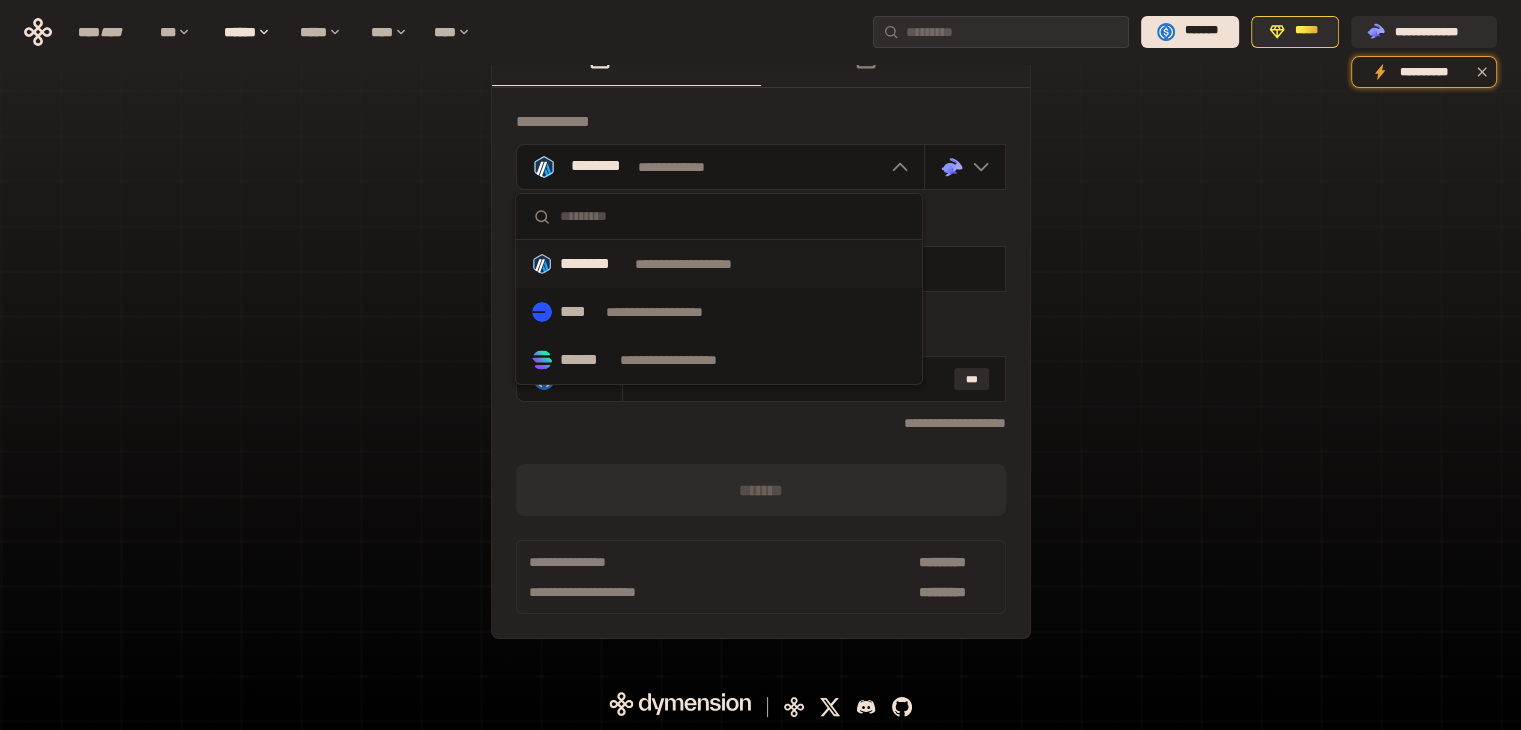 click on "**********" at bounding box center (760, 345) 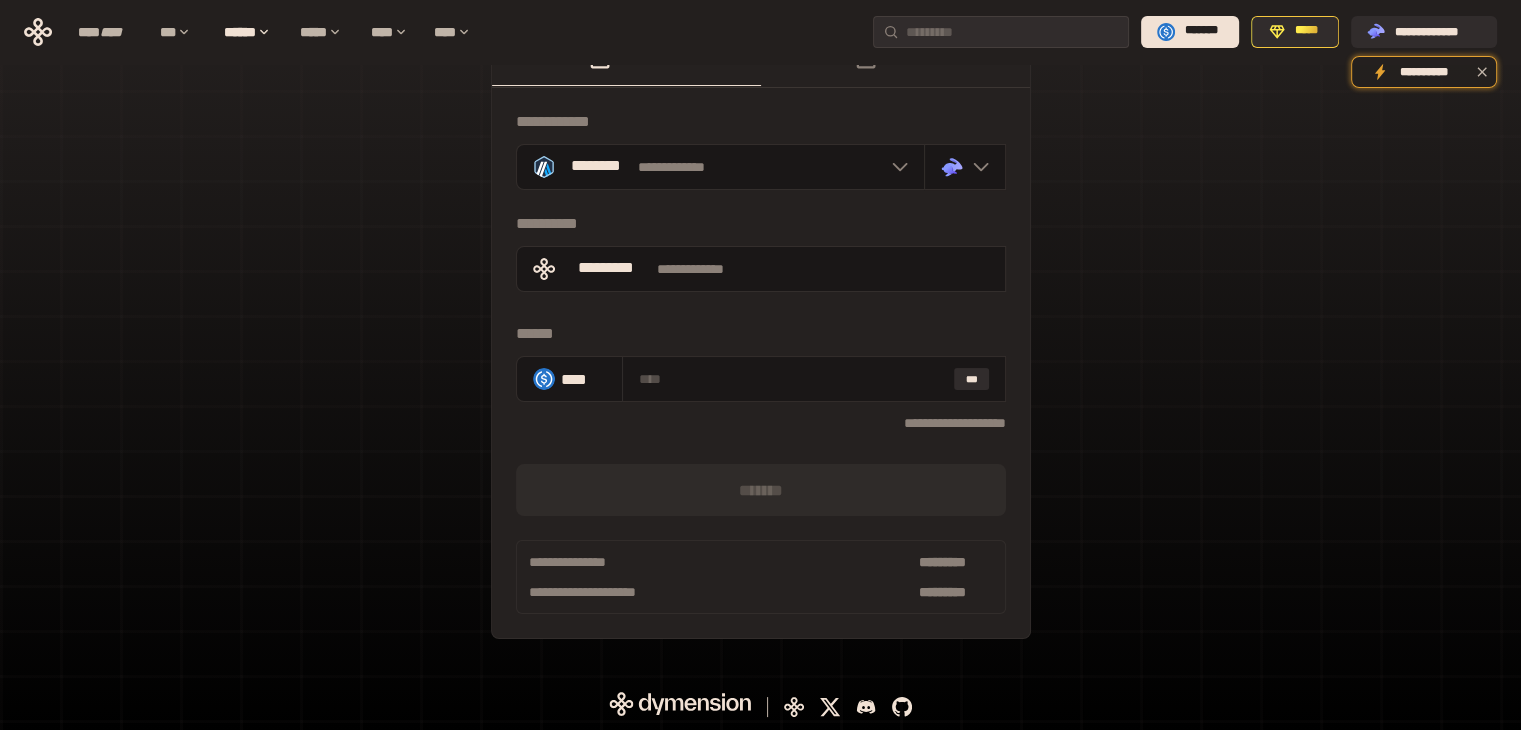 click on "**********" at bounding box center [760, 345] 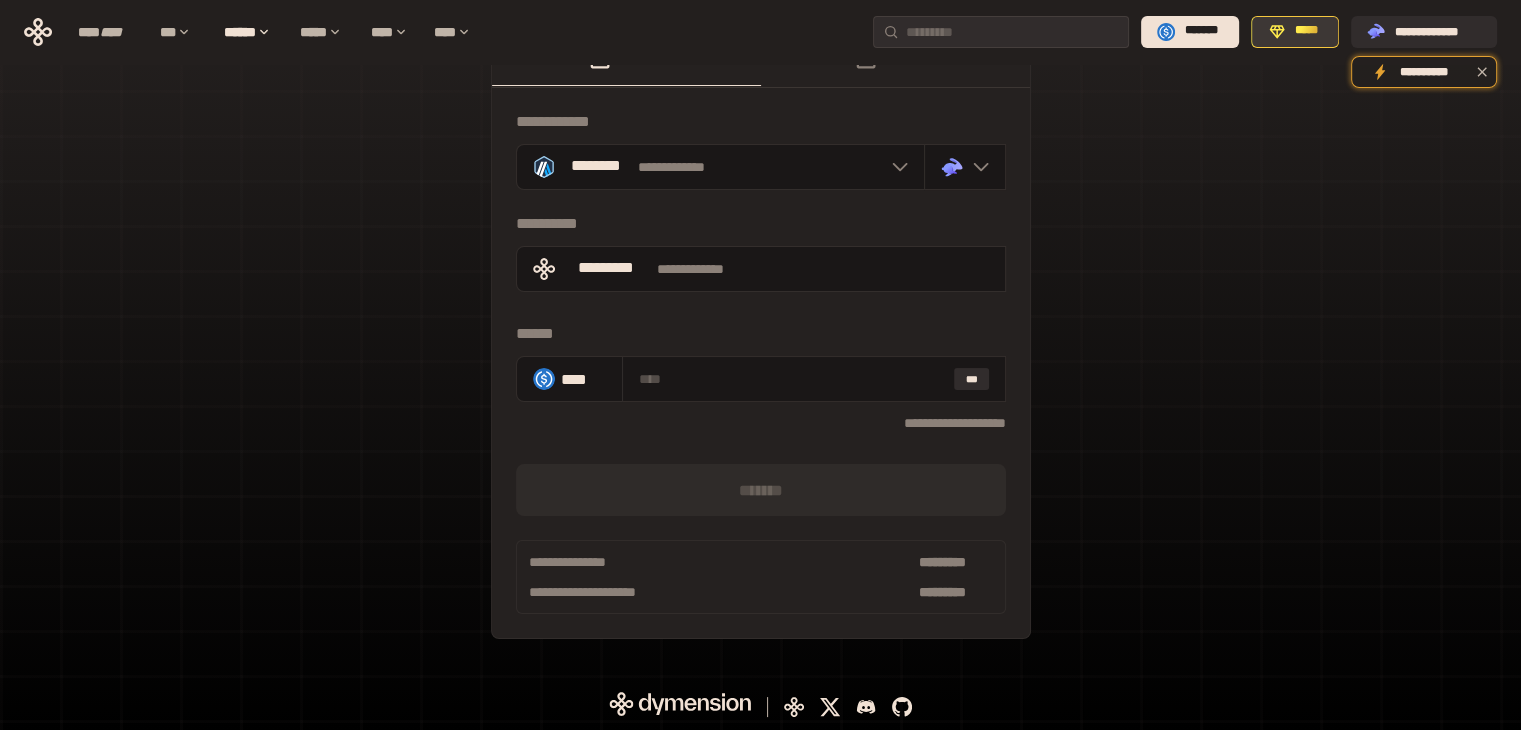 click on "*****" at bounding box center [1306, 31] 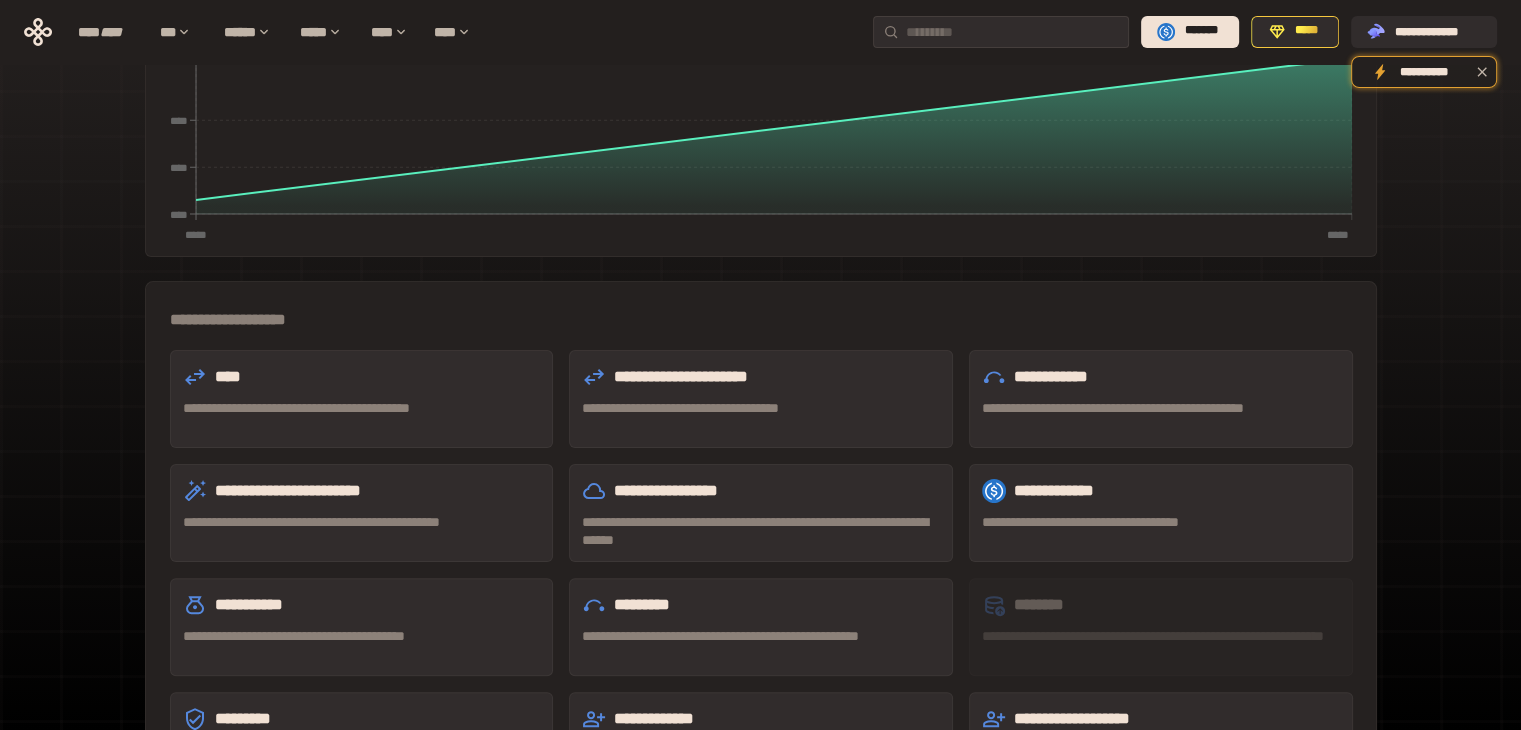 scroll, scrollTop: 475, scrollLeft: 0, axis: vertical 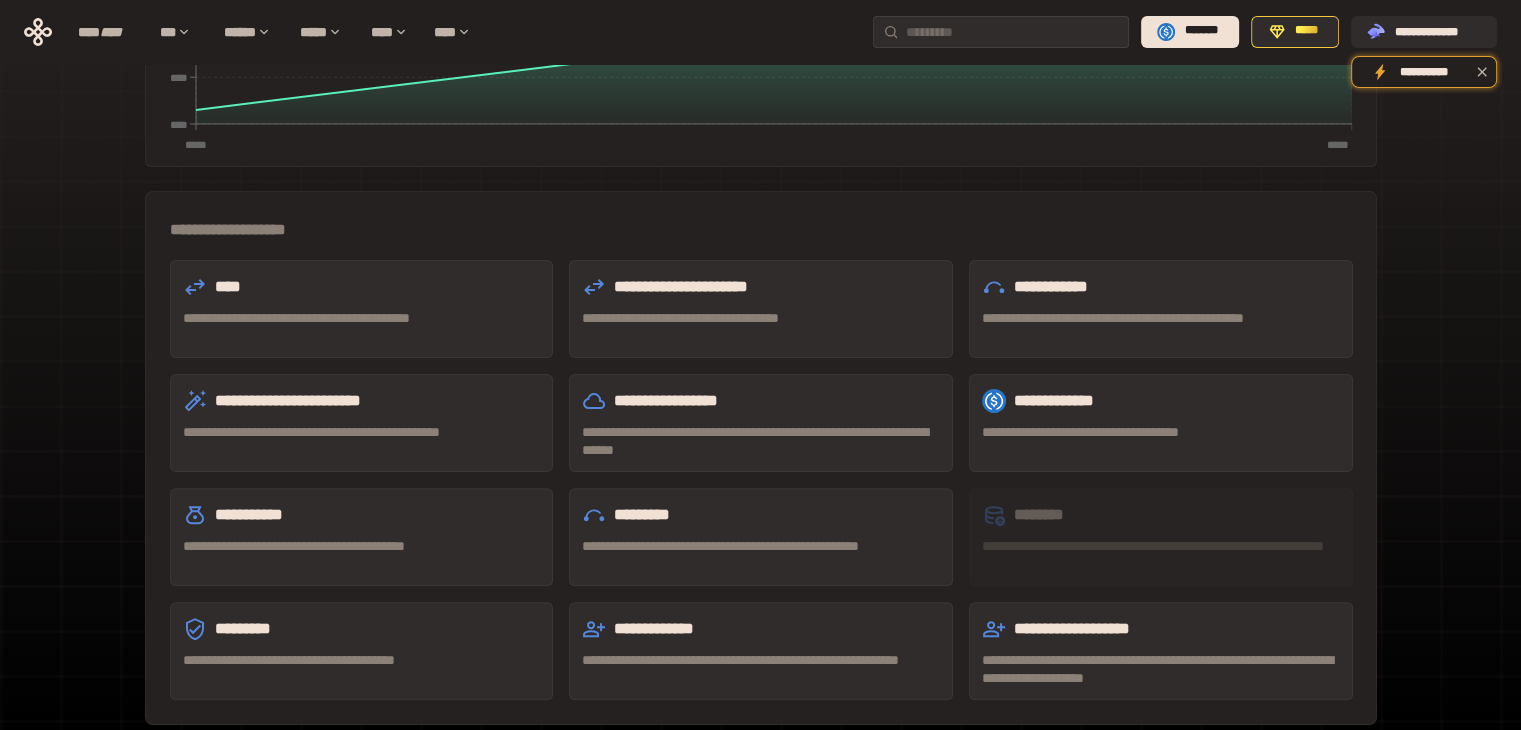 click on "**********" at bounding box center [362, 309] 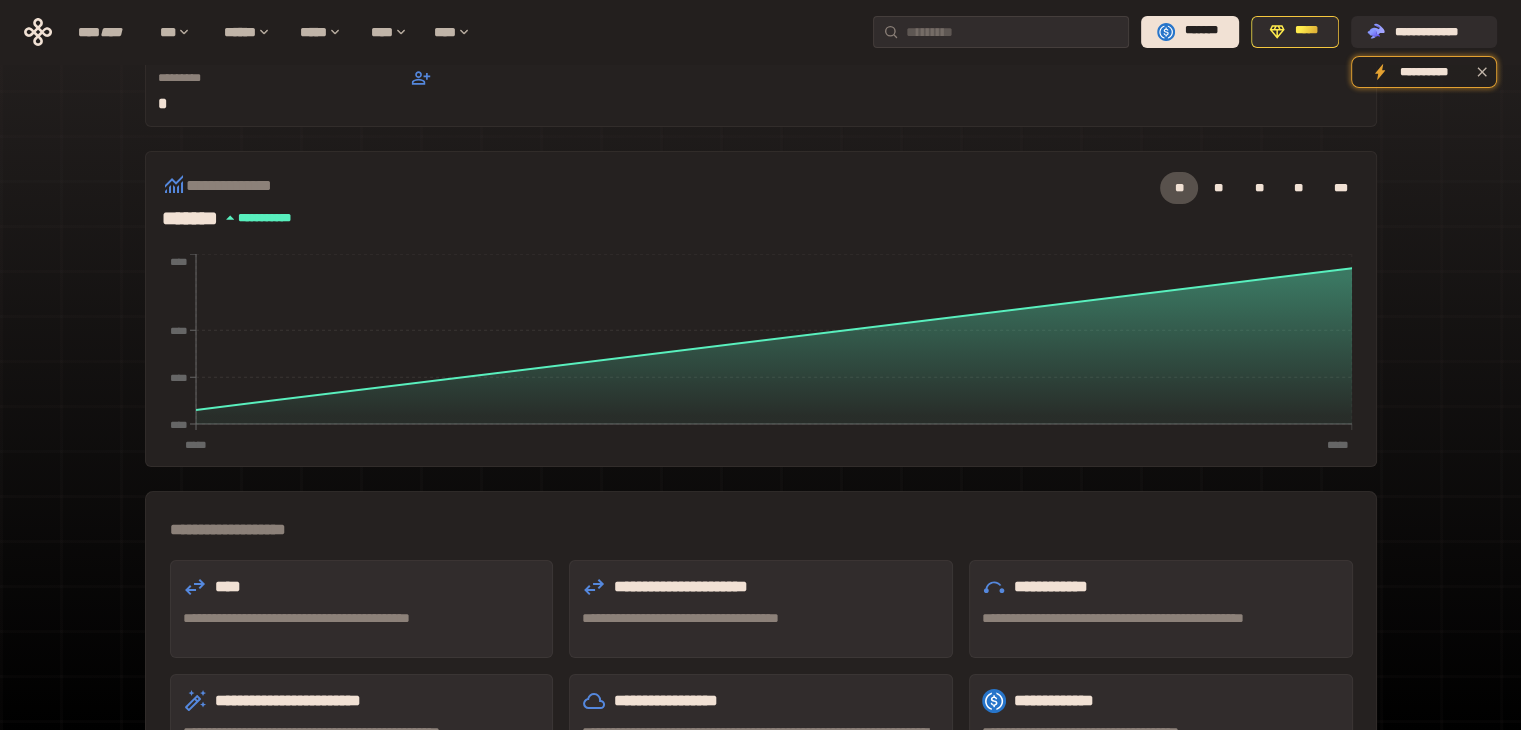 scroll, scrollTop: 0, scrollLeft: 0, axis: both 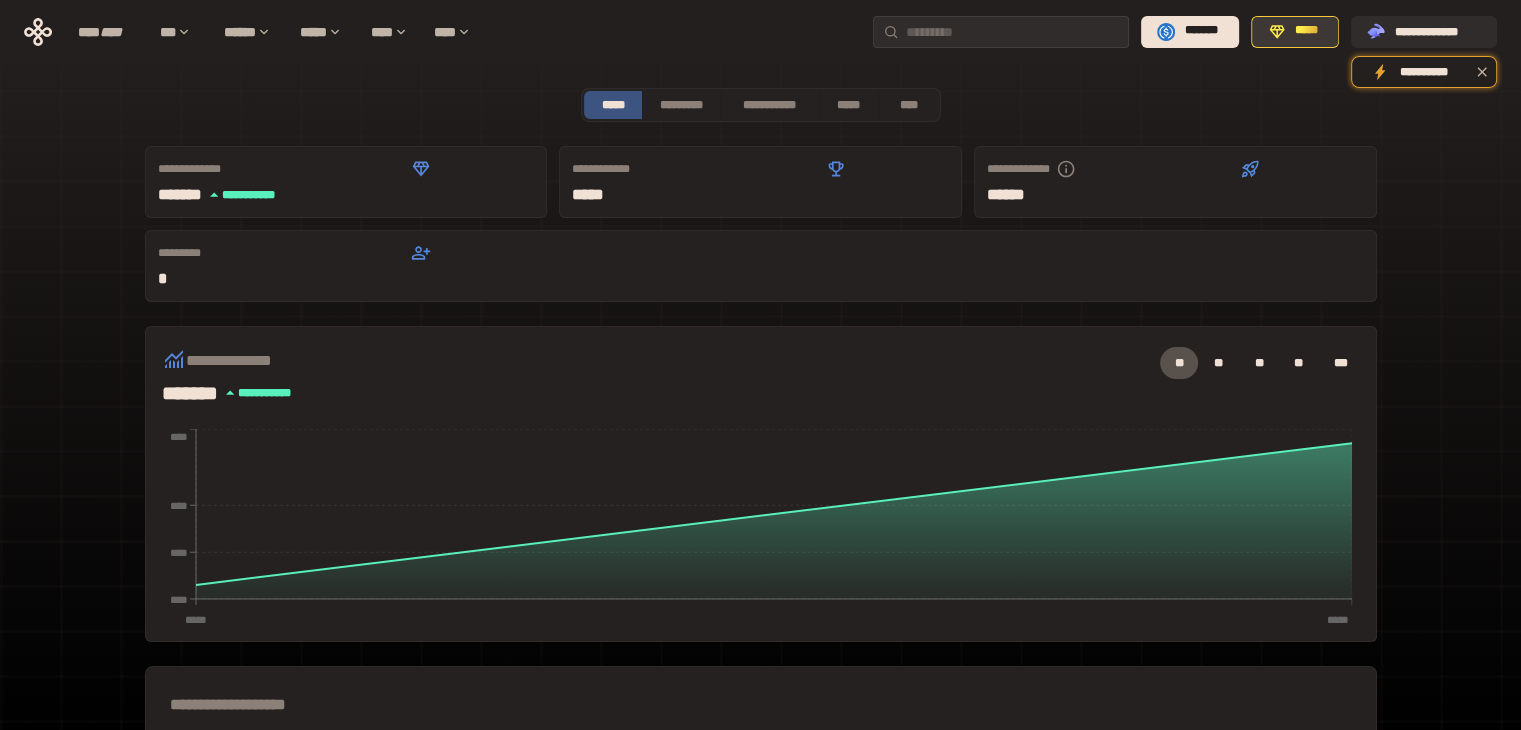 click on "*****" at bounding box center (1295, 32) 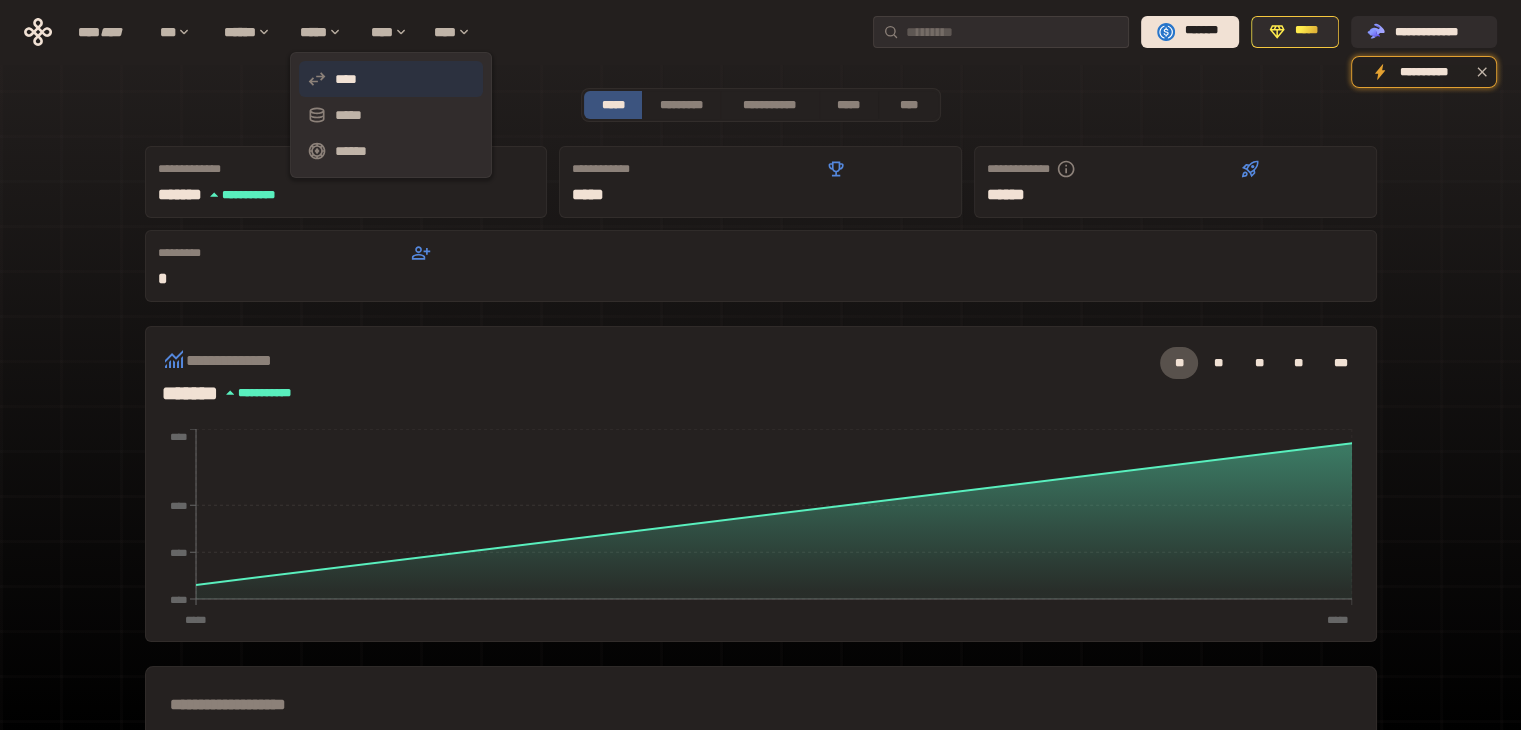 click on "****" at bounding box center (391, 79) 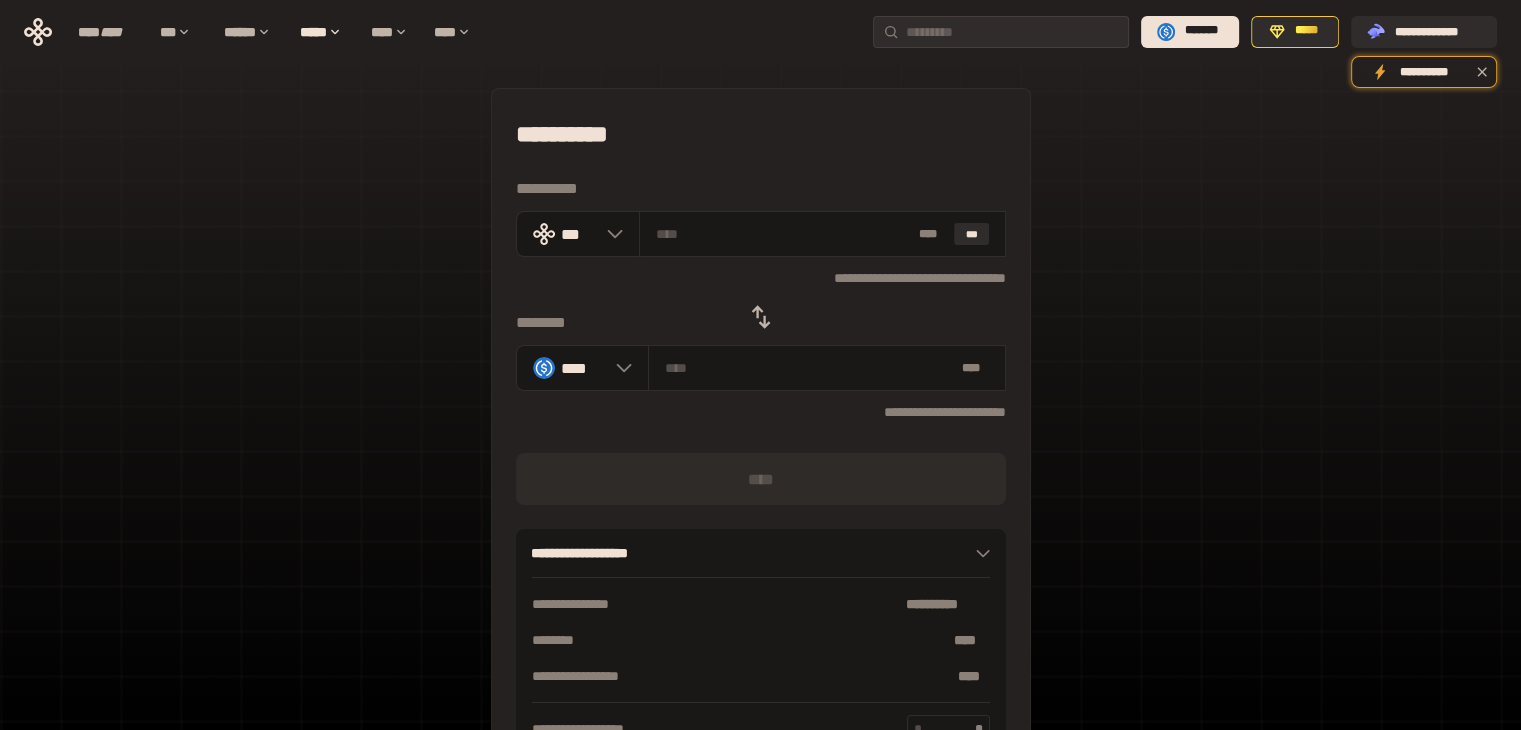 click 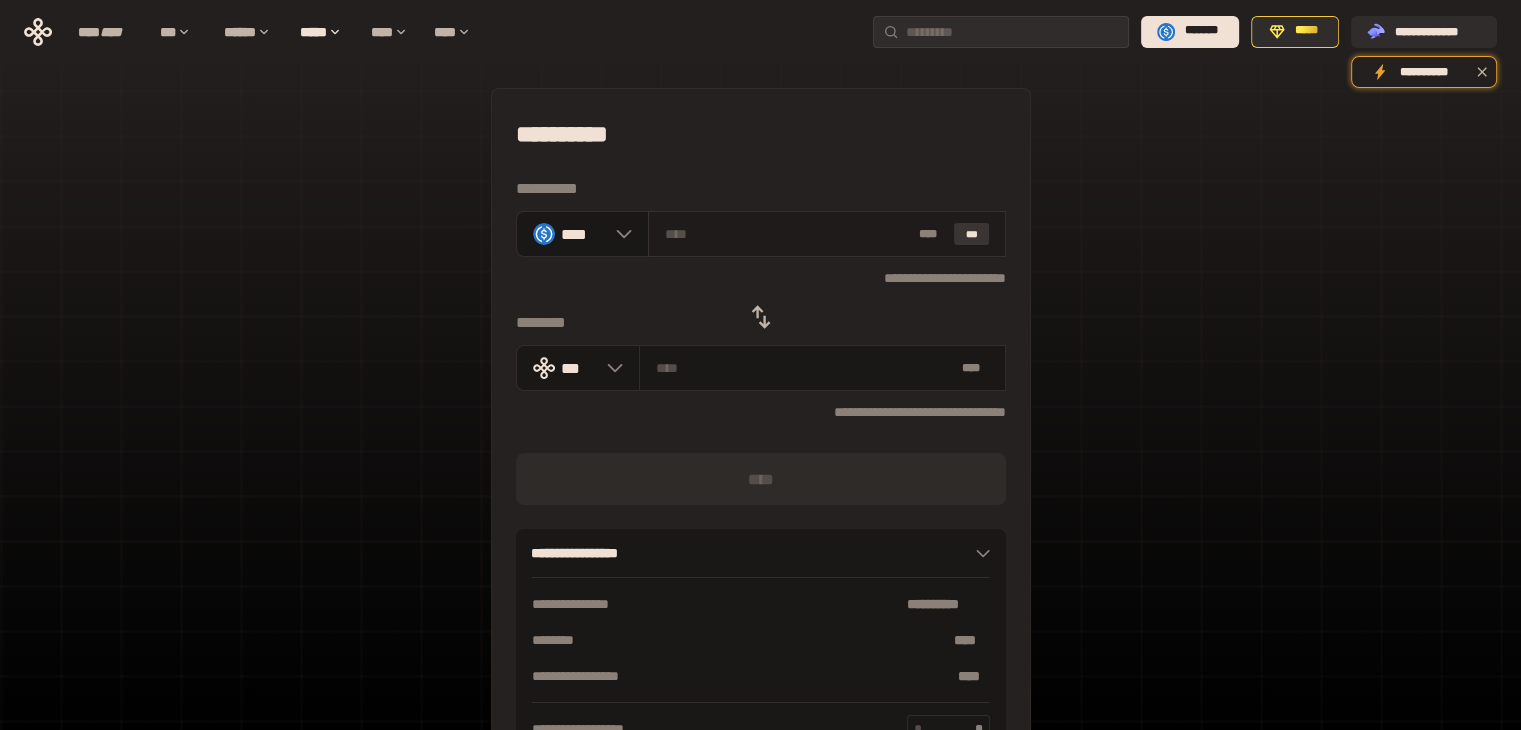 click on "***" at bounding box center [972, 234] 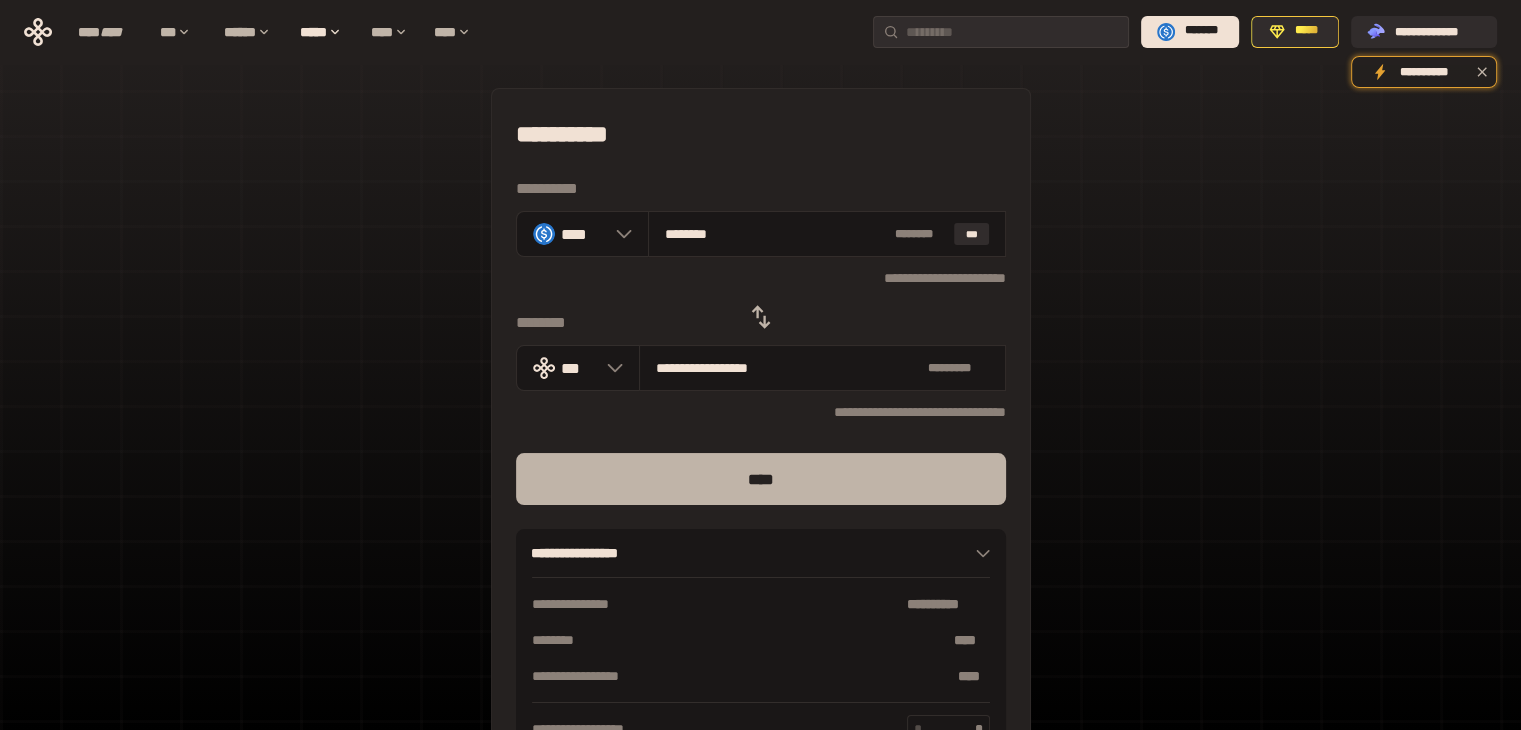 click on "****" at bounding box center (761, 479) 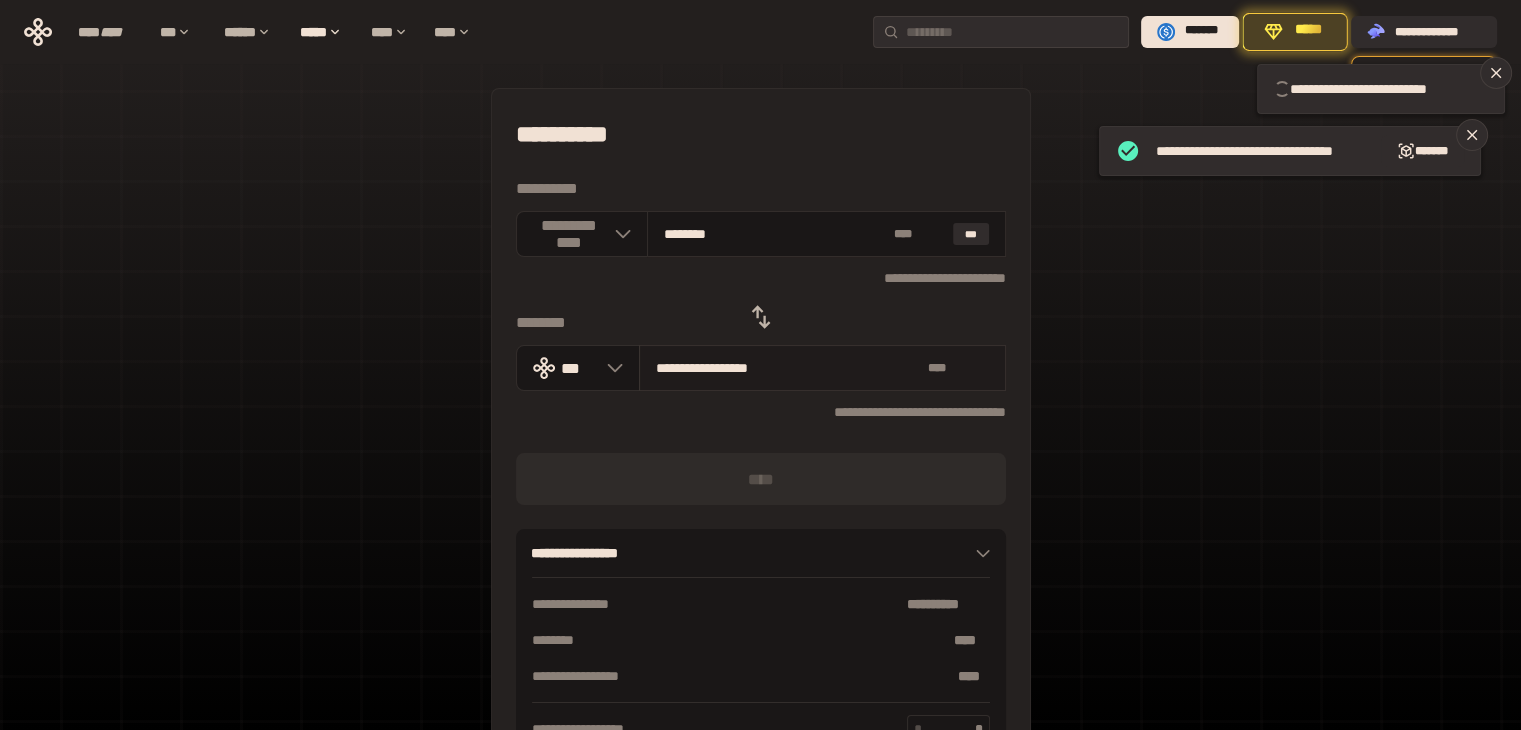 type 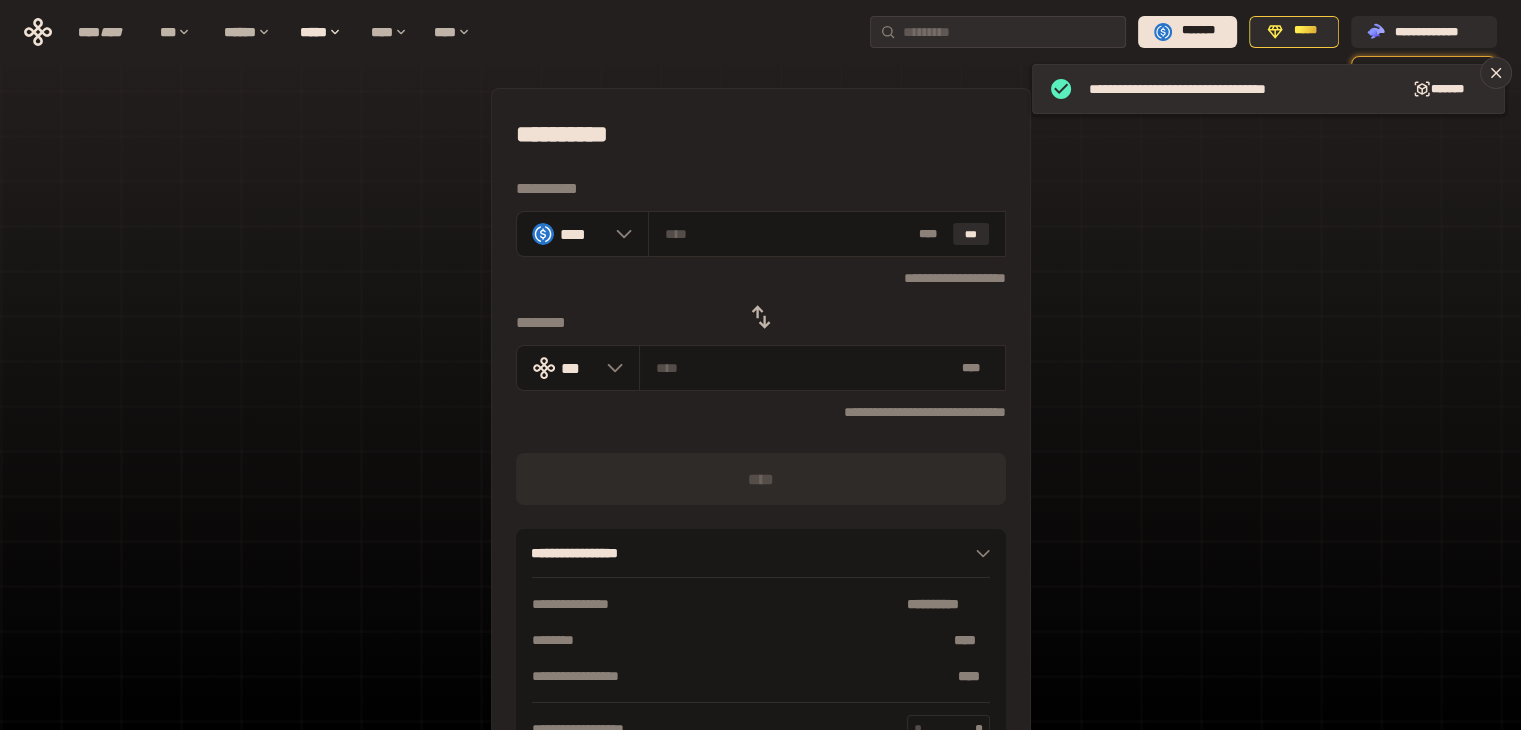 click 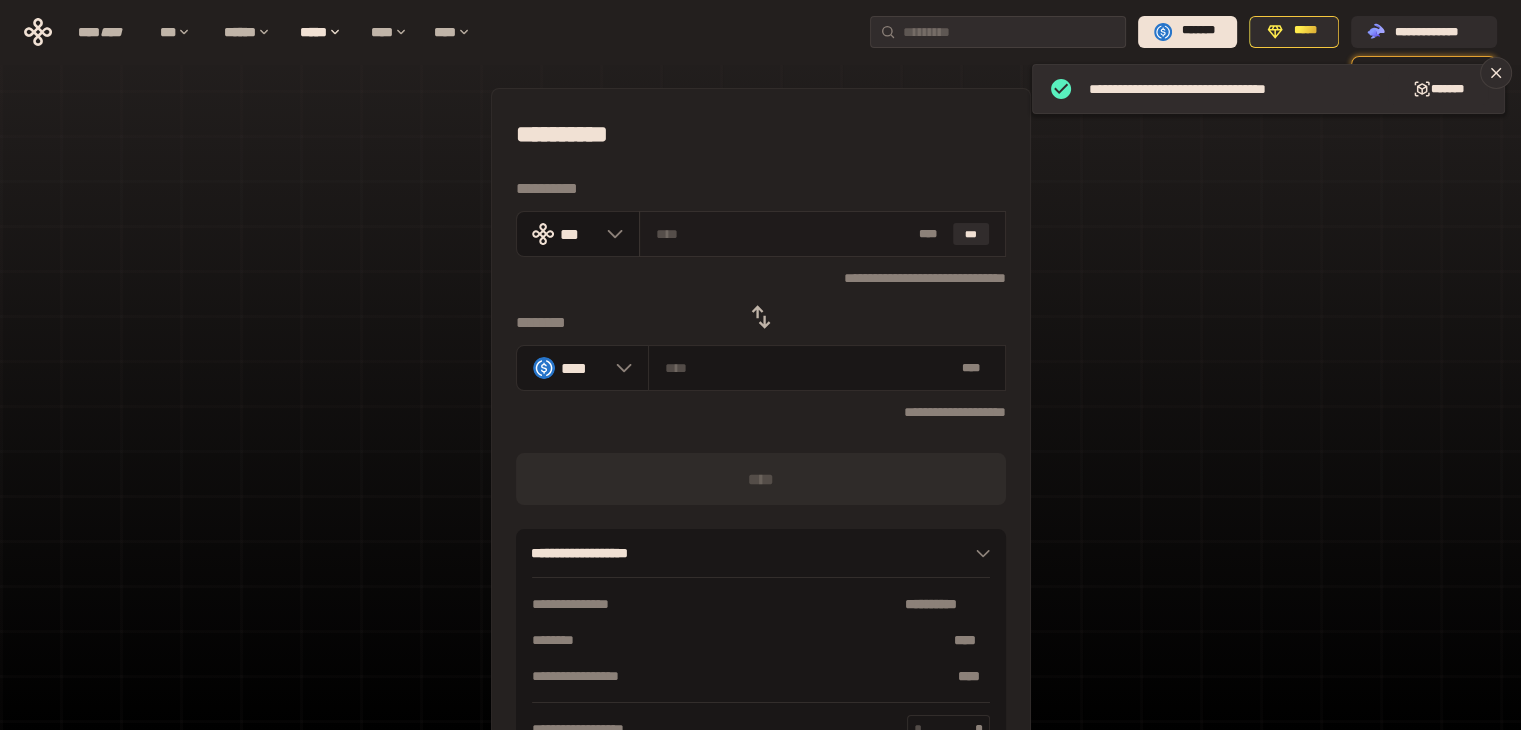 click at bounding box center [783, 234] 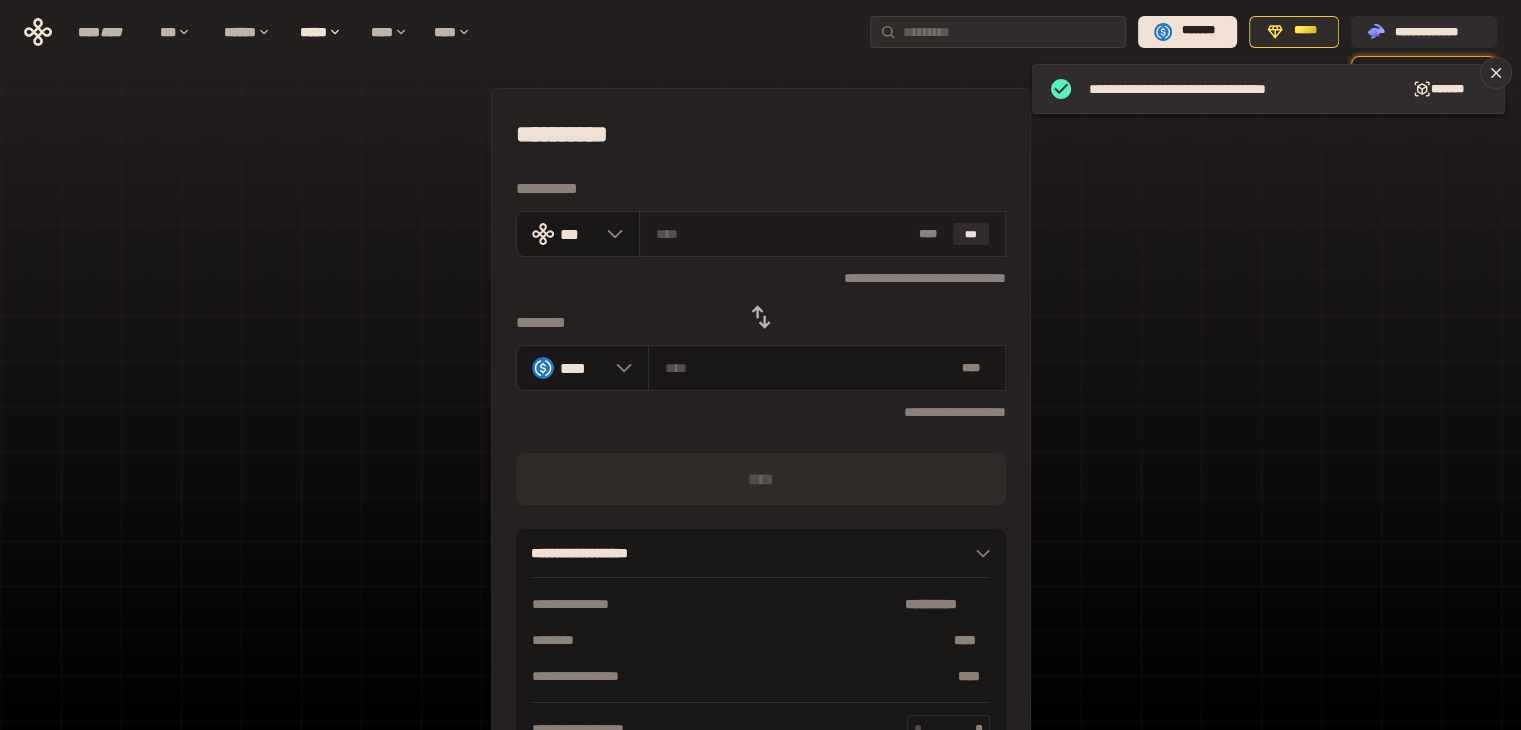 type on "*" 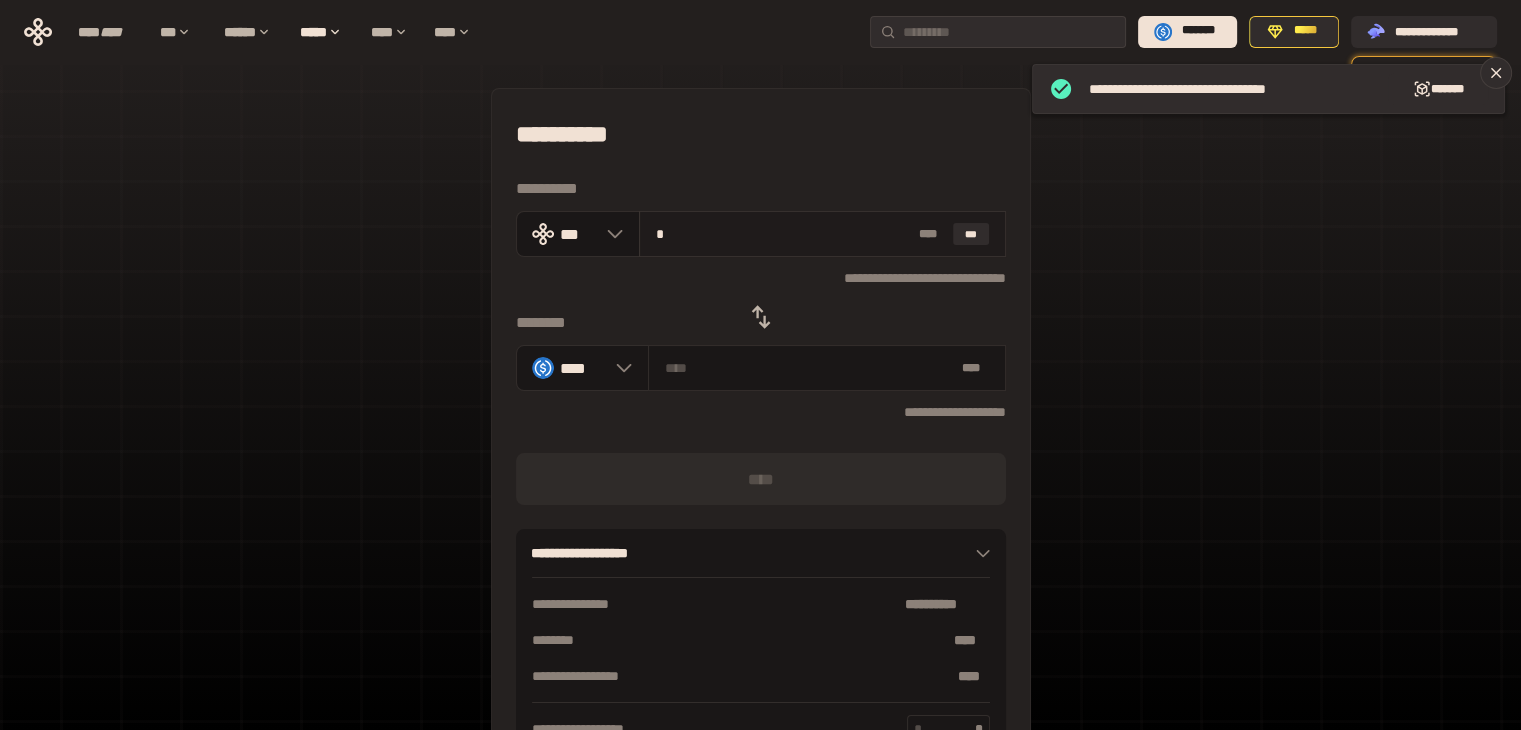 type on "********" 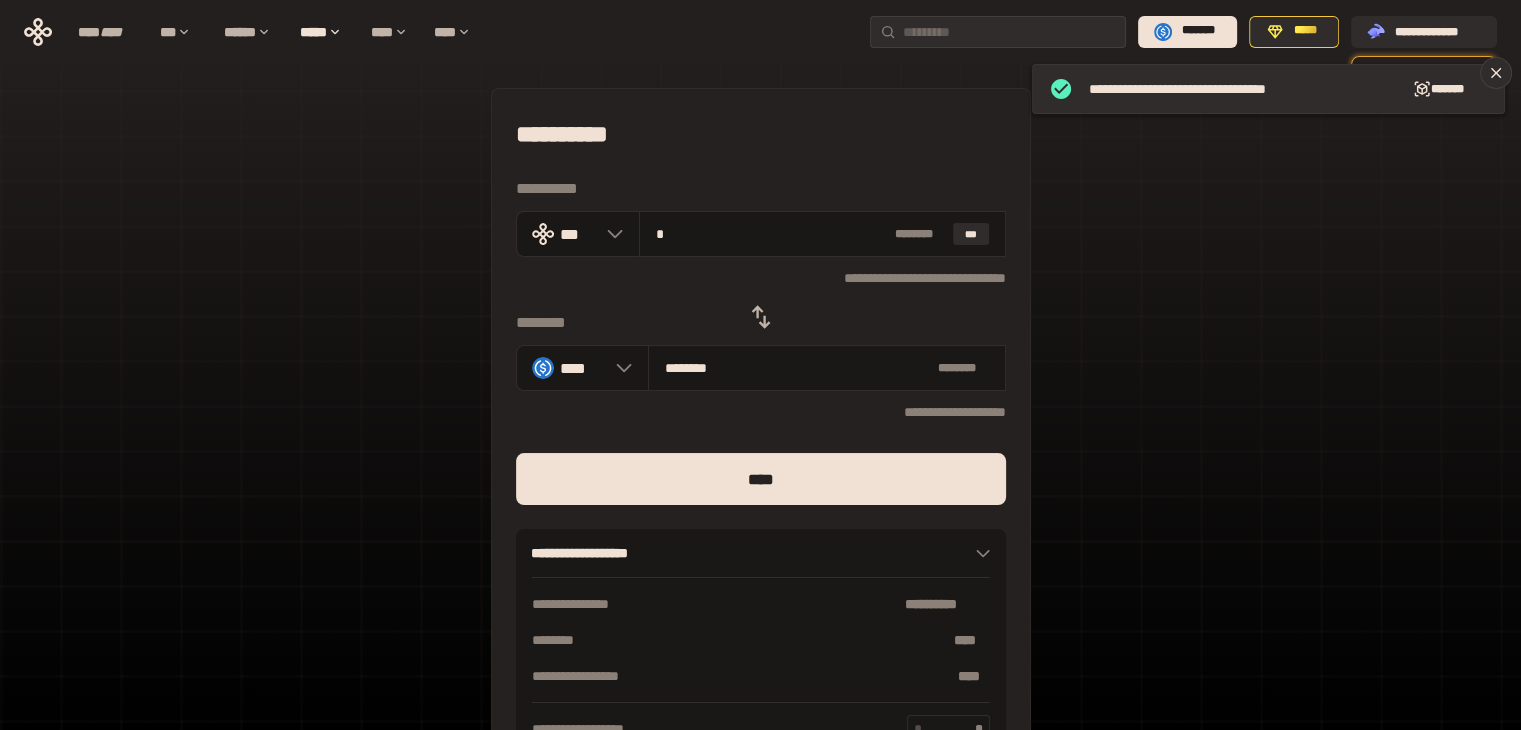 type on "*" 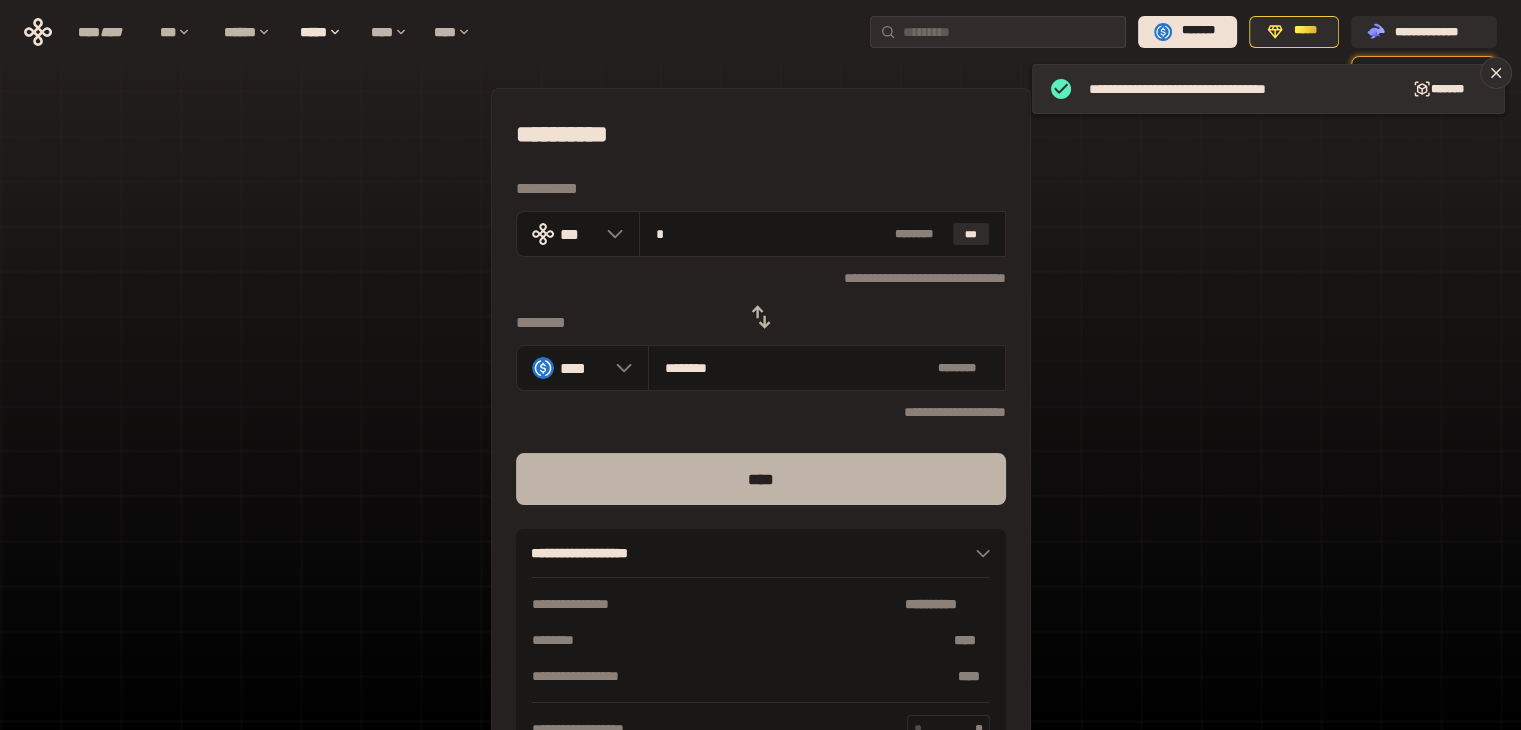 click on "****" at bounding box center (761, 479) 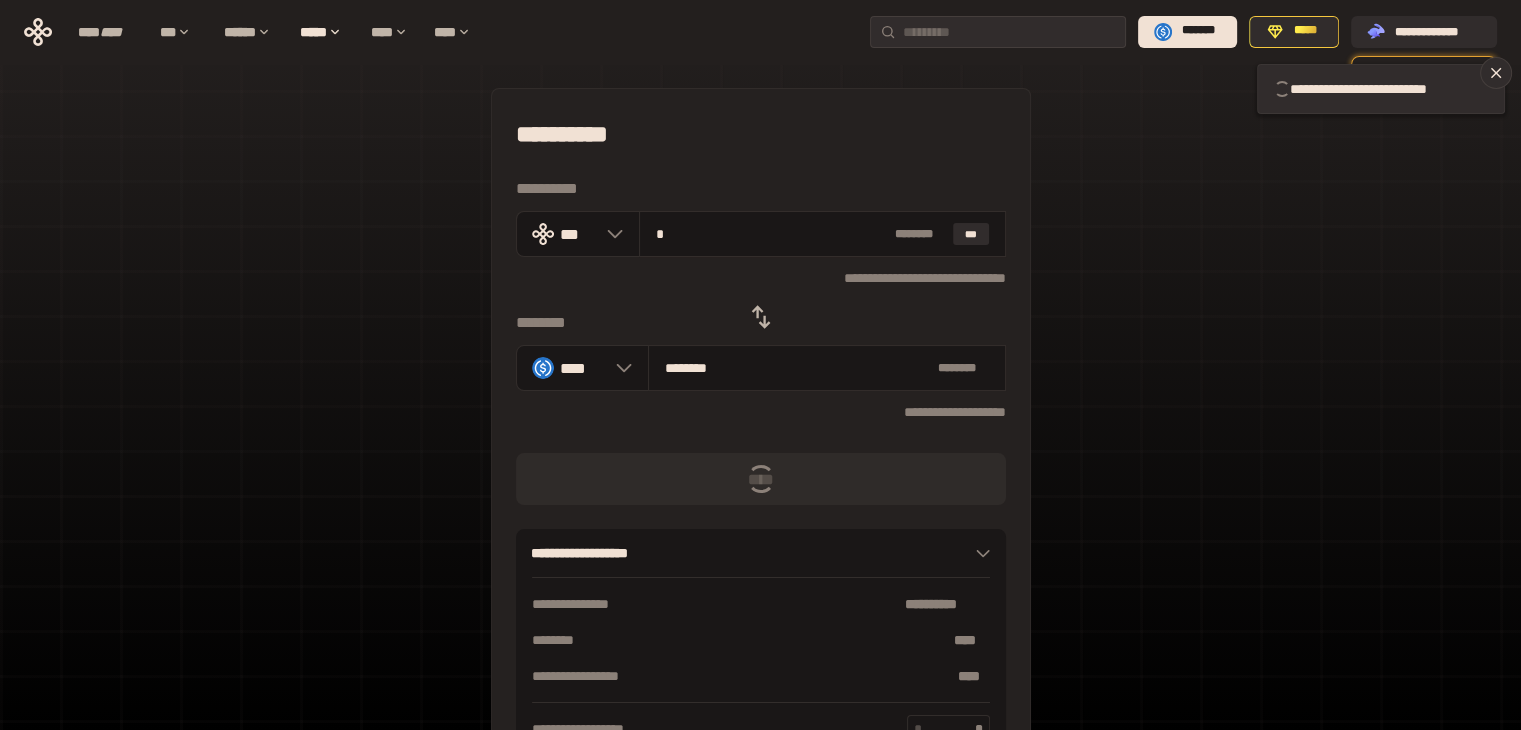 type 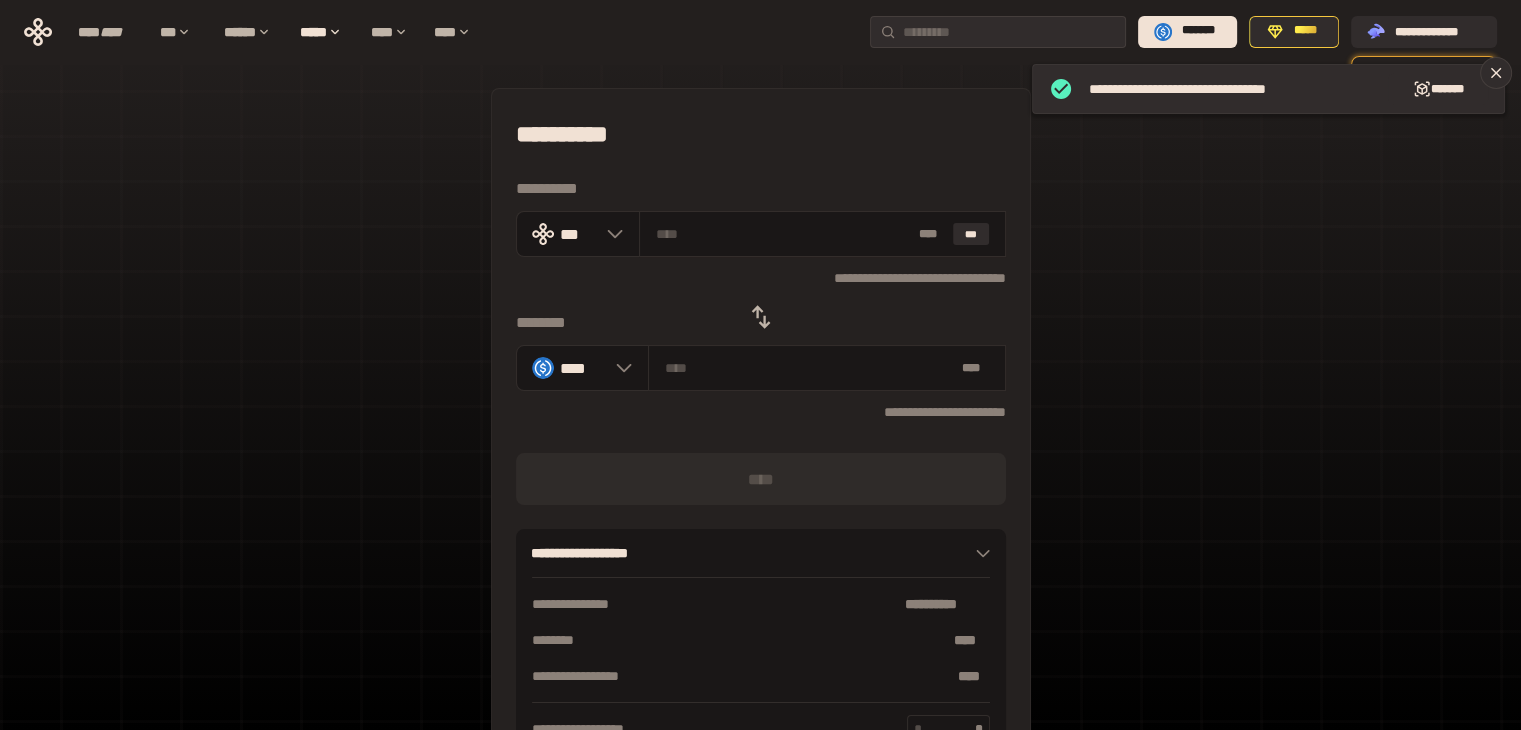 click 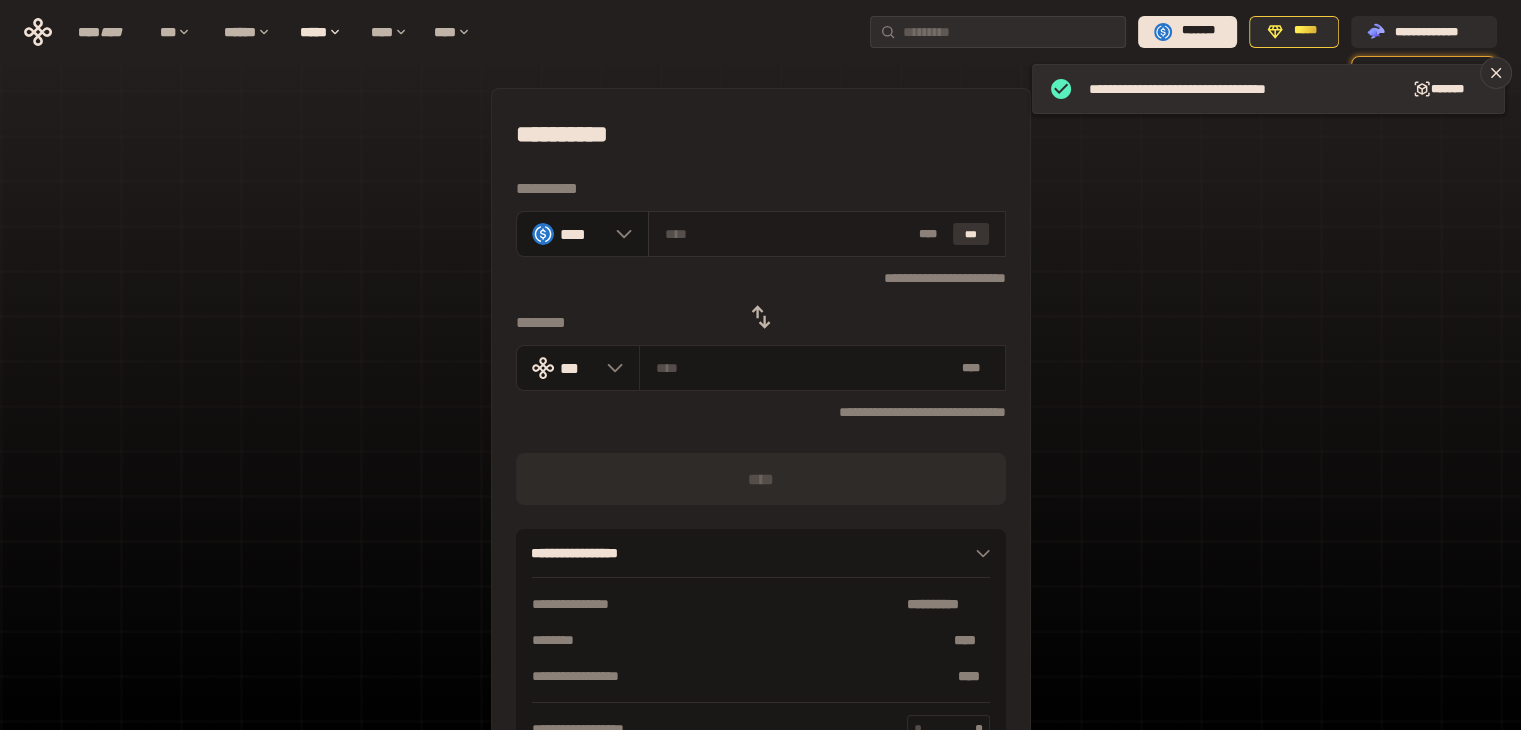 click on "***" at bounding box center [971, 234] 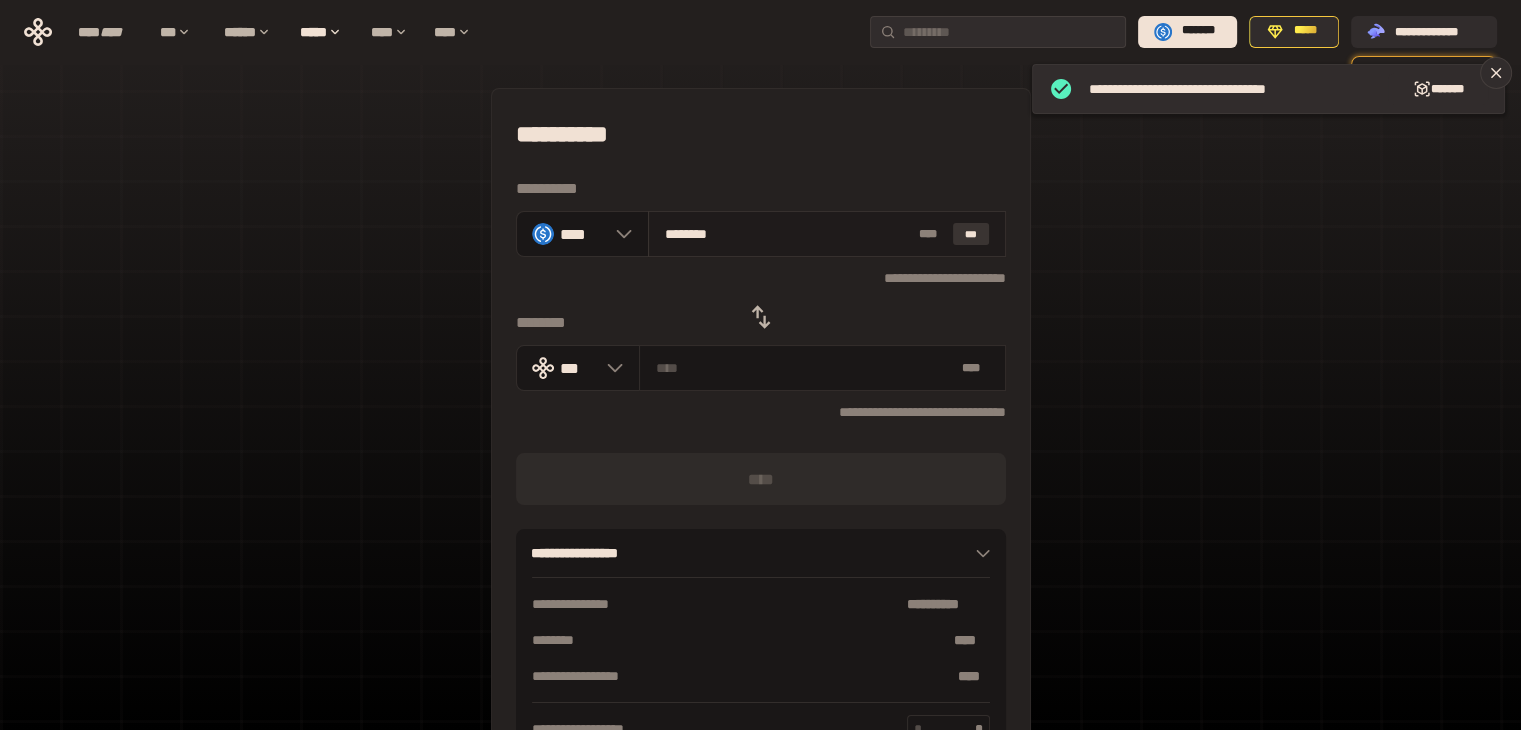 type on "**********" 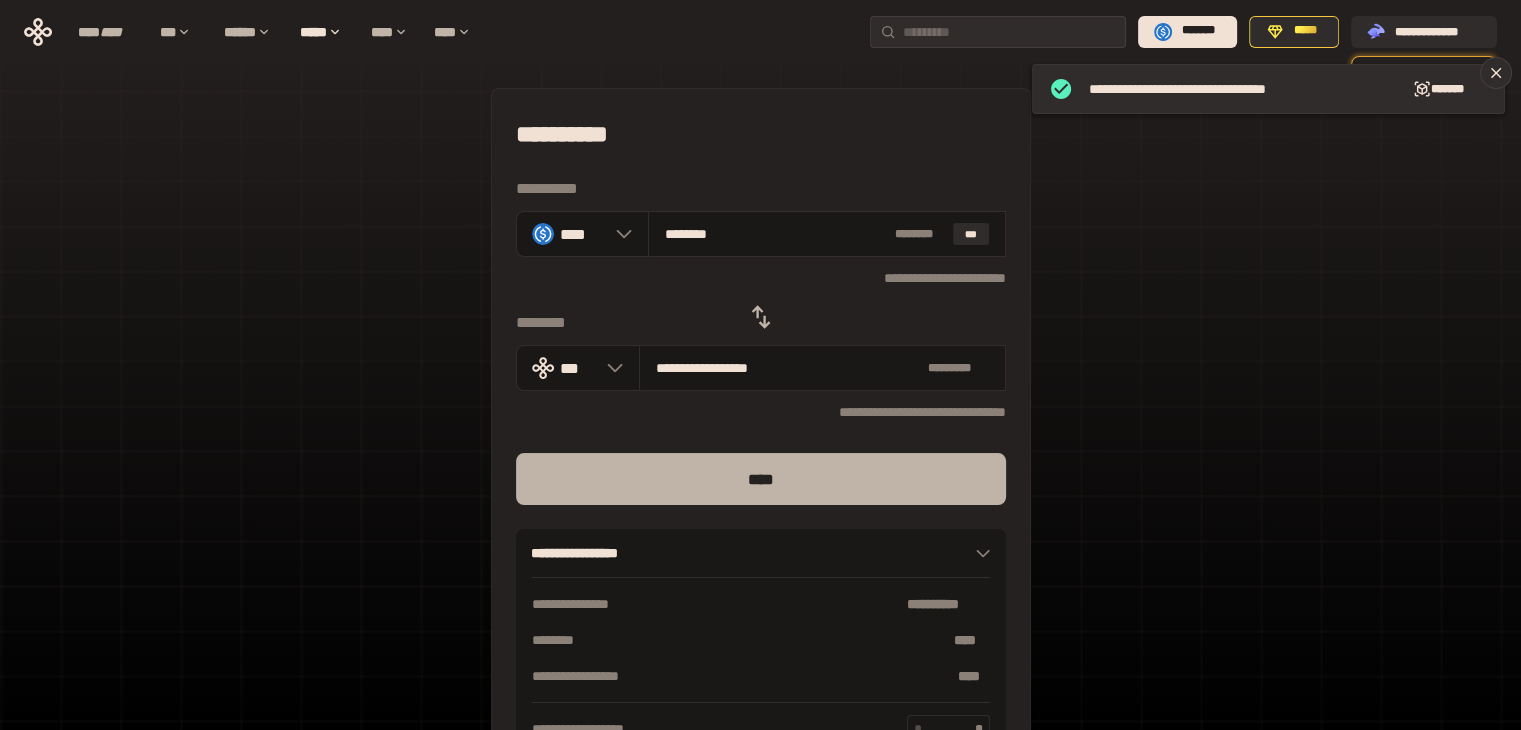 click on "****" at bounding box center [761, 479] 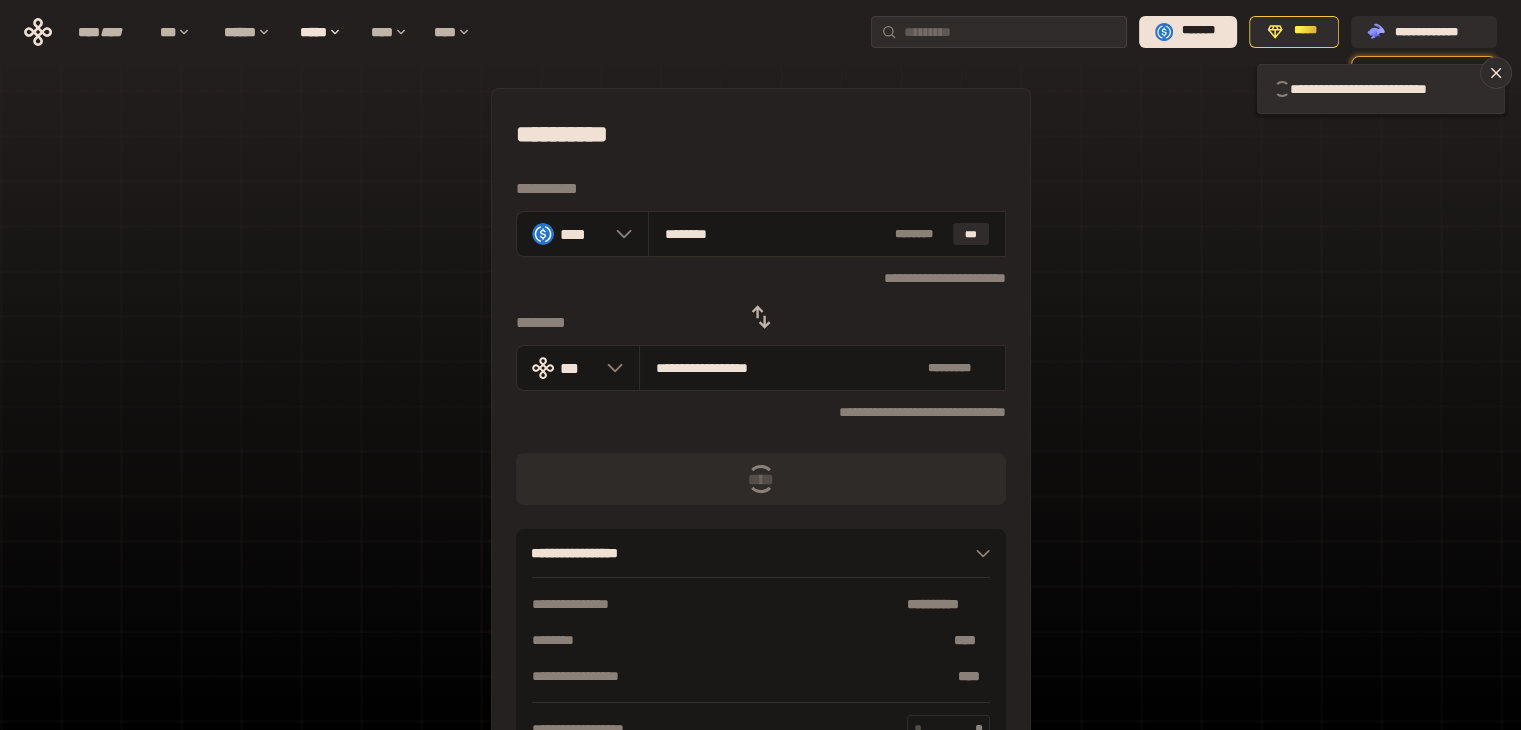 type 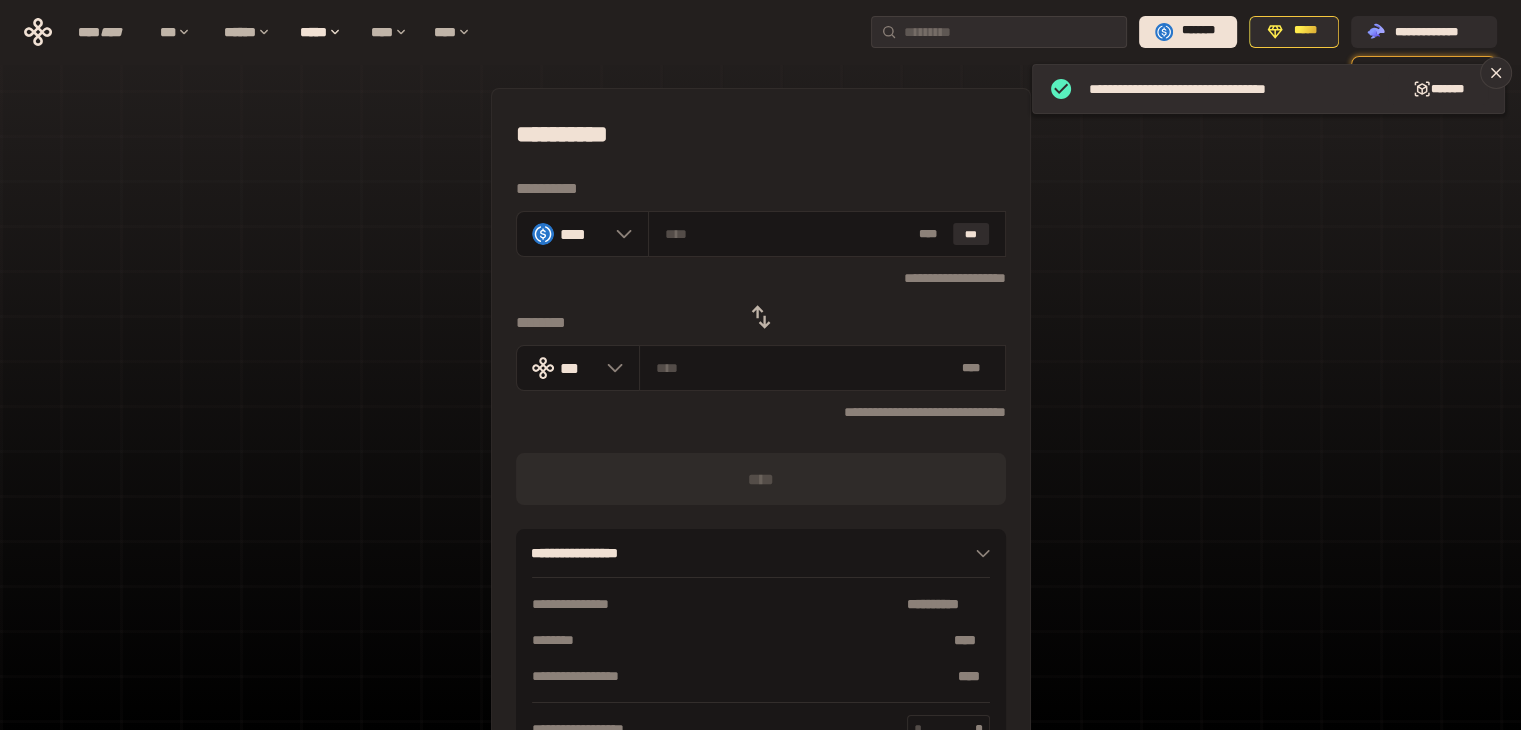 click 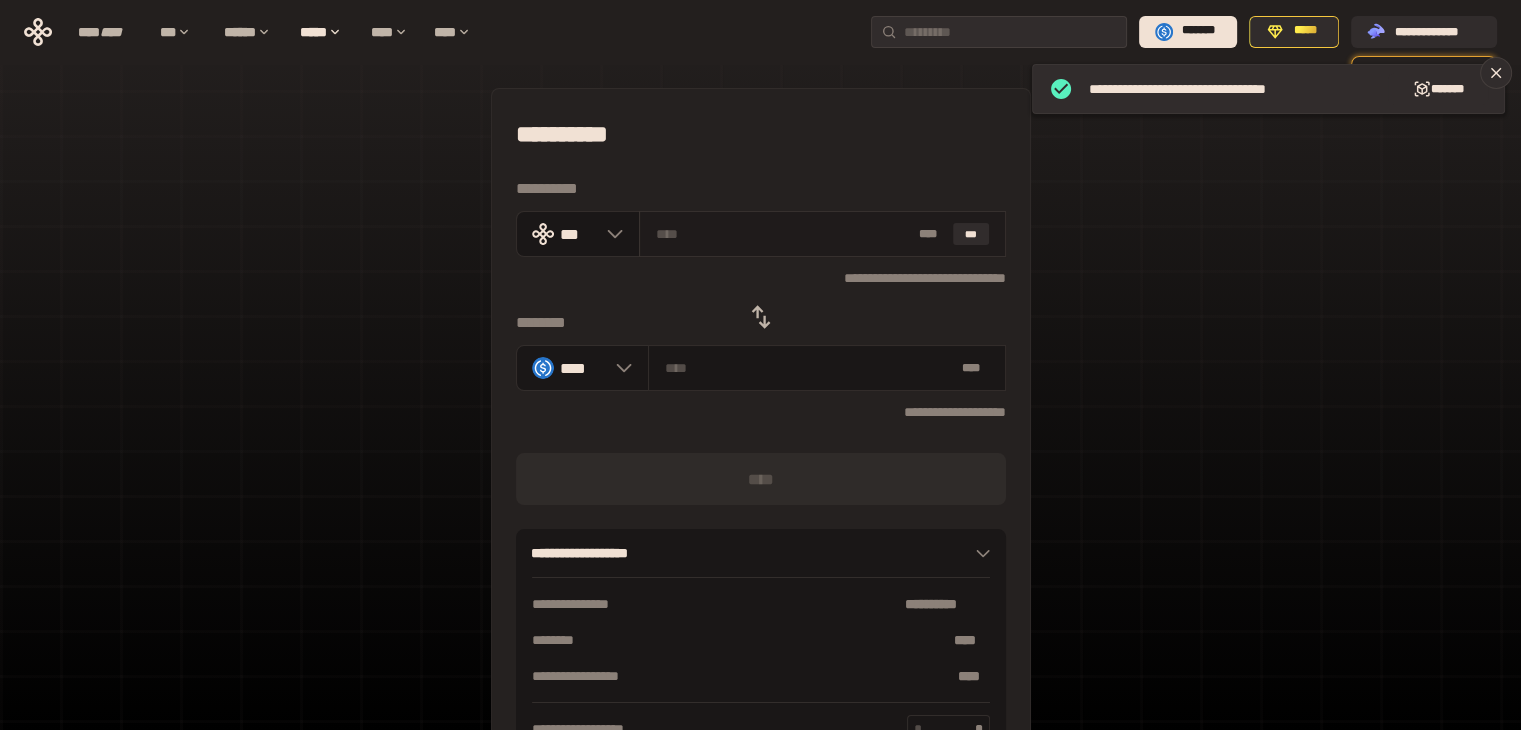 click at bounding box center (783, 234) 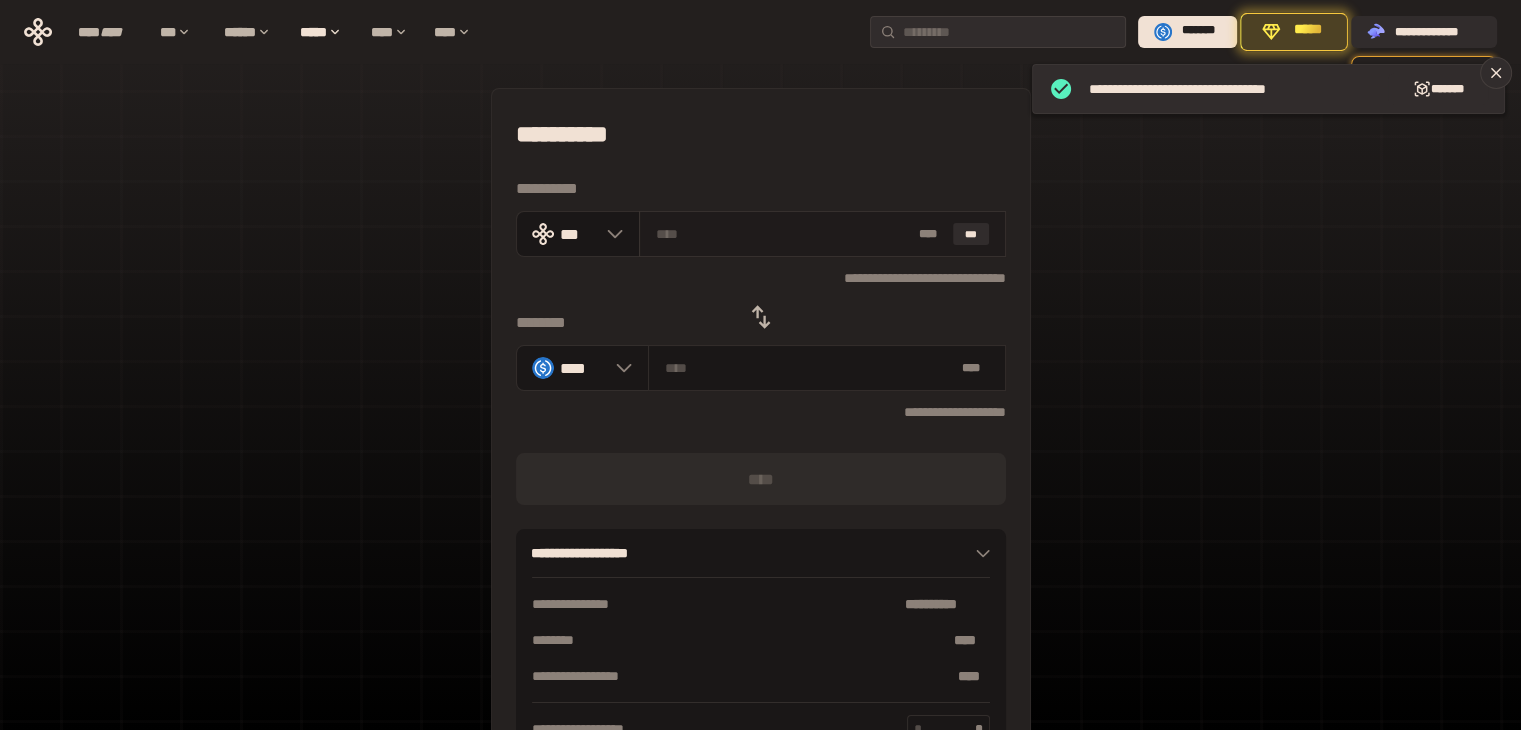 type on "*" 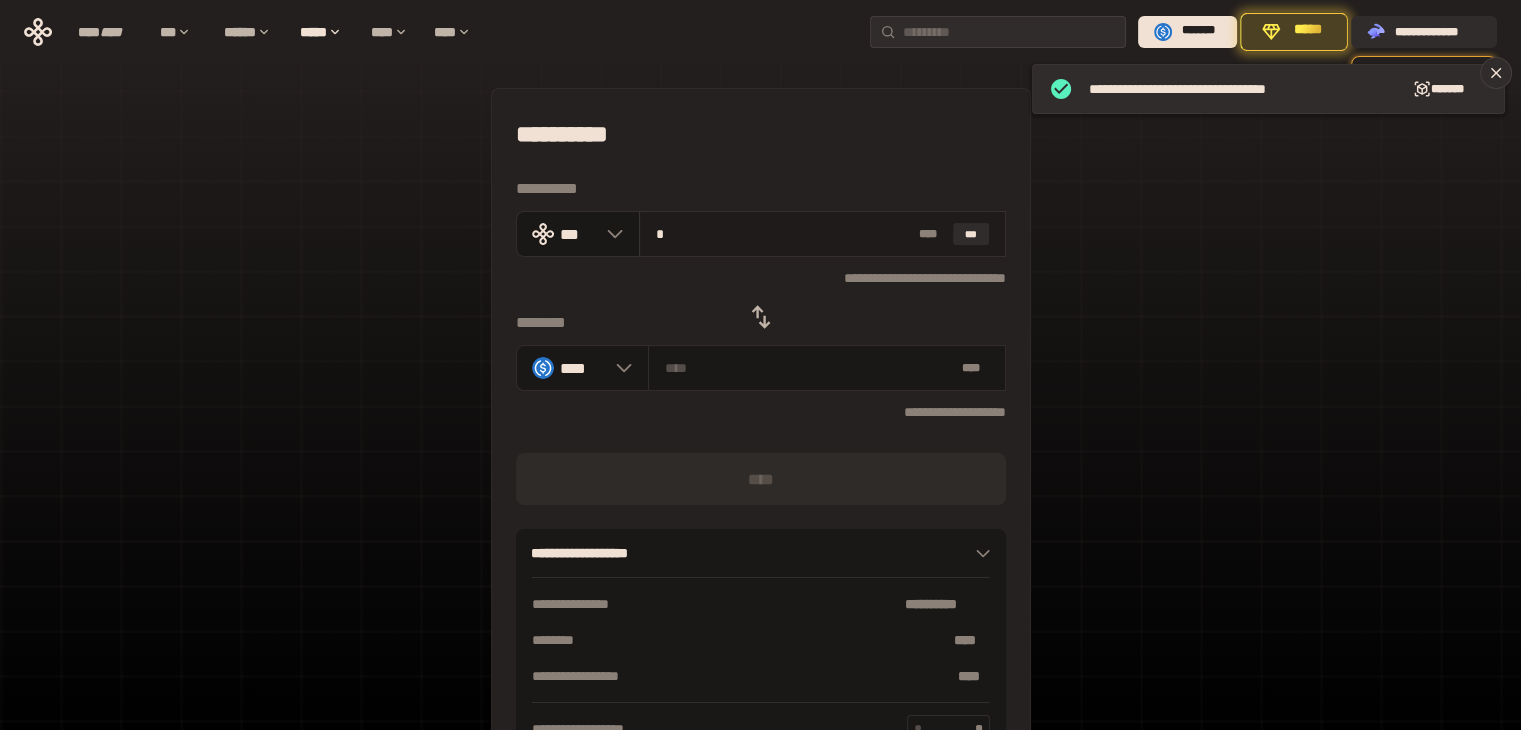 type on "********" 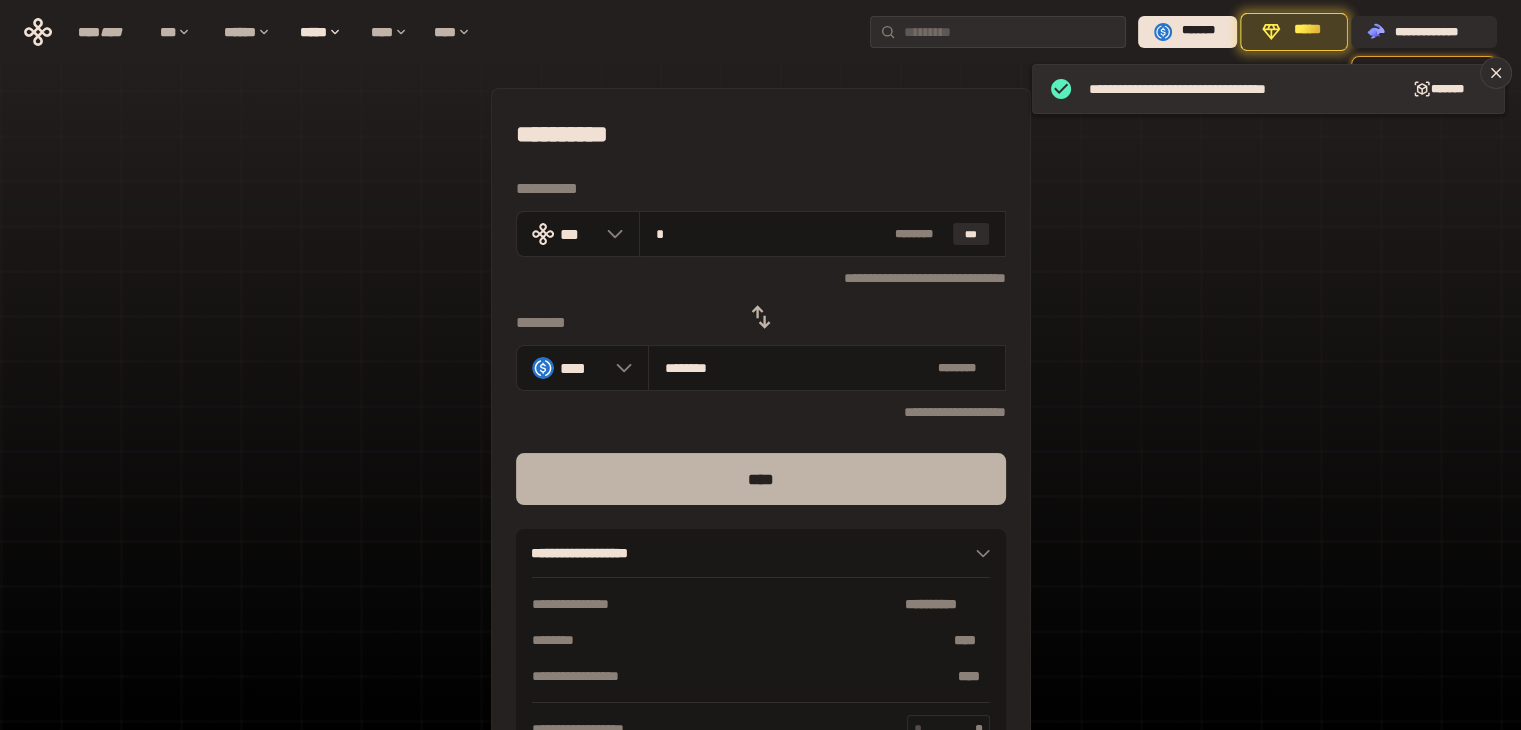 type on "*" 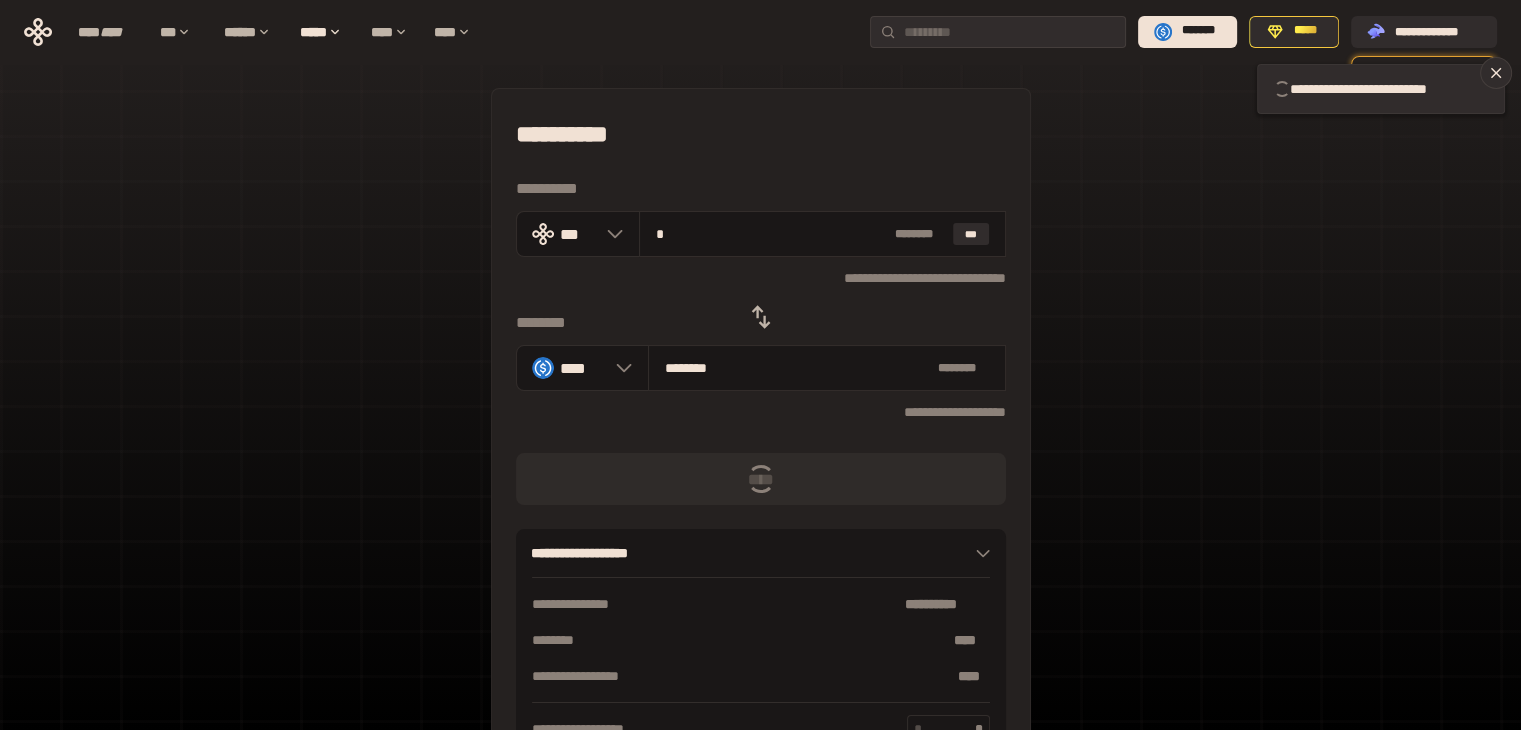 type 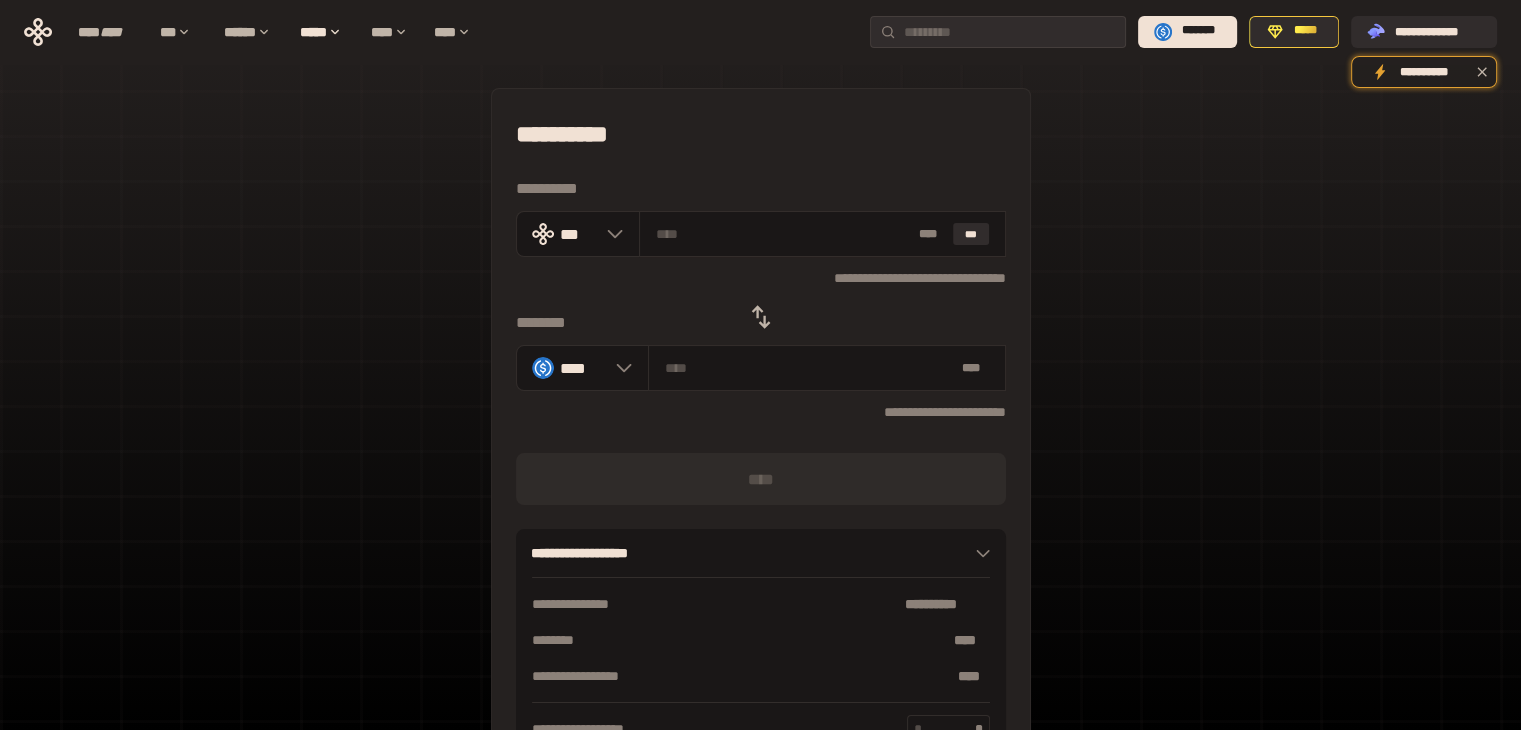 click 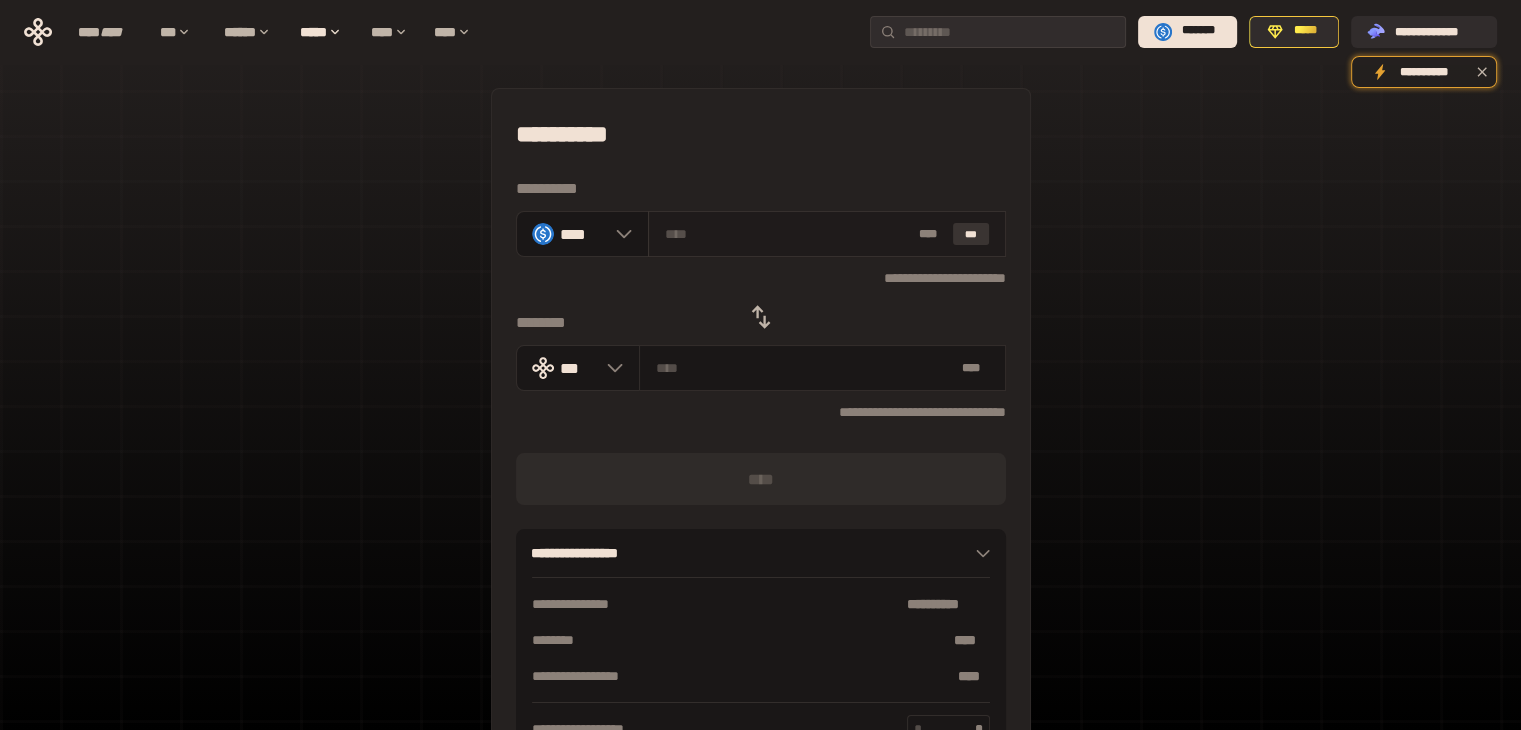 click on "***" at bounding box center (971, 234) 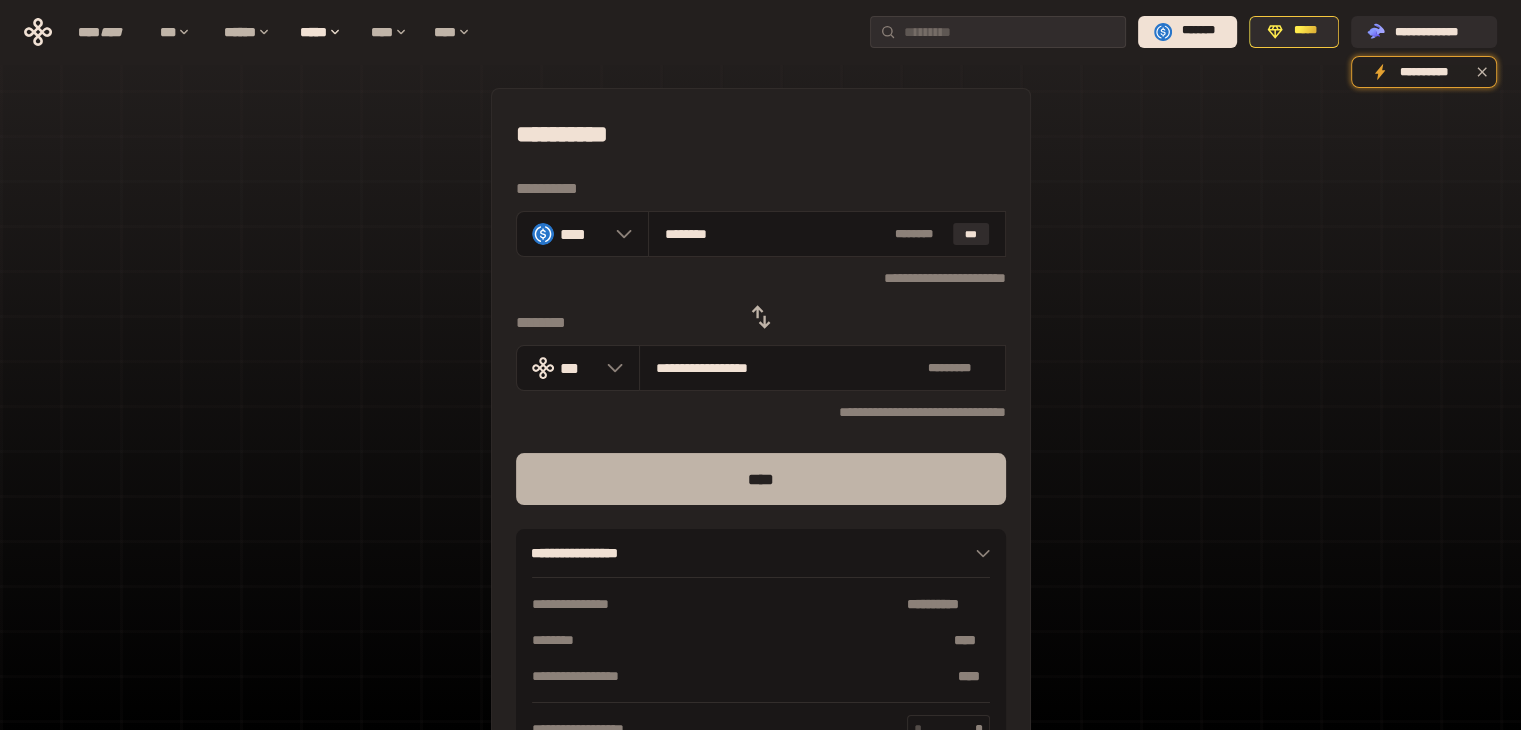 click on "****" at bounding box center [761, 479] 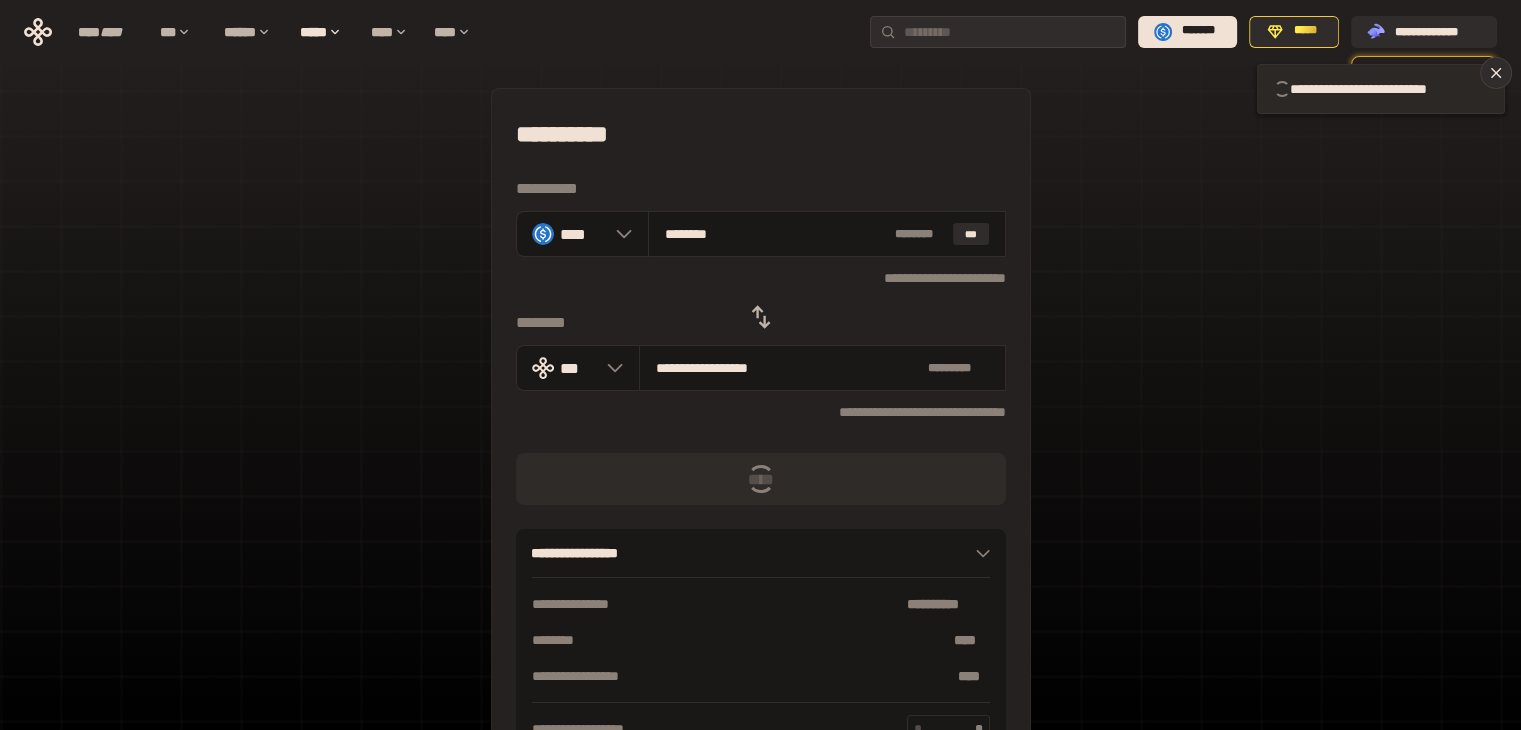 type 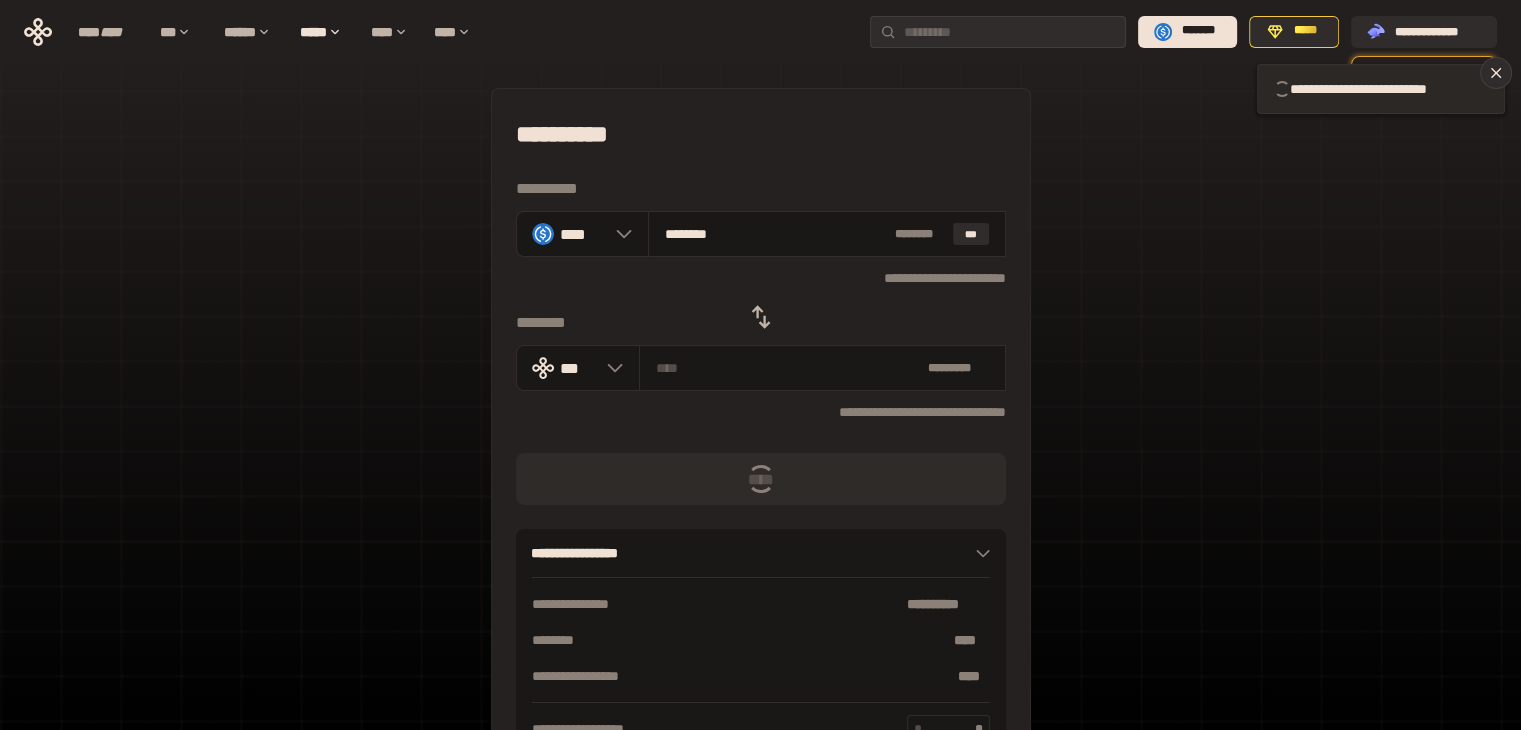 type 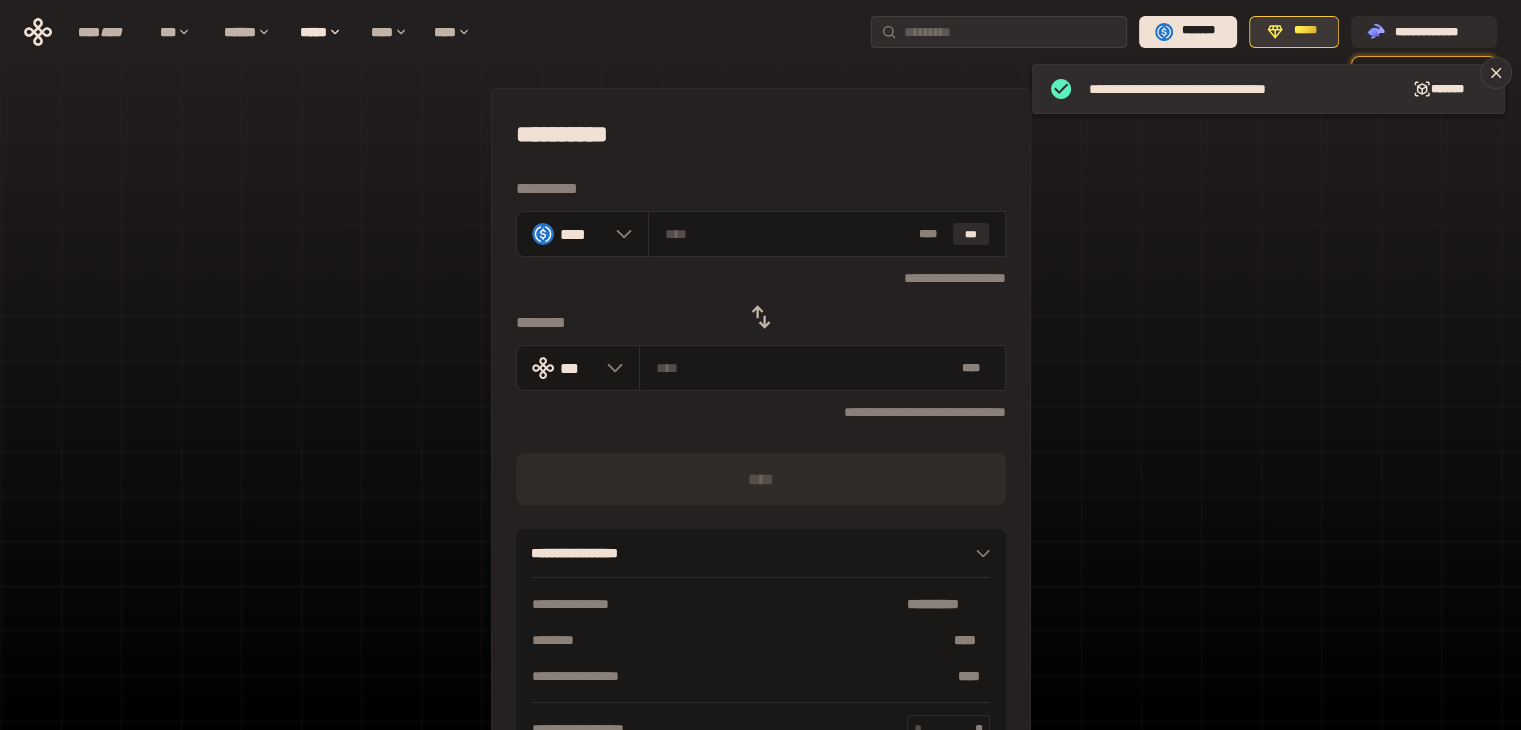click on "*****" at bounding box center (1305, 31) 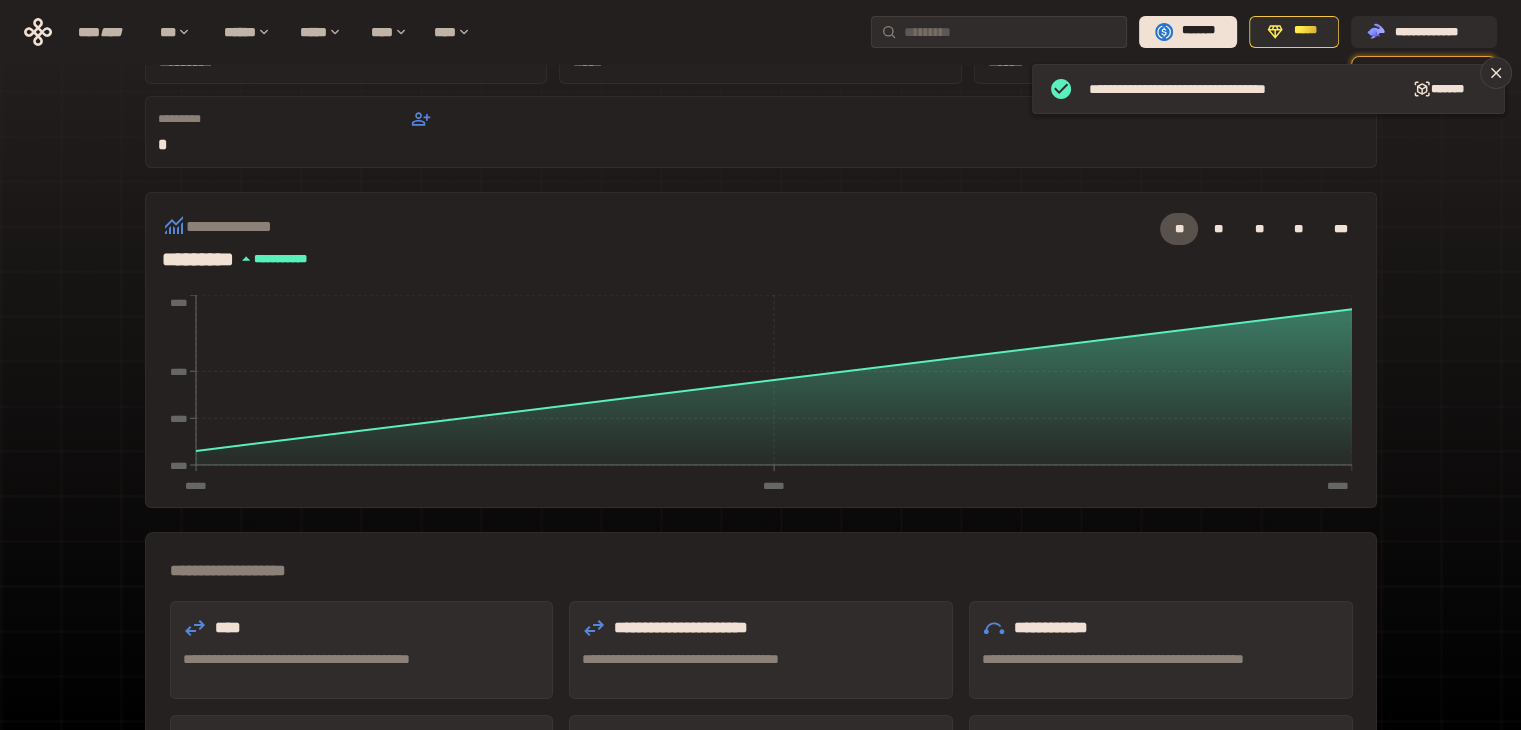scroll, scrollTop: 0, scrollLeft: 0, axis: both 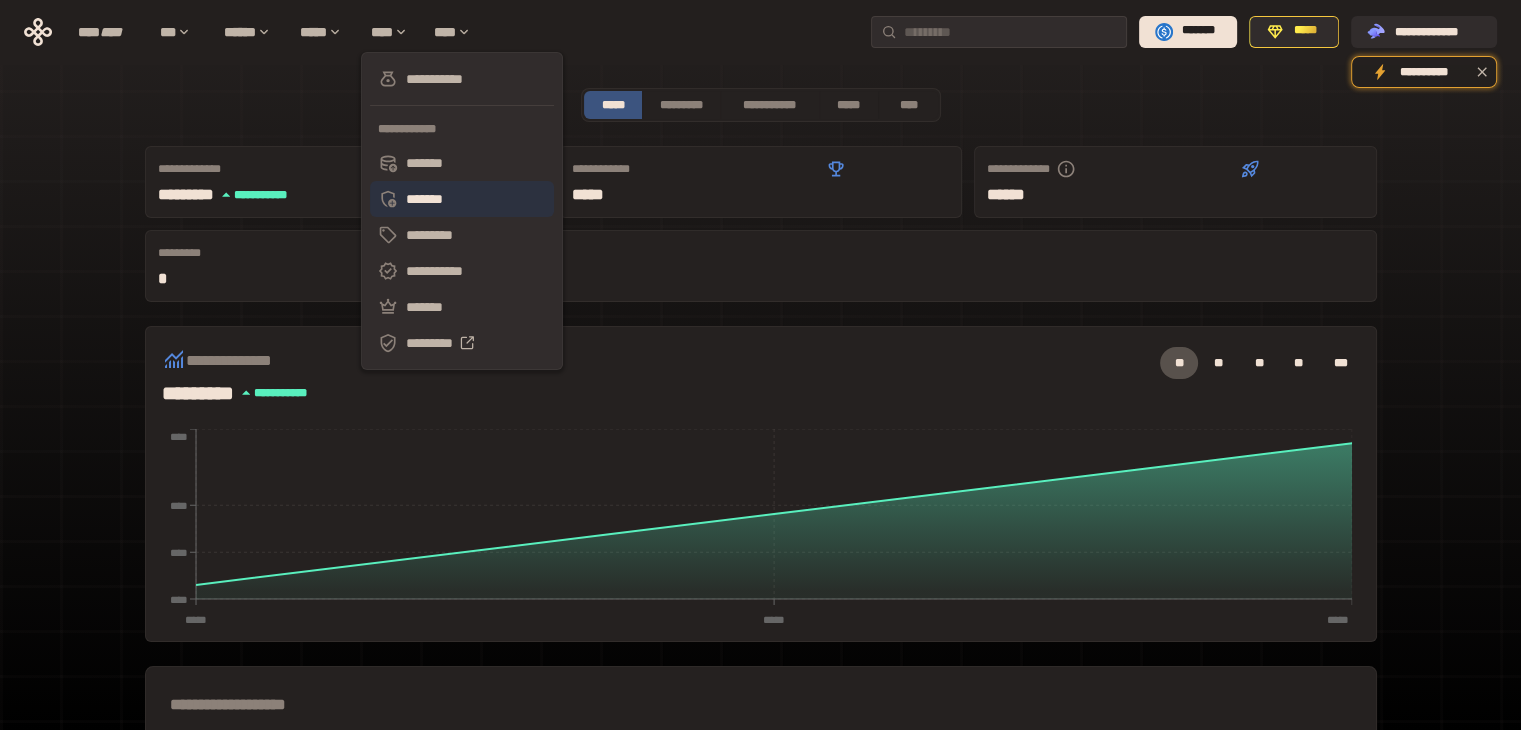 click on "*******" at bounding box center [462, 199] 